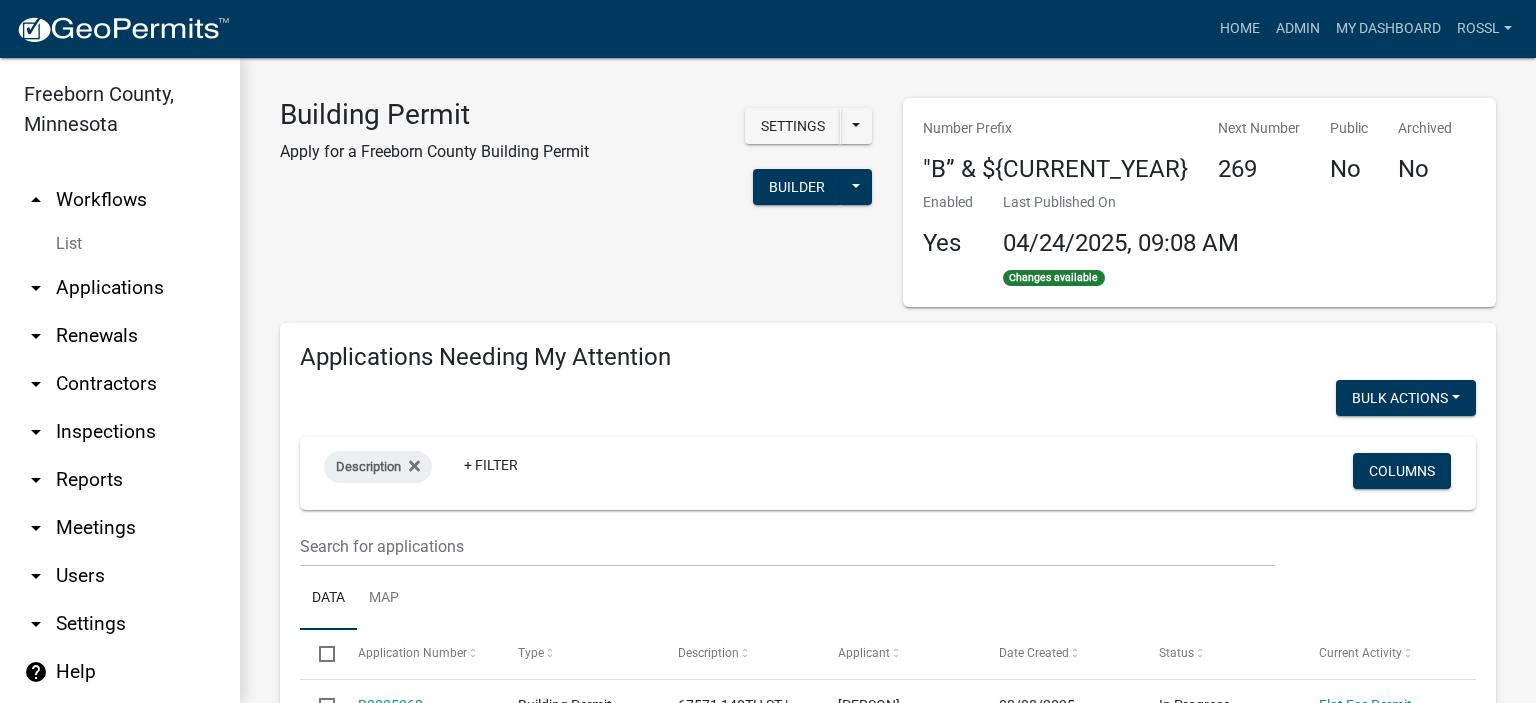 select on "2: 50" 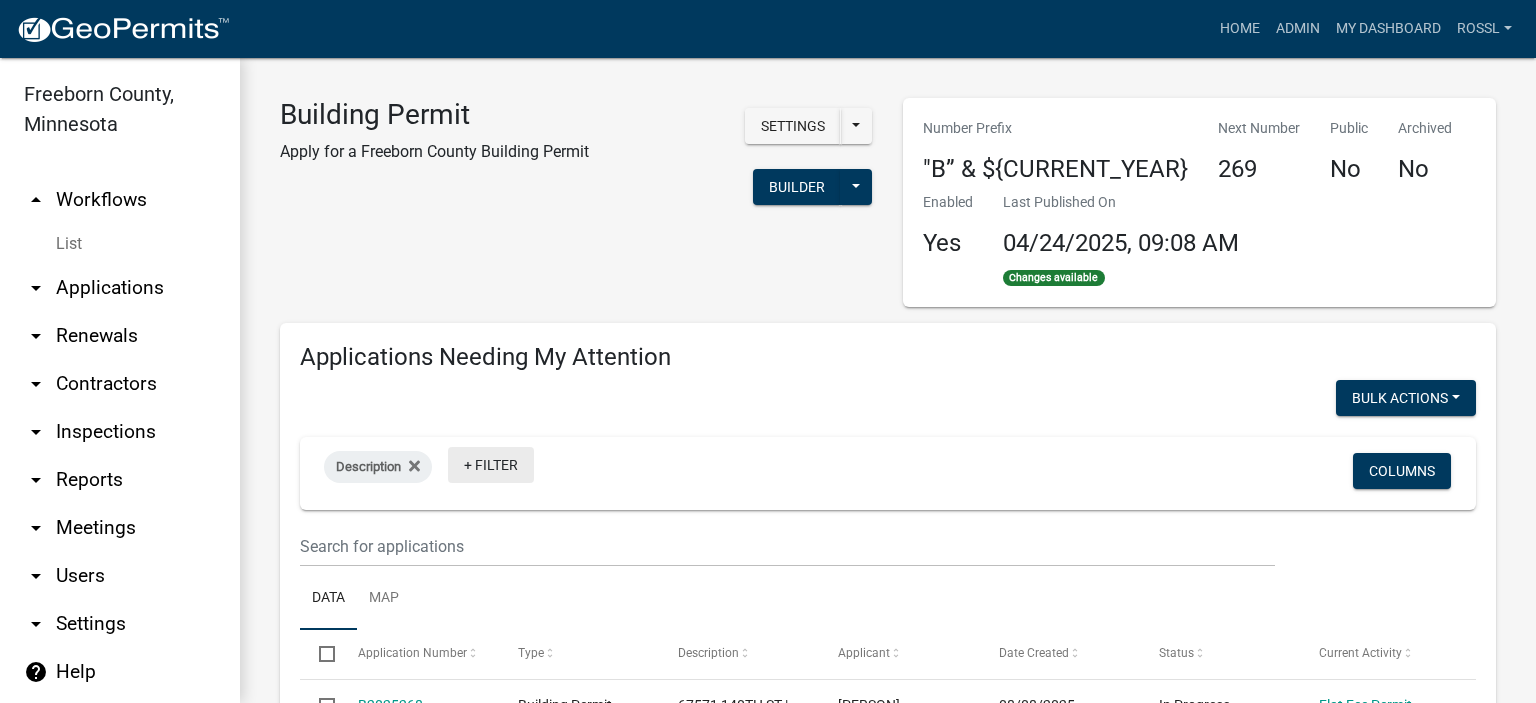 scroll, scrollTop: 0, scrollLeft: 0, axis: both 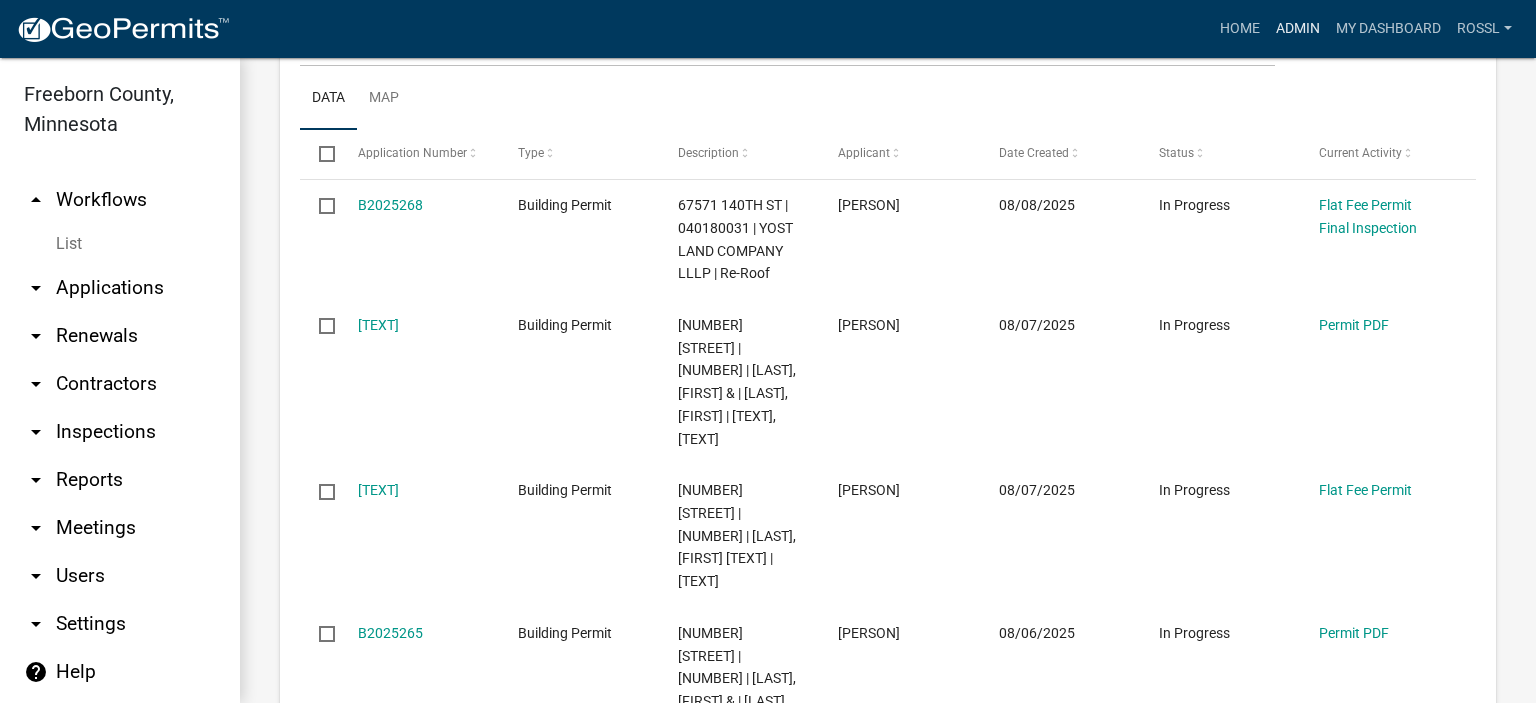 click on "Admin" at bounding box center [1298, 29] 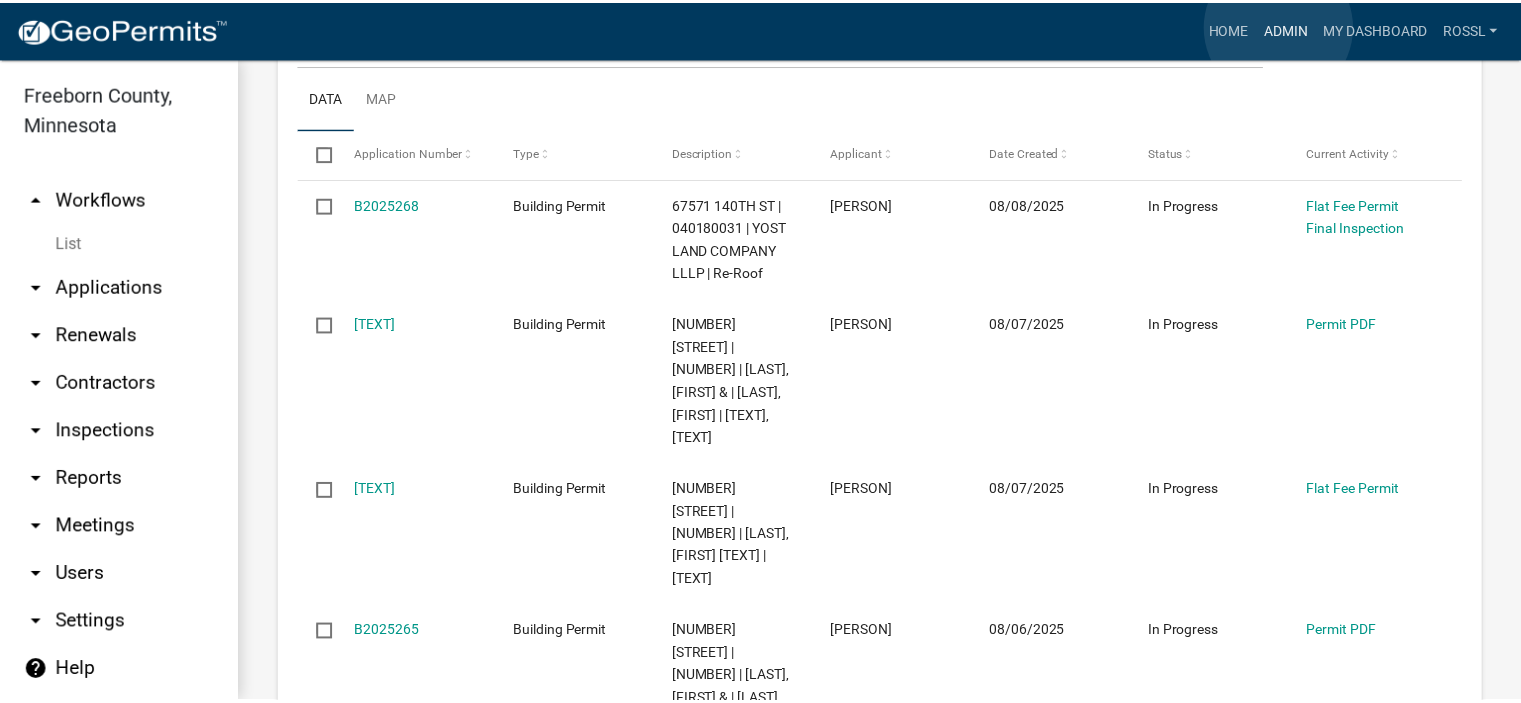 scroll, scrollTop: 0, scrollLeft: 0, axis: both 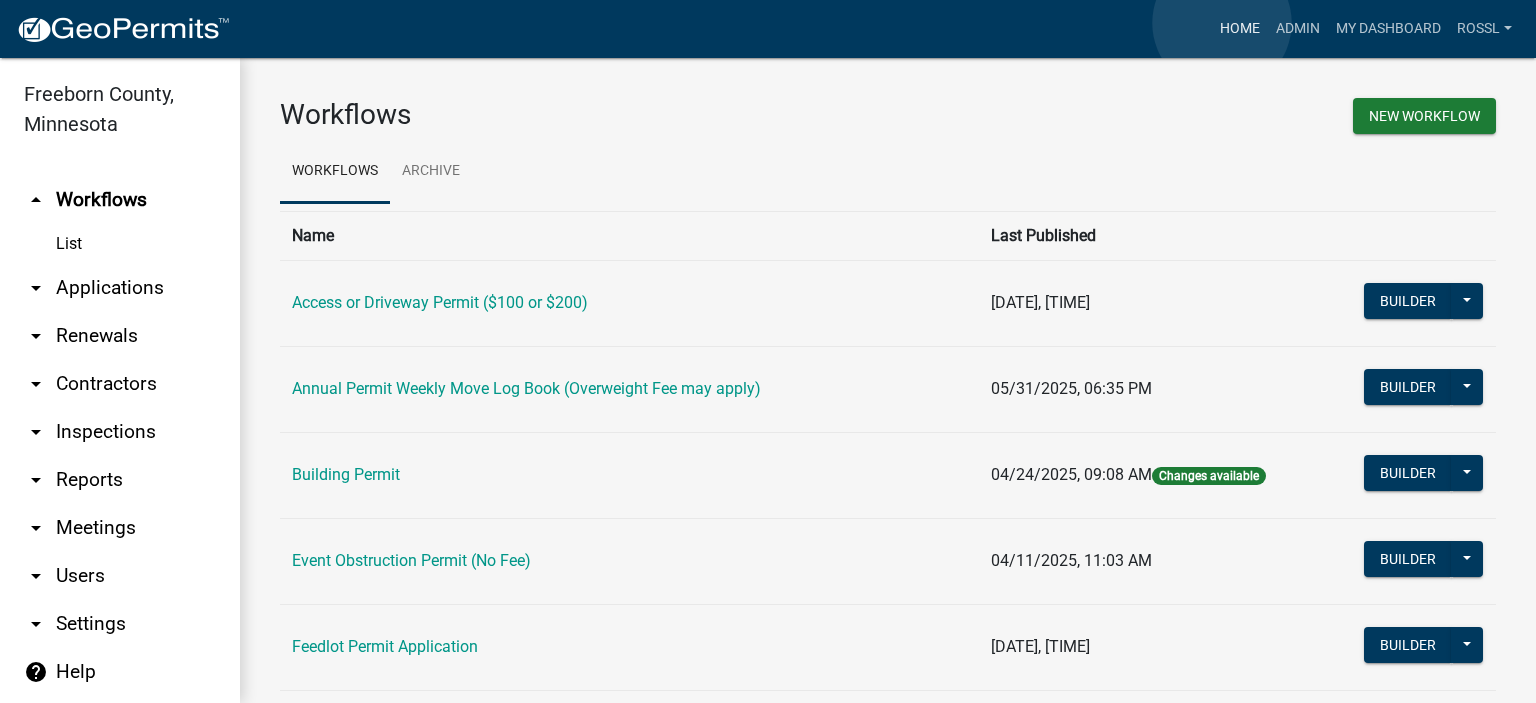 click on "Home" at bounding box center [1240, 29] 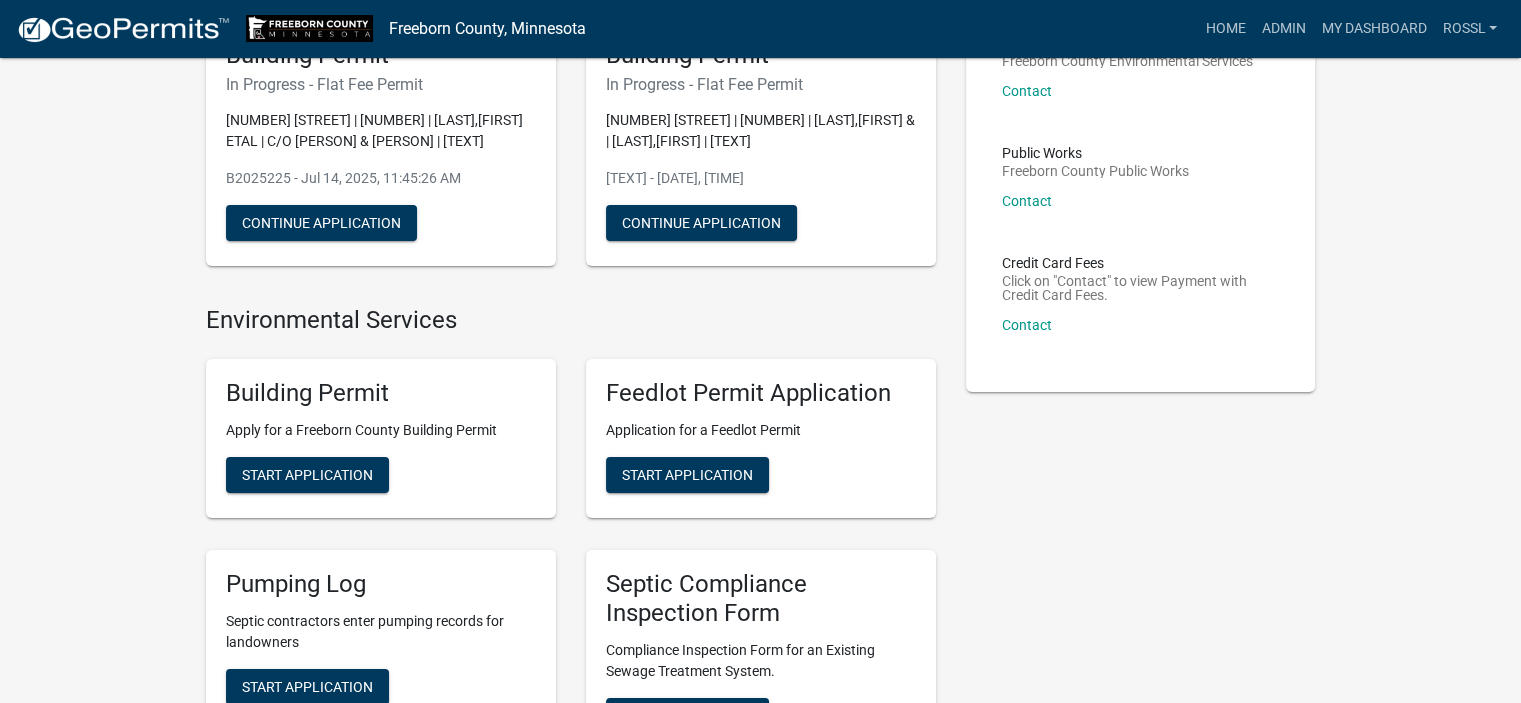 scroll, scrollTop: 200, scrollLeft: 0, axis: vertical 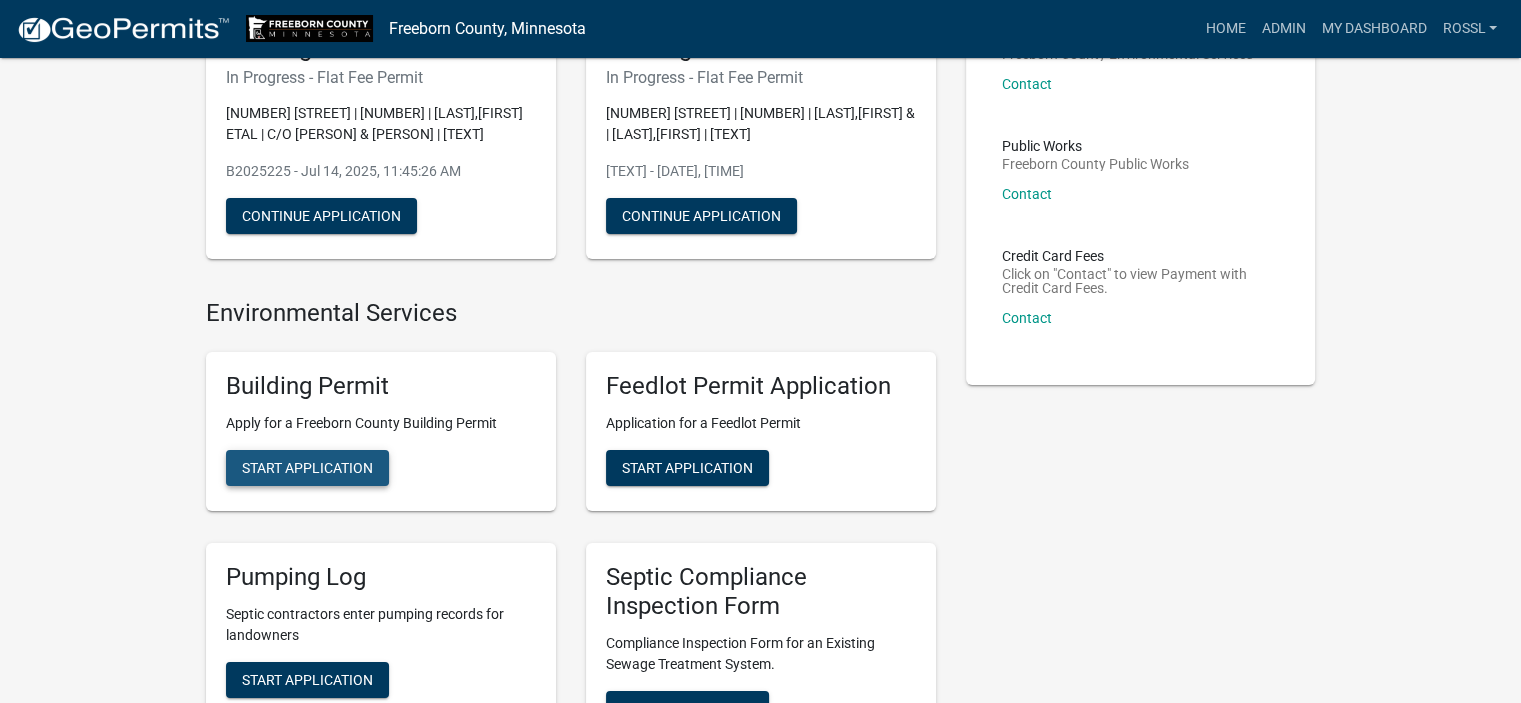 click on "Start Application" at bounding box center (307, 468) 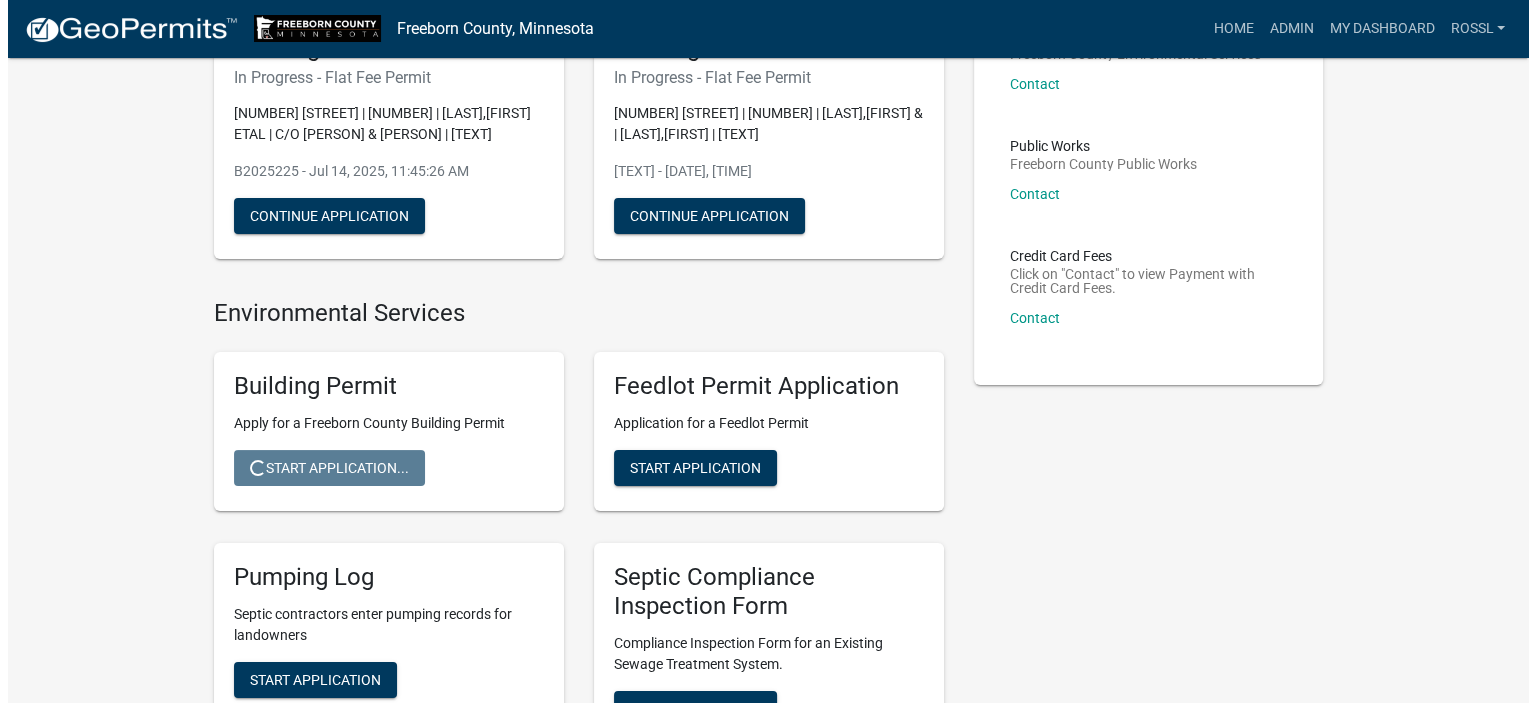 scroll, scrollTop: 0, scrollLeft: 0, axis: both 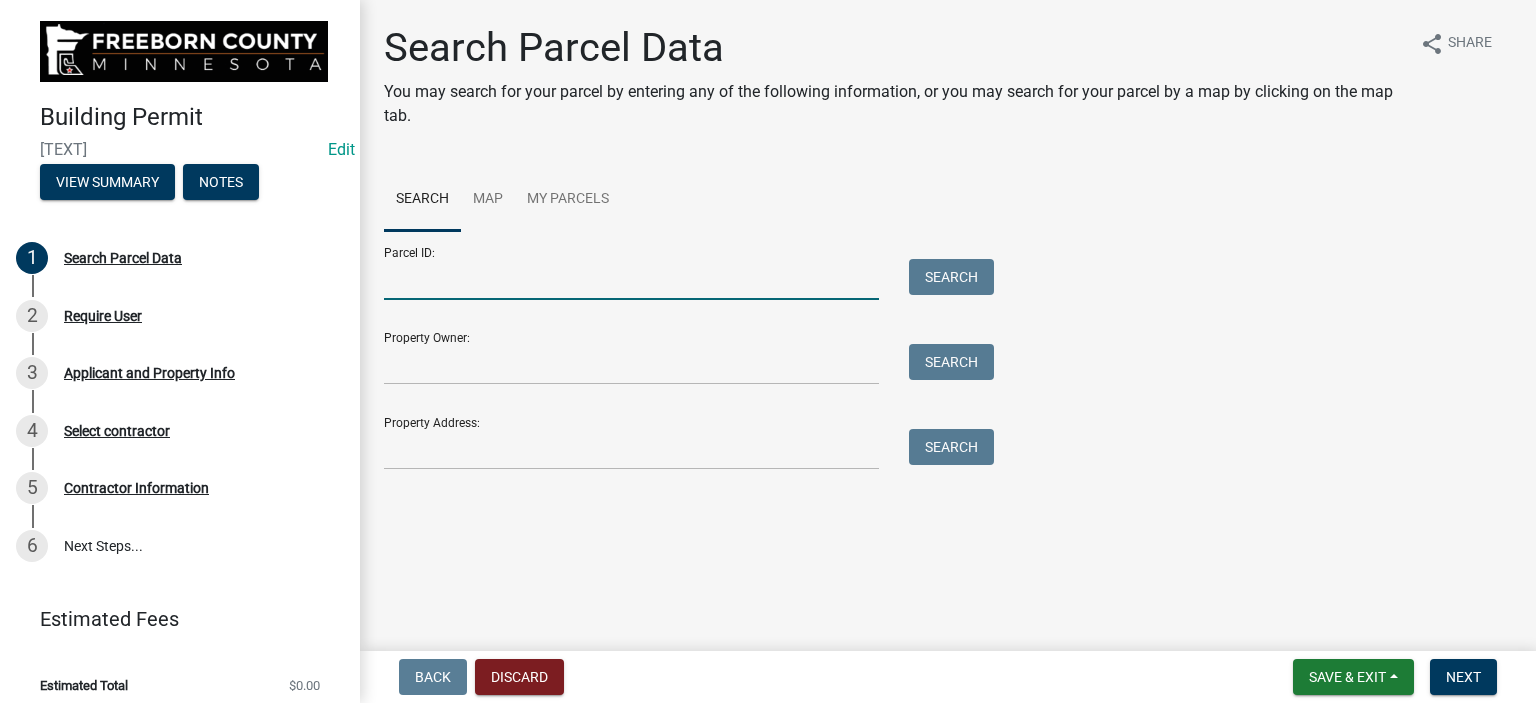 click on "Parcel ID:" at bounding box center (631, 279) 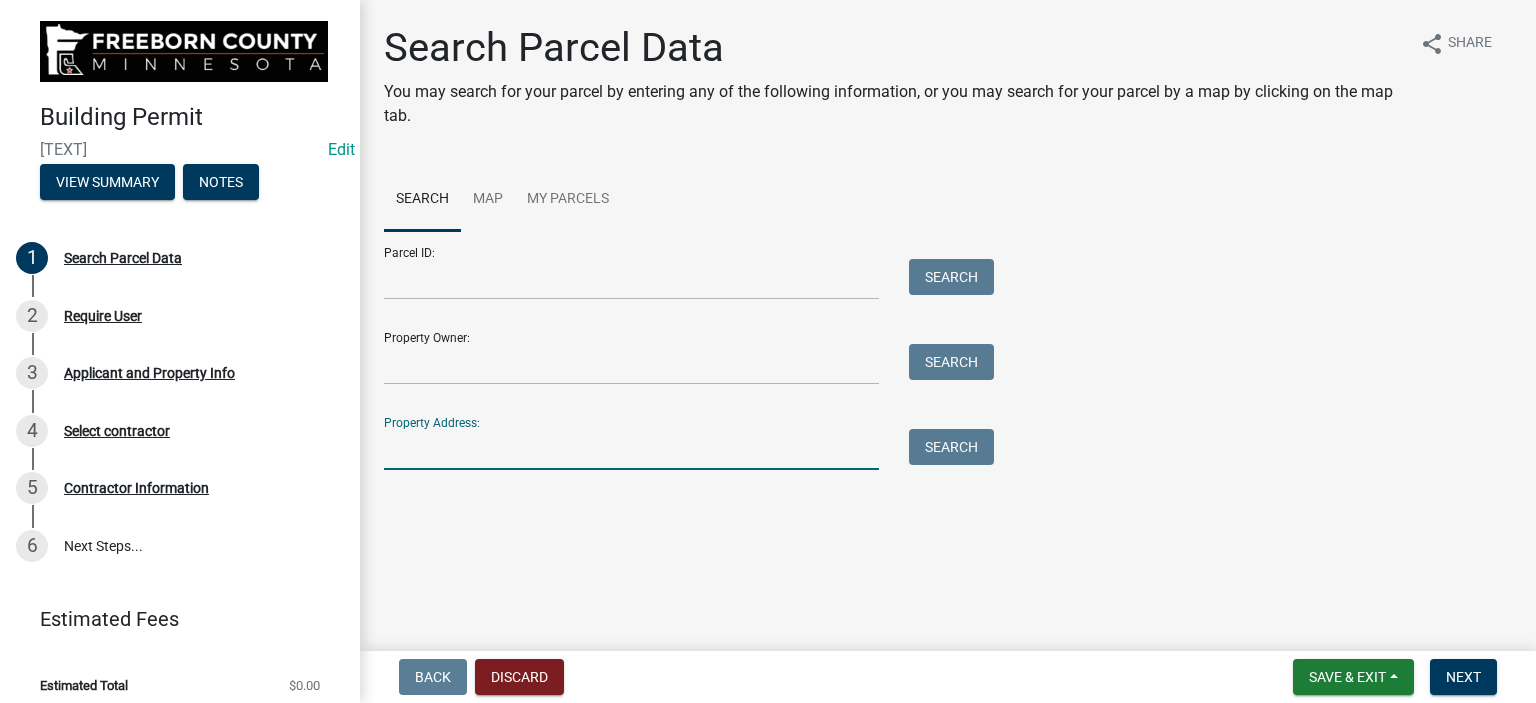 click on "Property Address:" at bounding box center [631, 449] 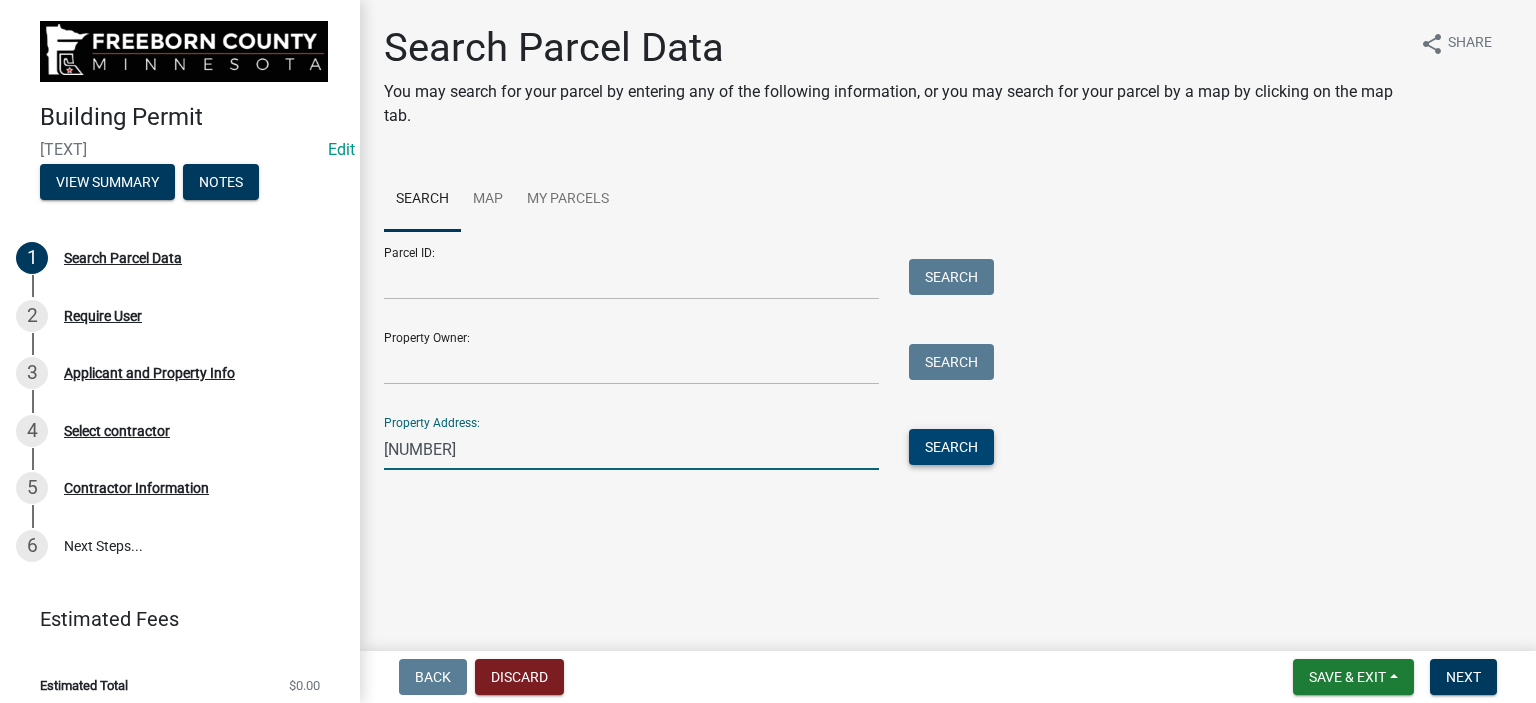 type on "[NUMBER]" 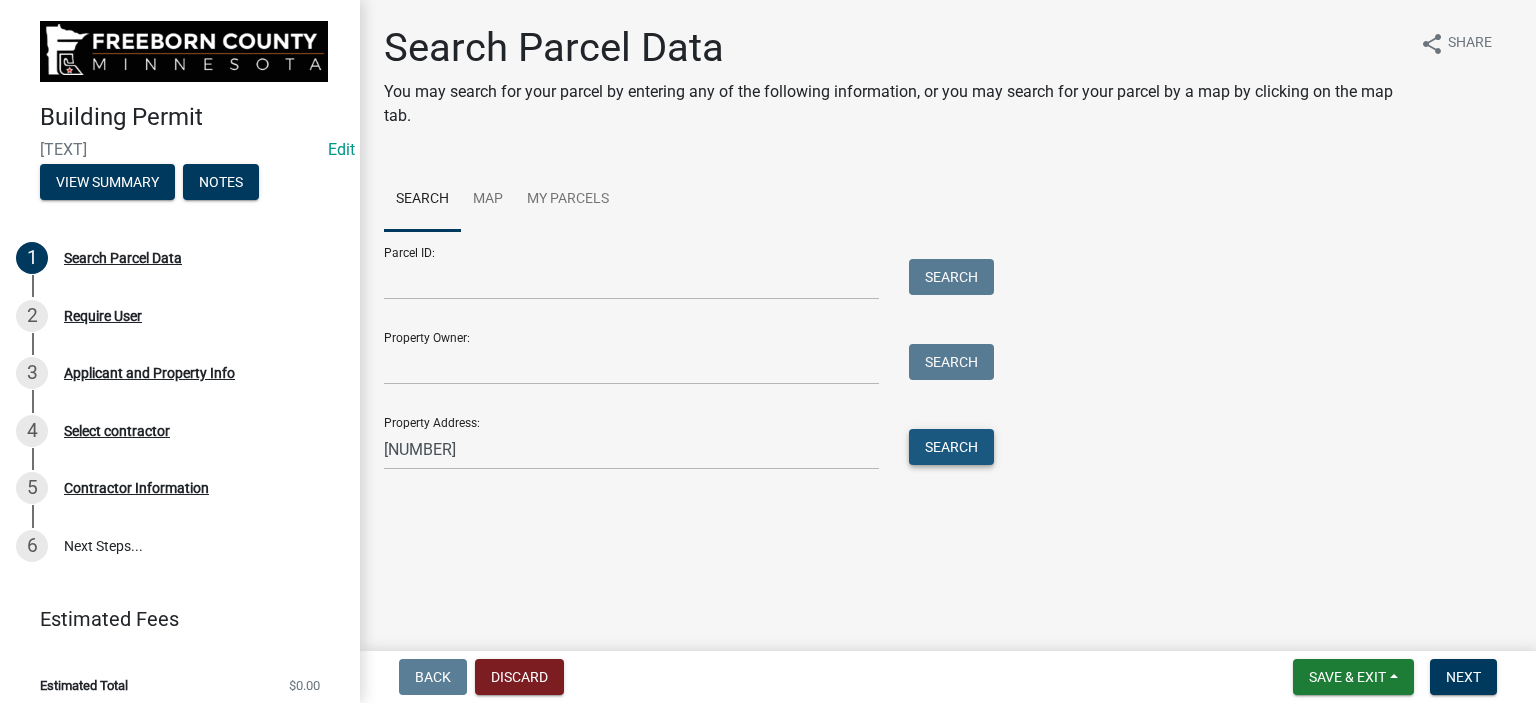 click on "Search" at bounding box center [951, 447] 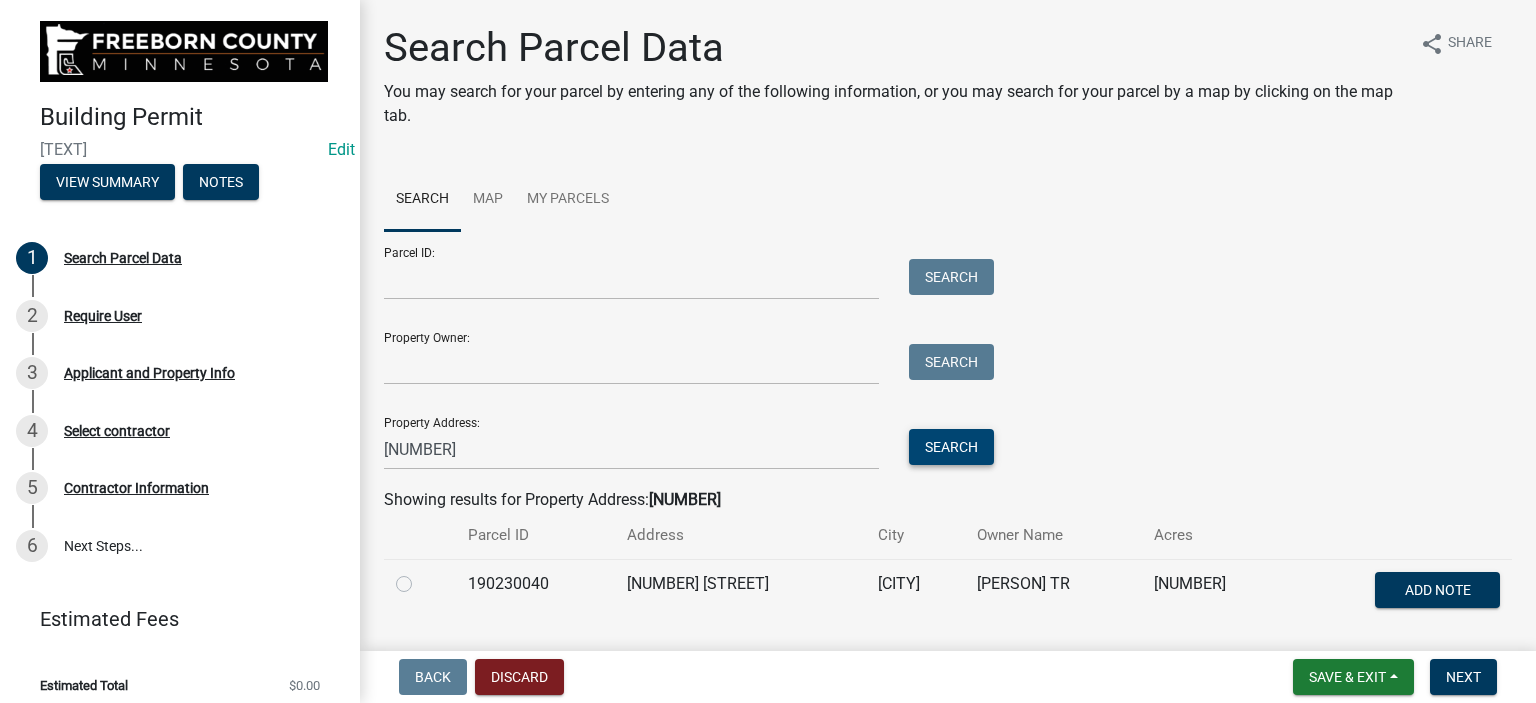 scroll, scrollTop: 60, scrollLeft: 0, axis: vertical 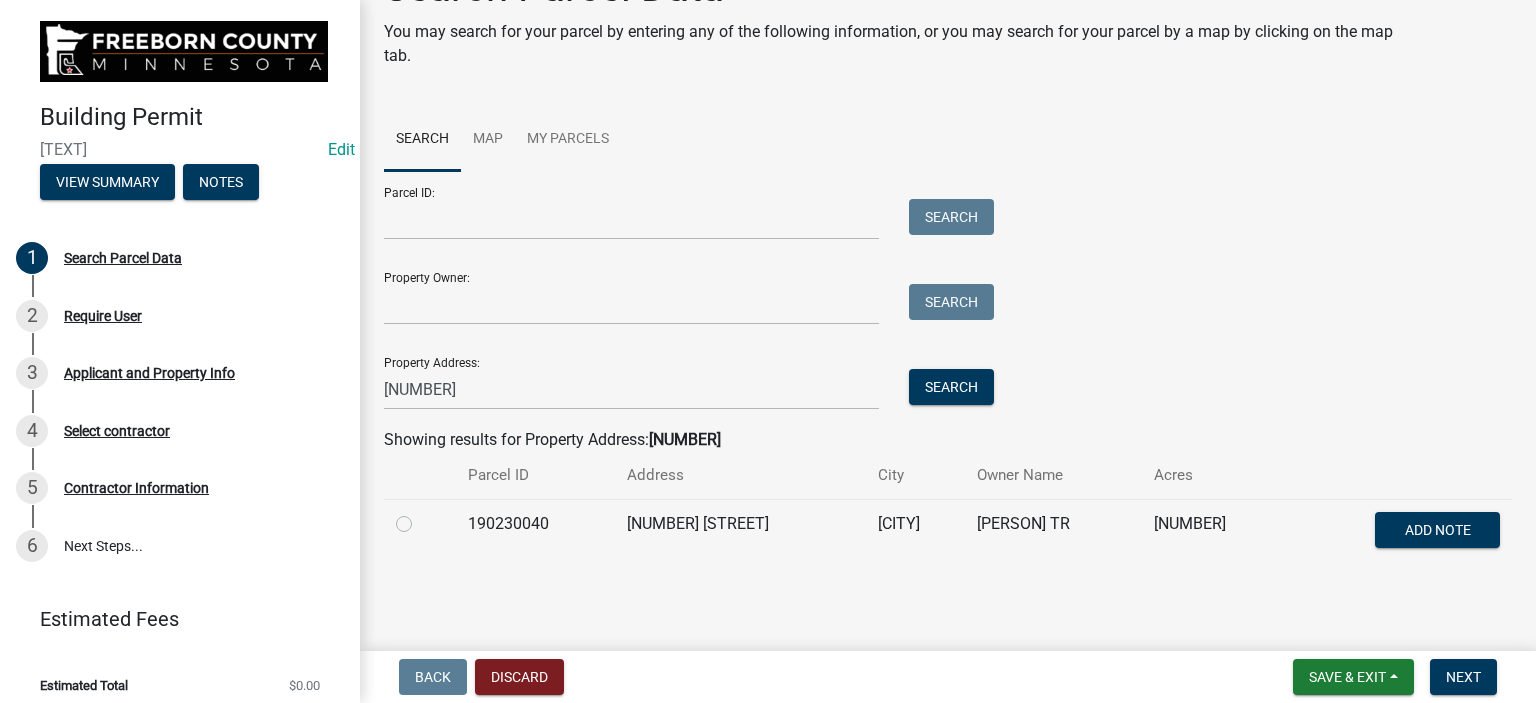 click 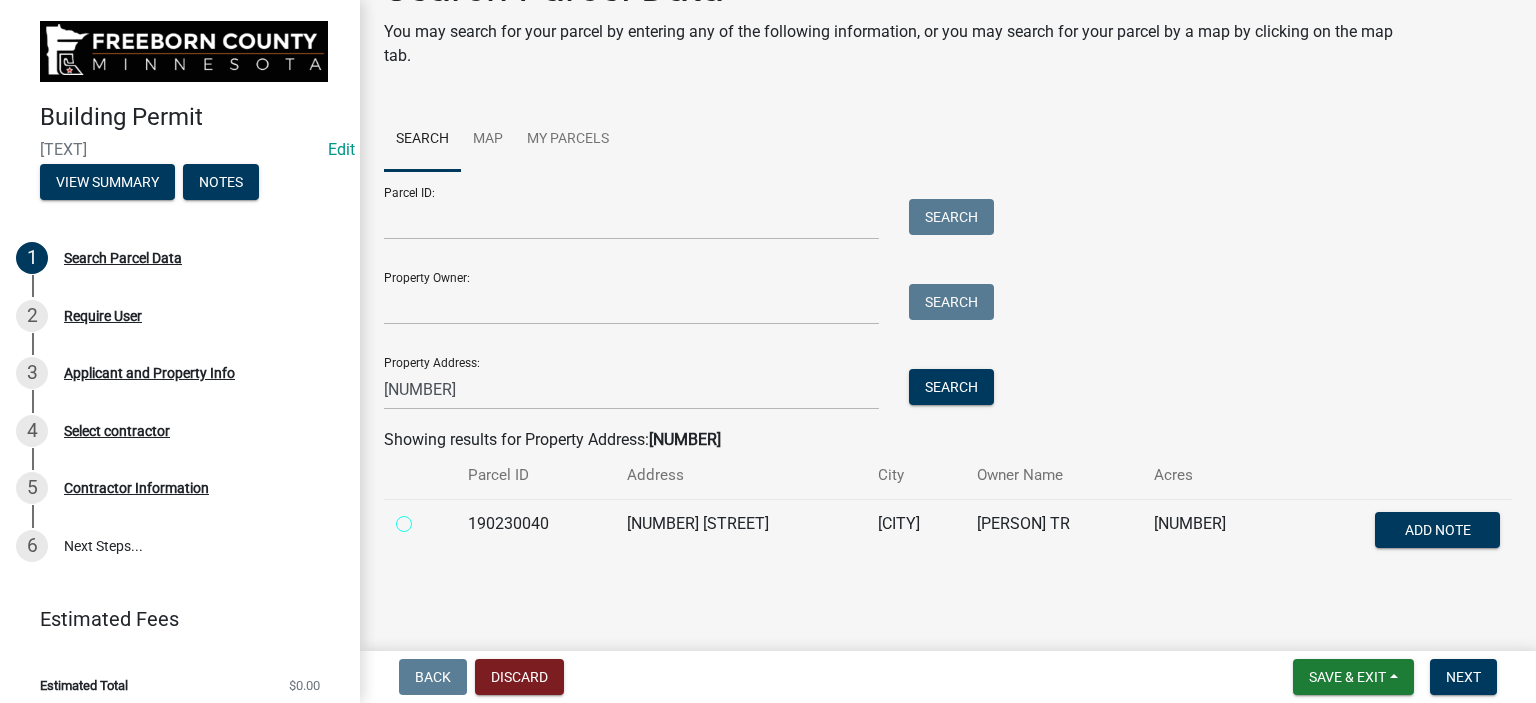 click at bounding box center [426, 518] 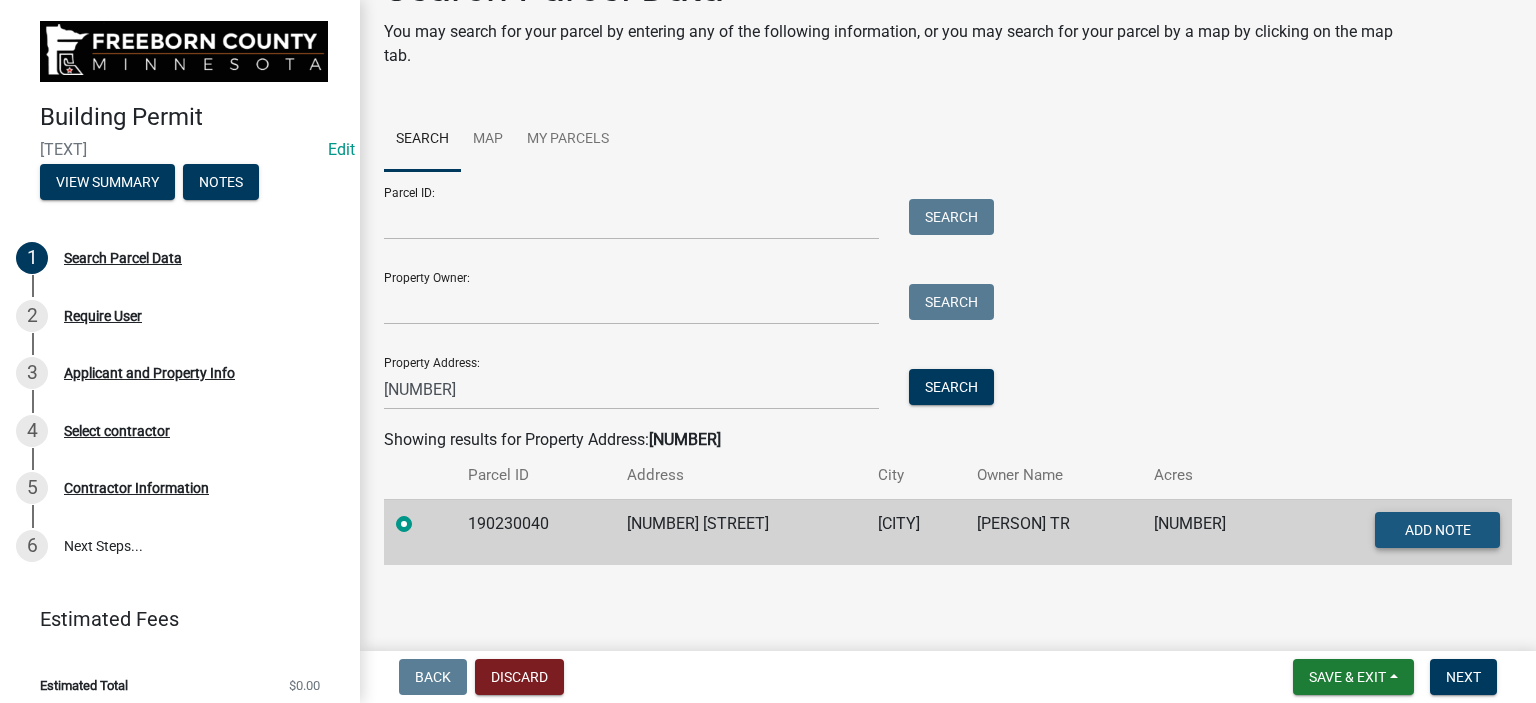 click on "Add Note" 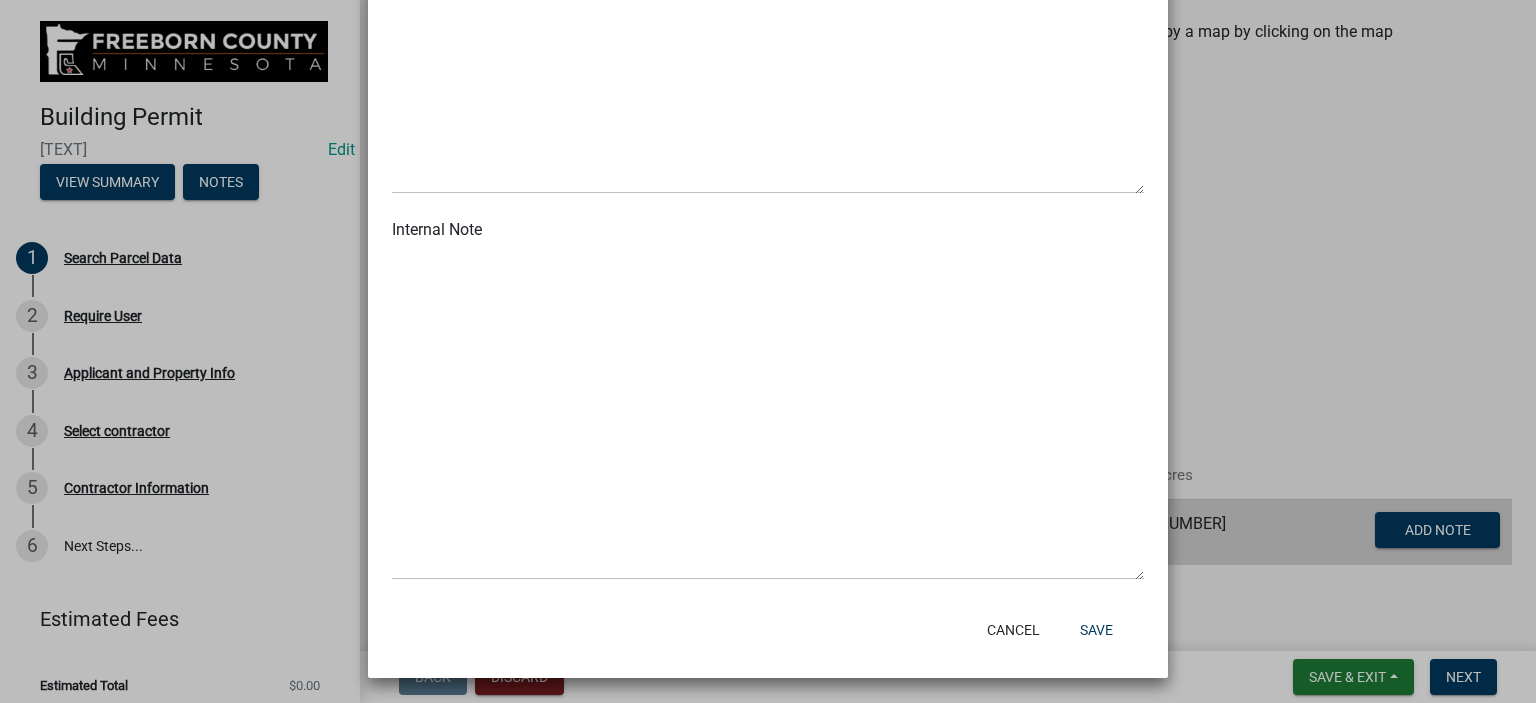 scroll, scrollTop: 307, scrollLeft: 0, axis: vertical 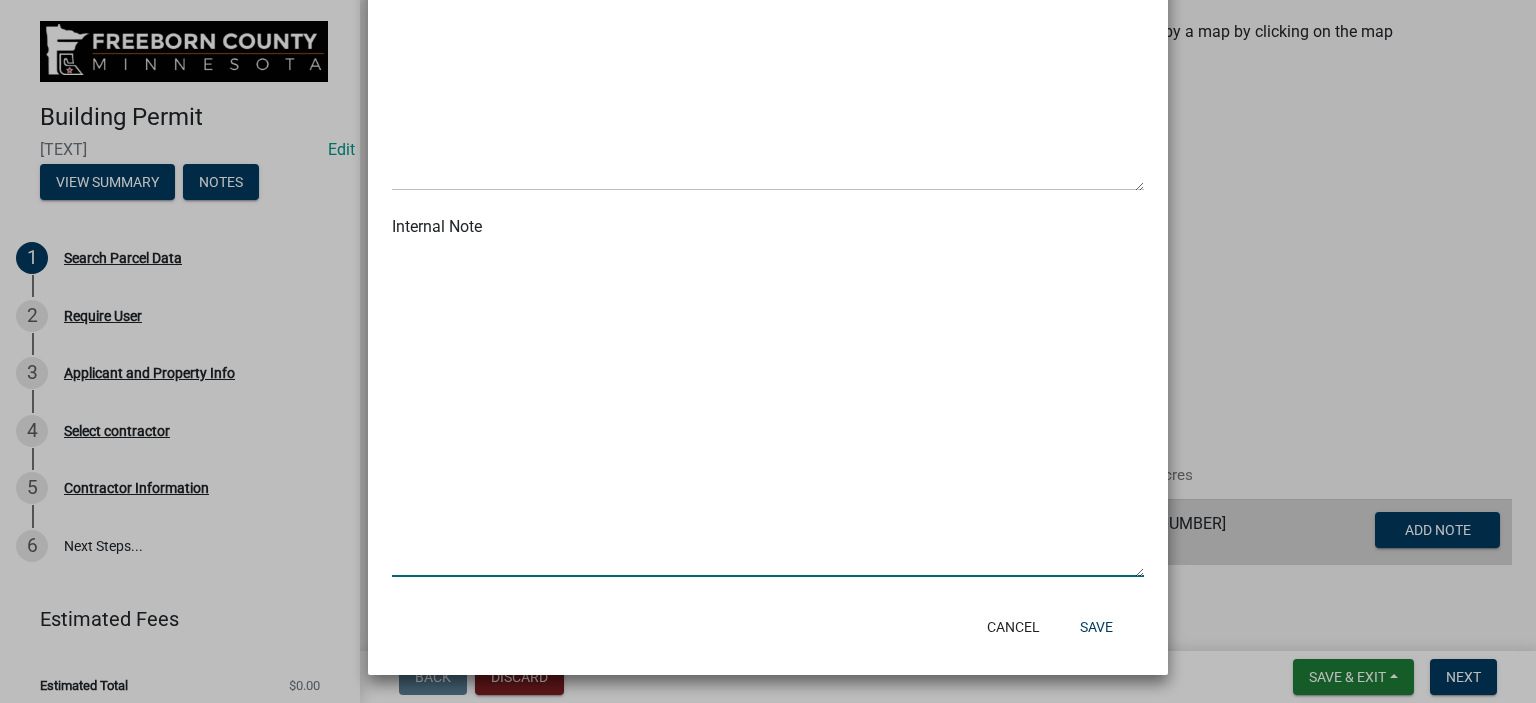 click at bounding box center (768, 410) 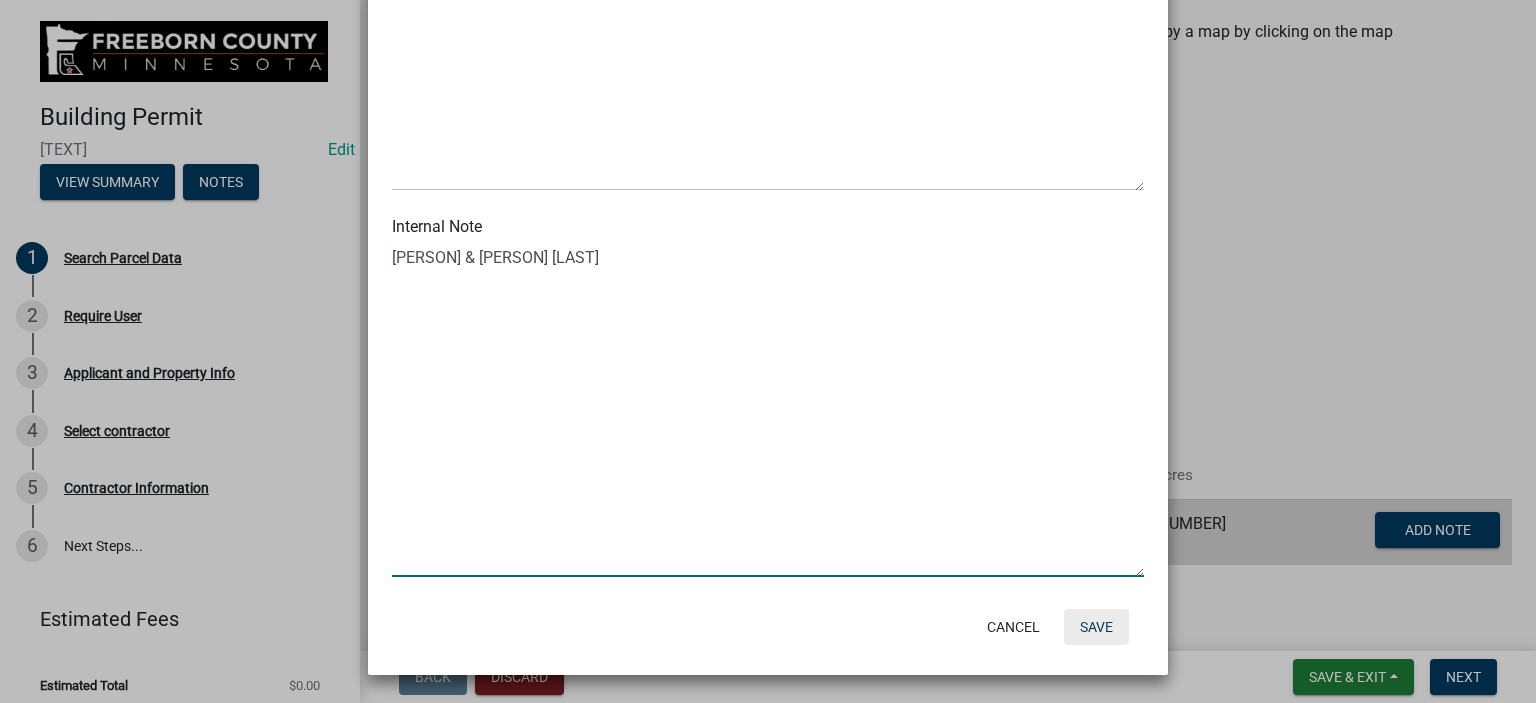 type on "[PERSON] & [PERSON] [LAST]" 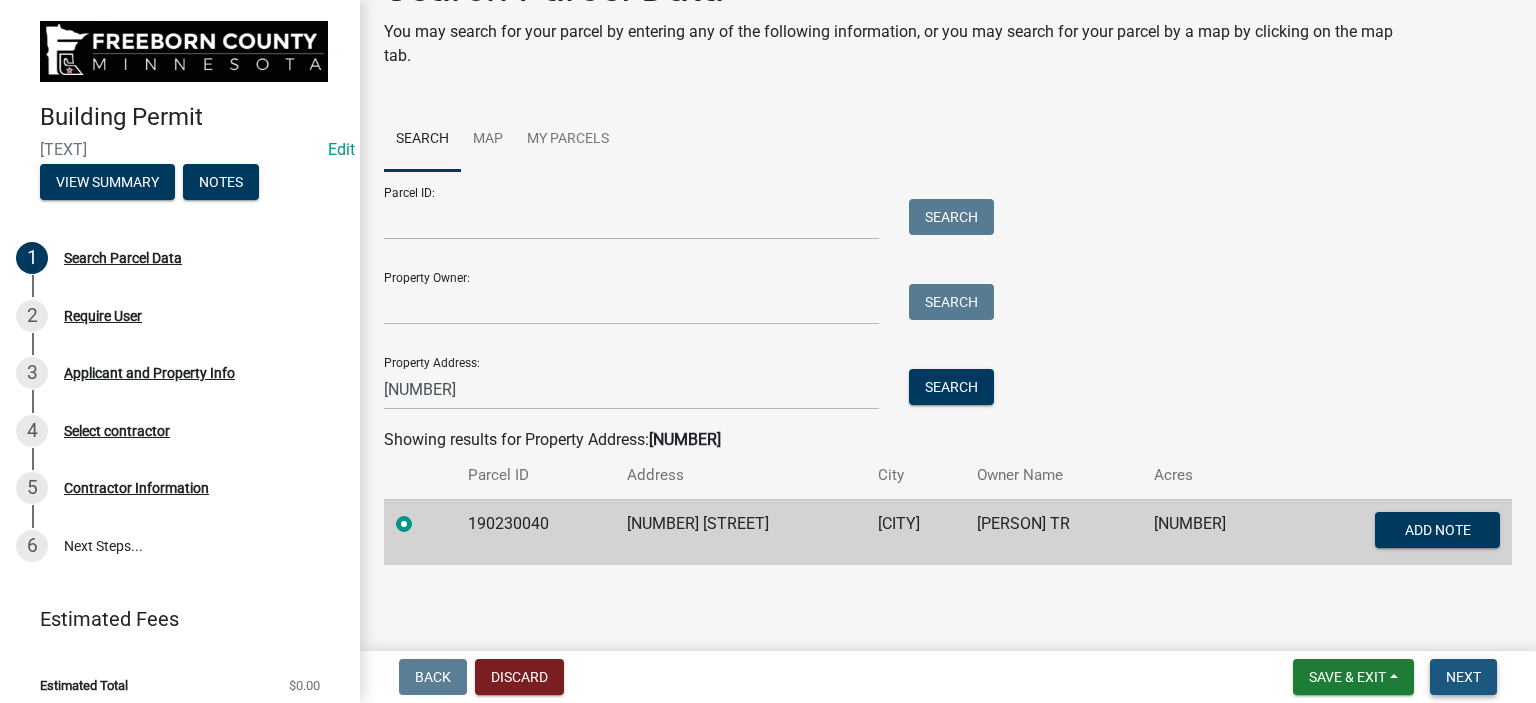 click on "Next" at bounding box center (1463, 677) 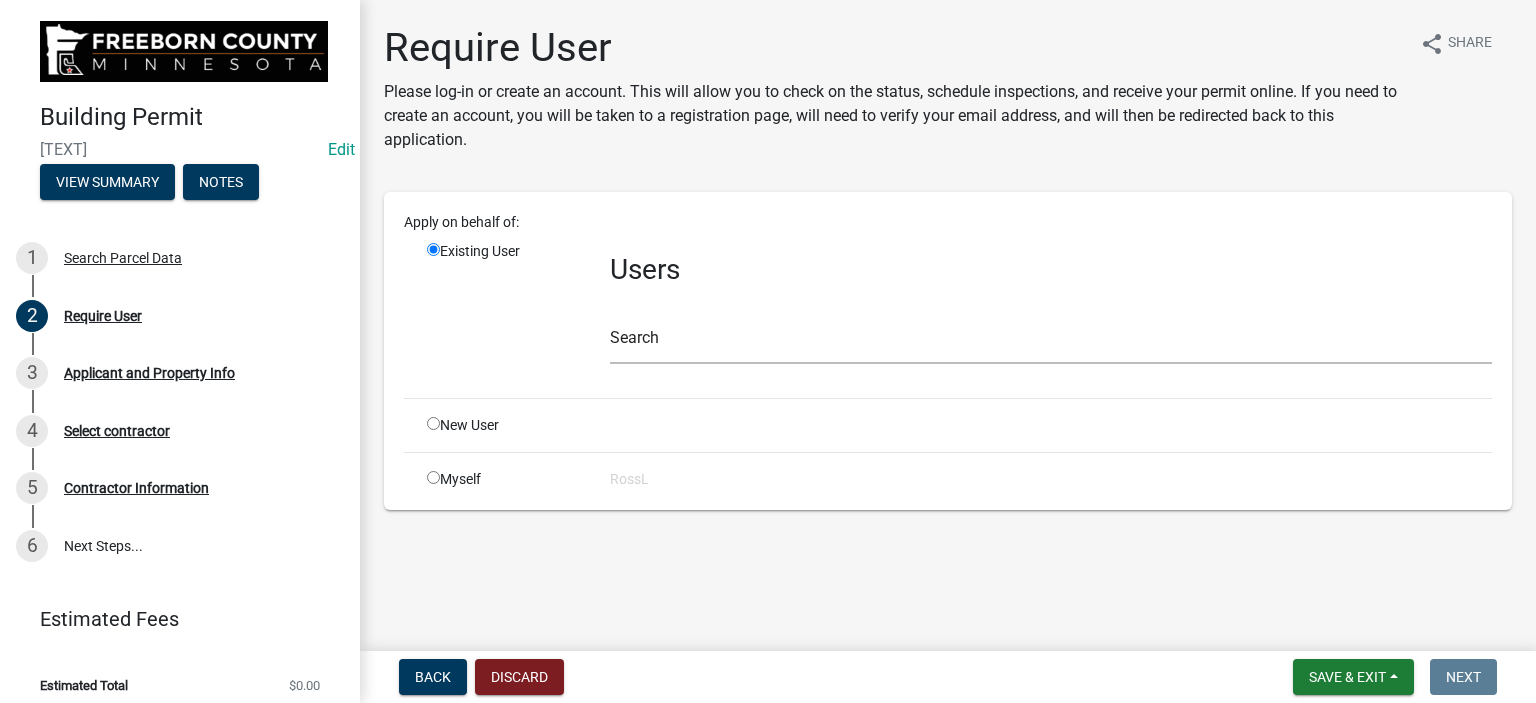 click 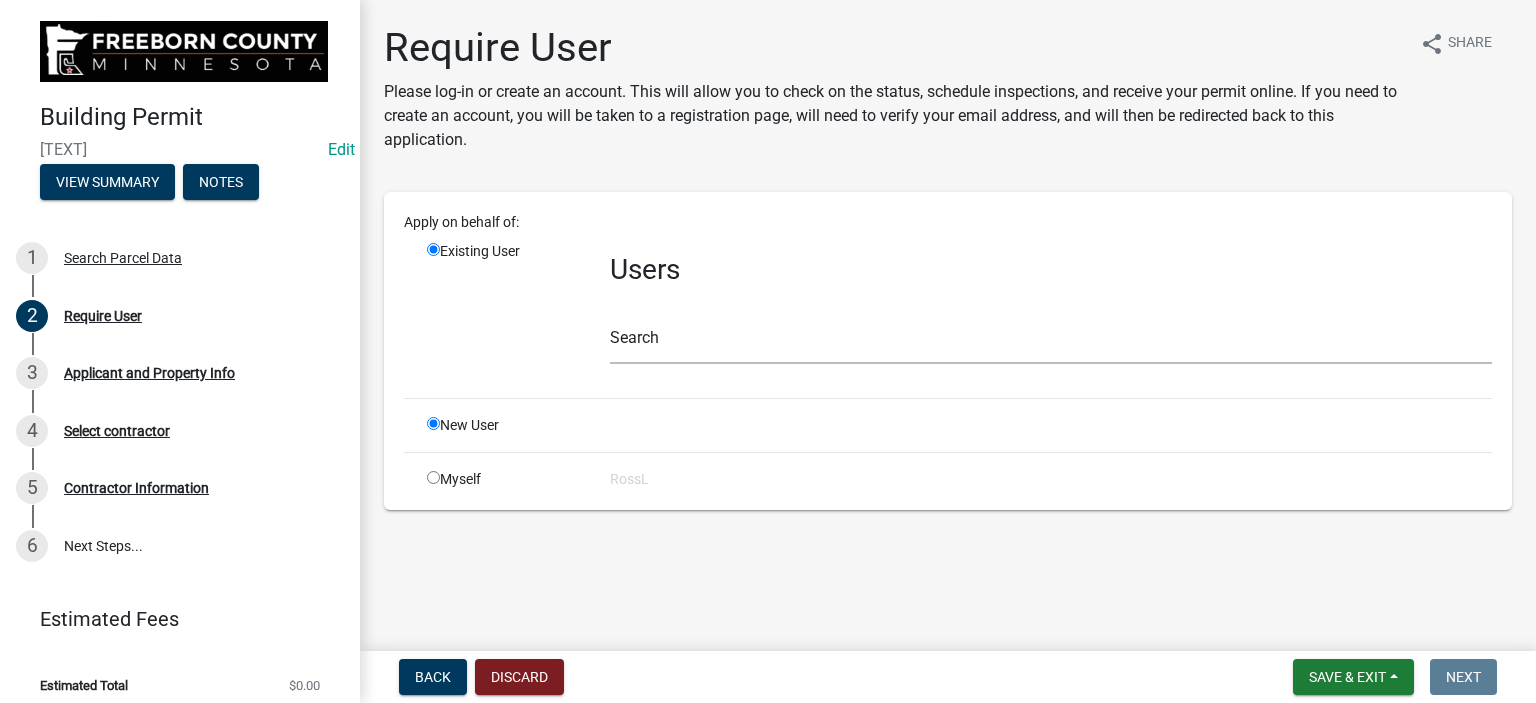 radio on "false" 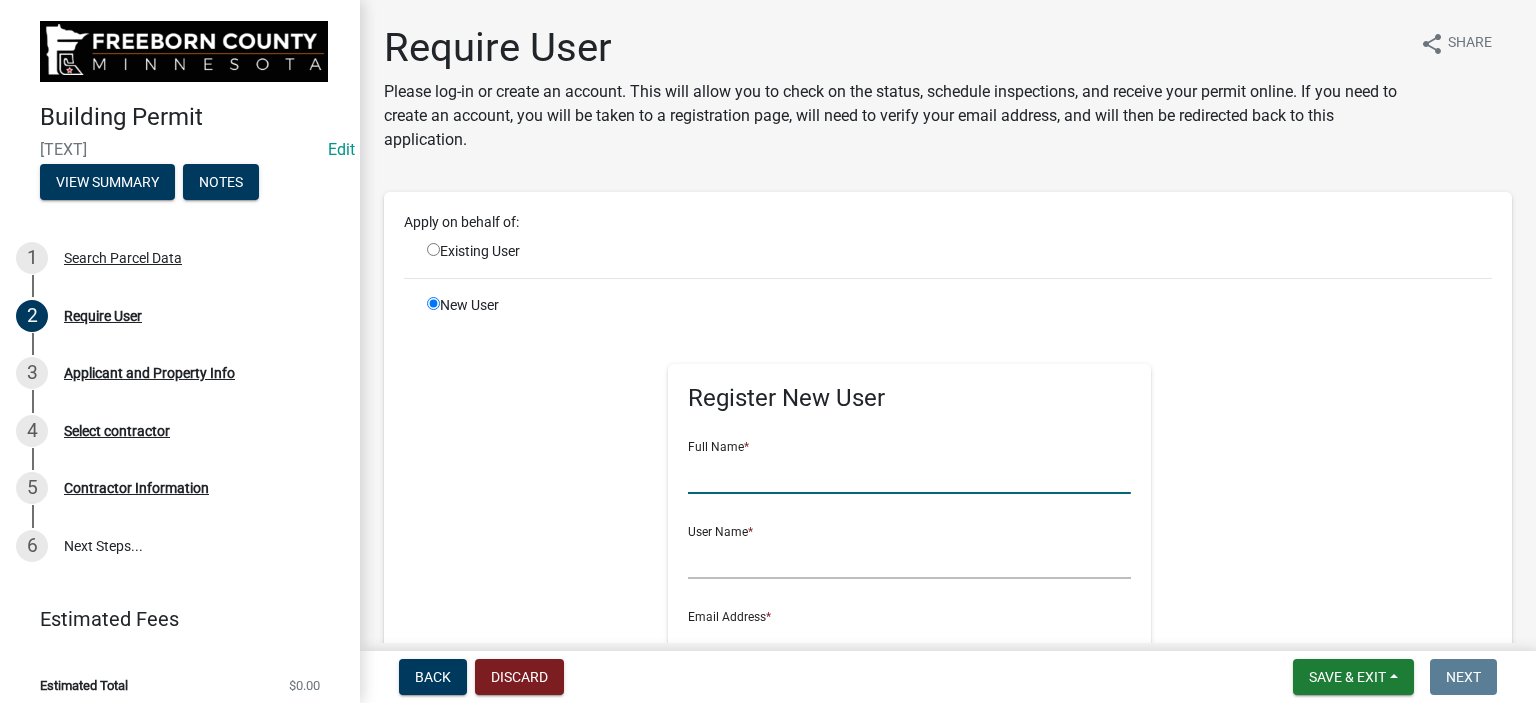 click 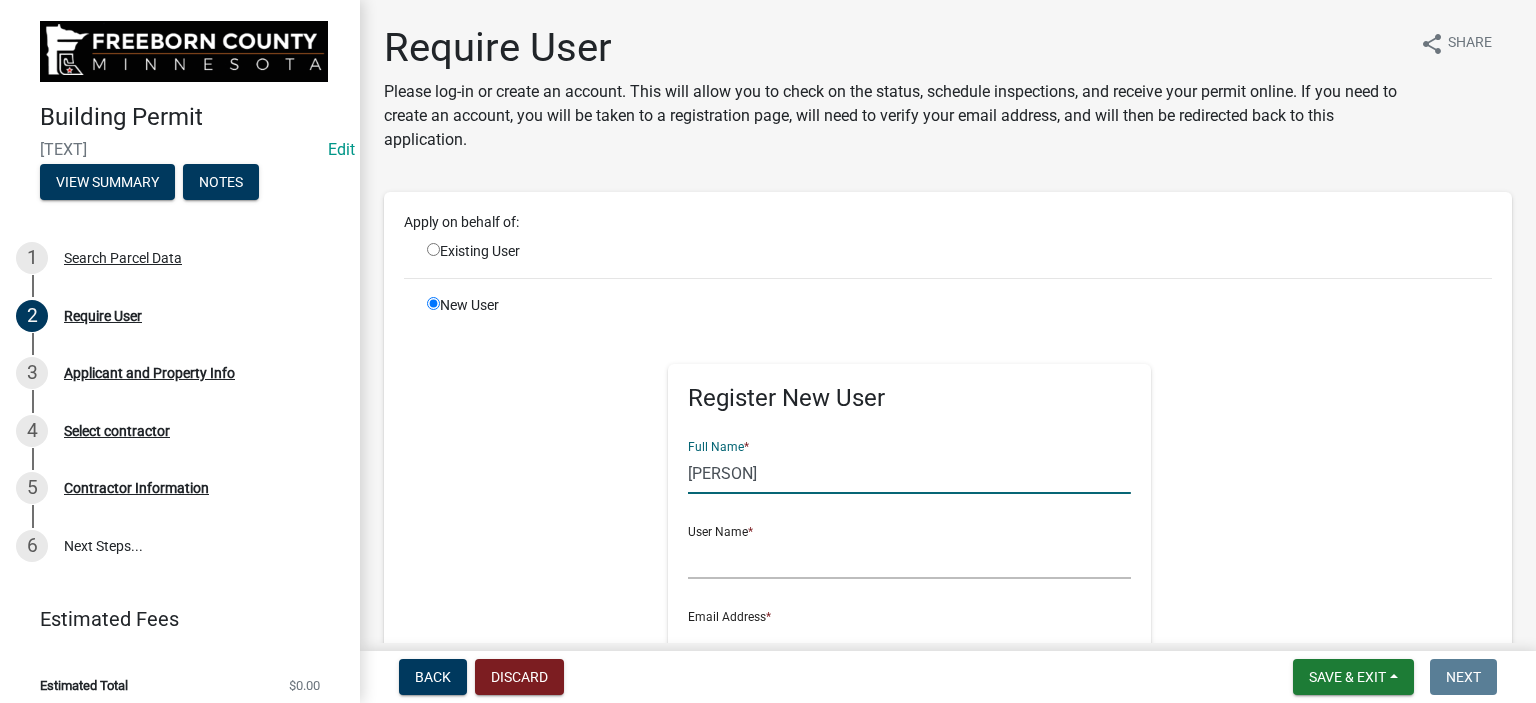 type on "[PERSON]" 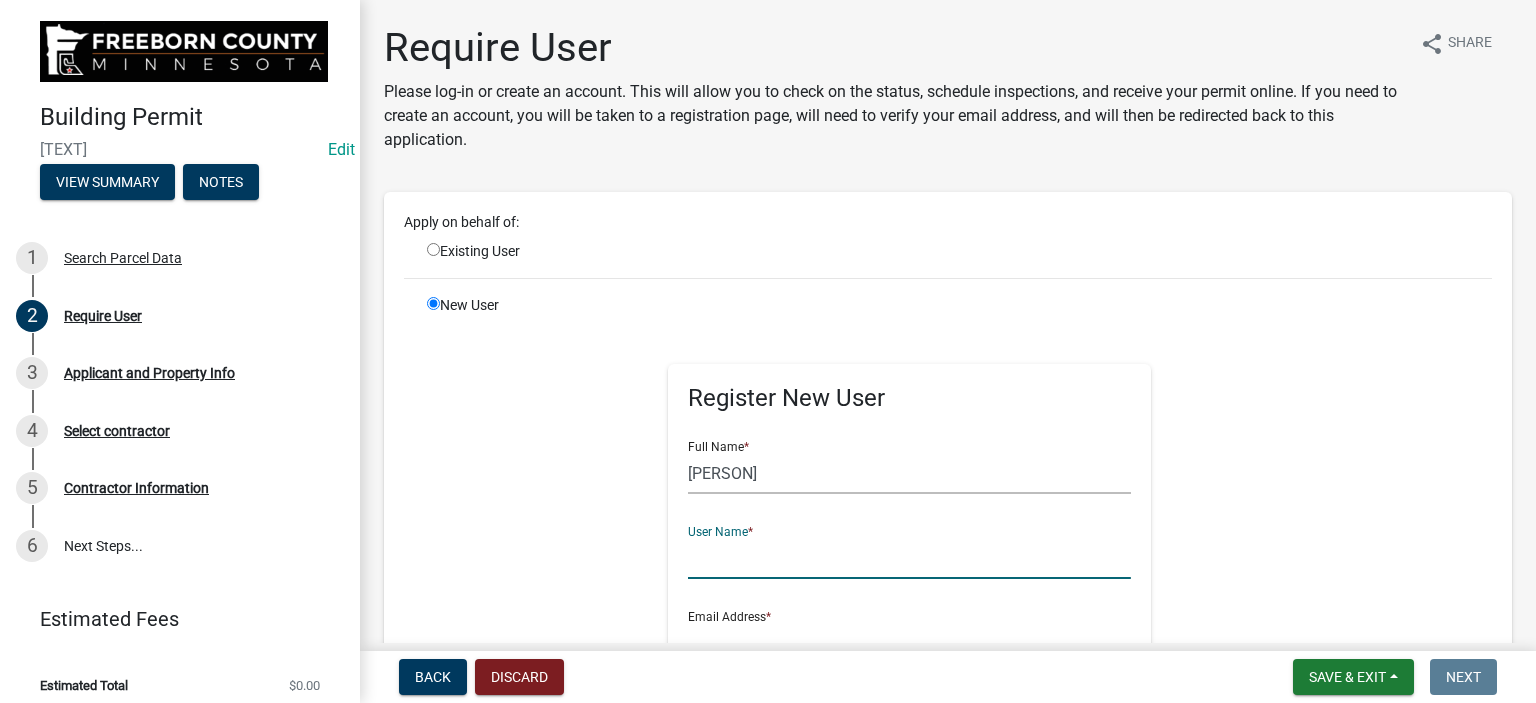 click 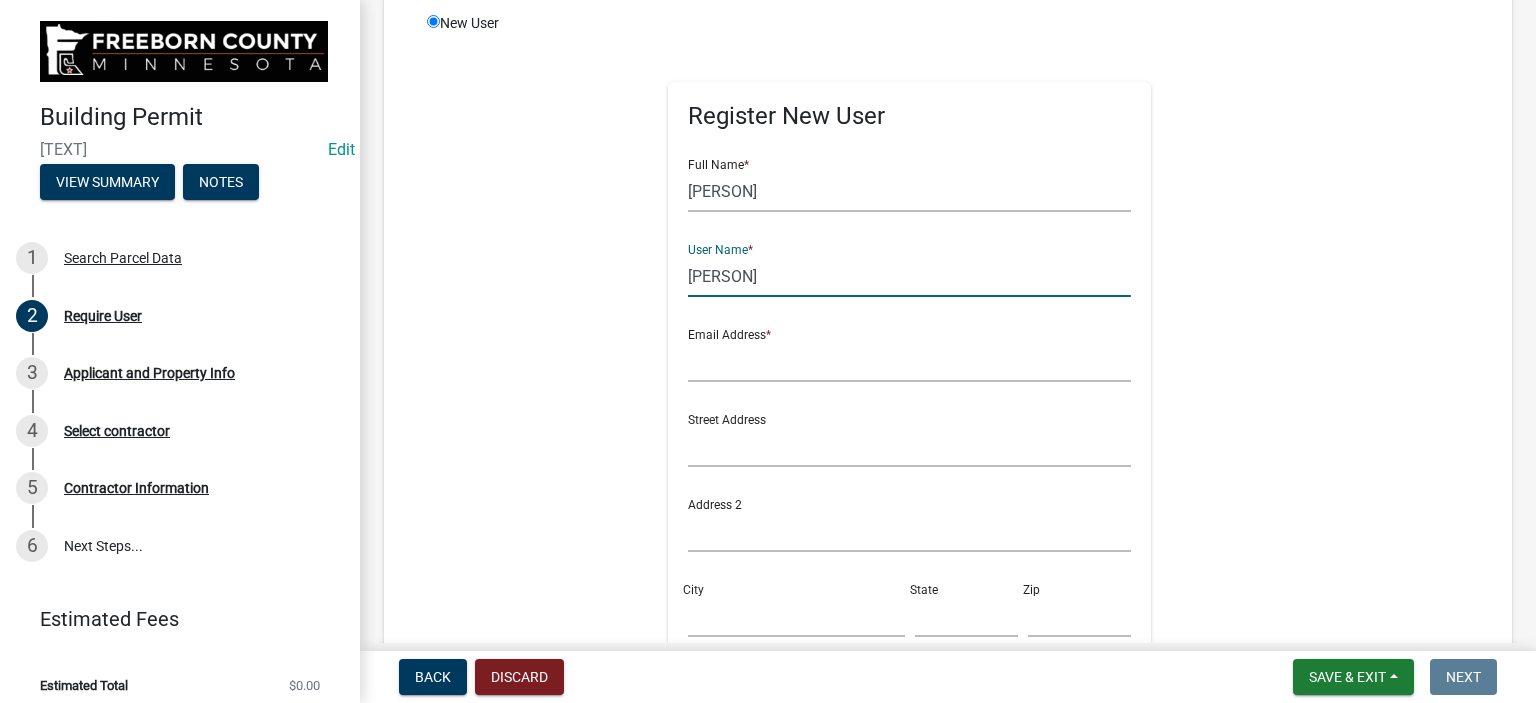 scroll, scrollTop: 400, scrollLeft: 0, axis: vertical 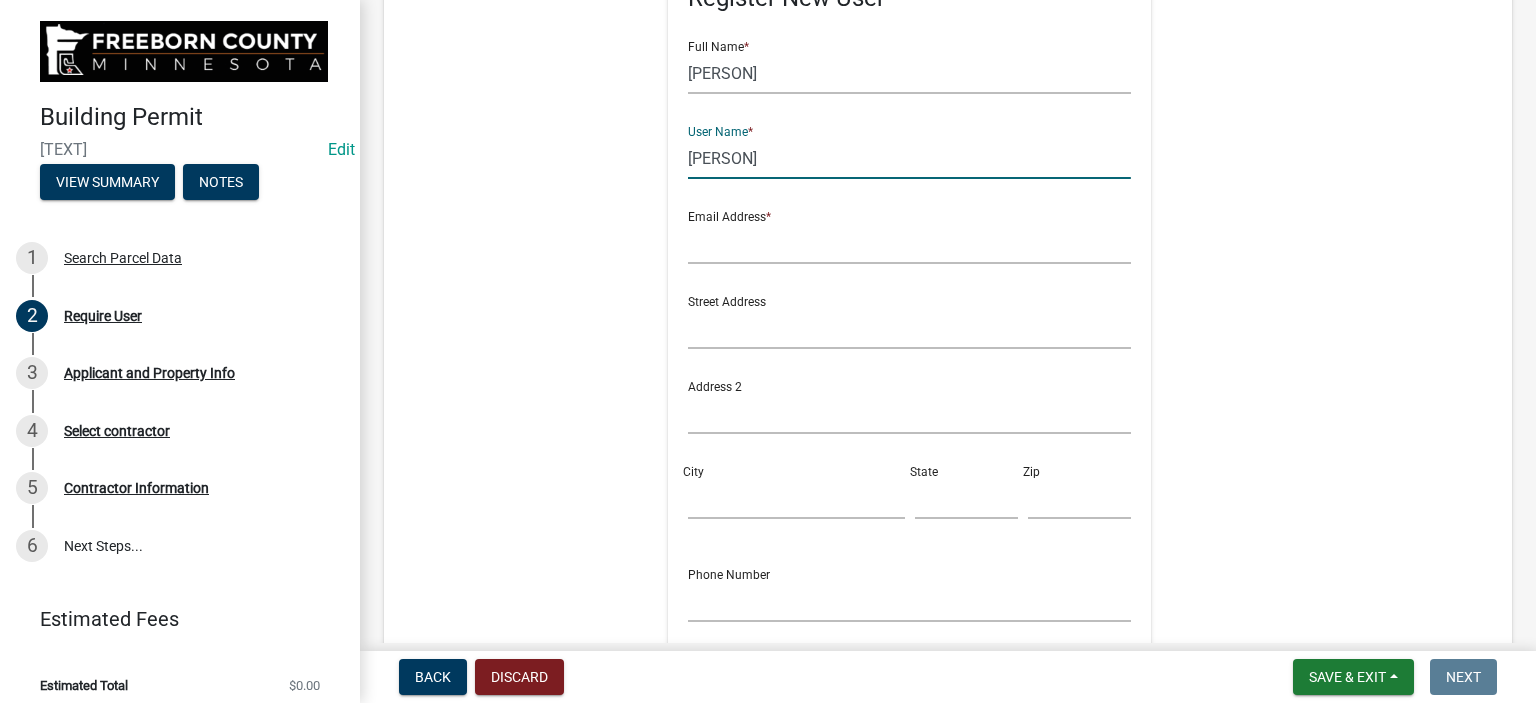 type on "[PERSON]" 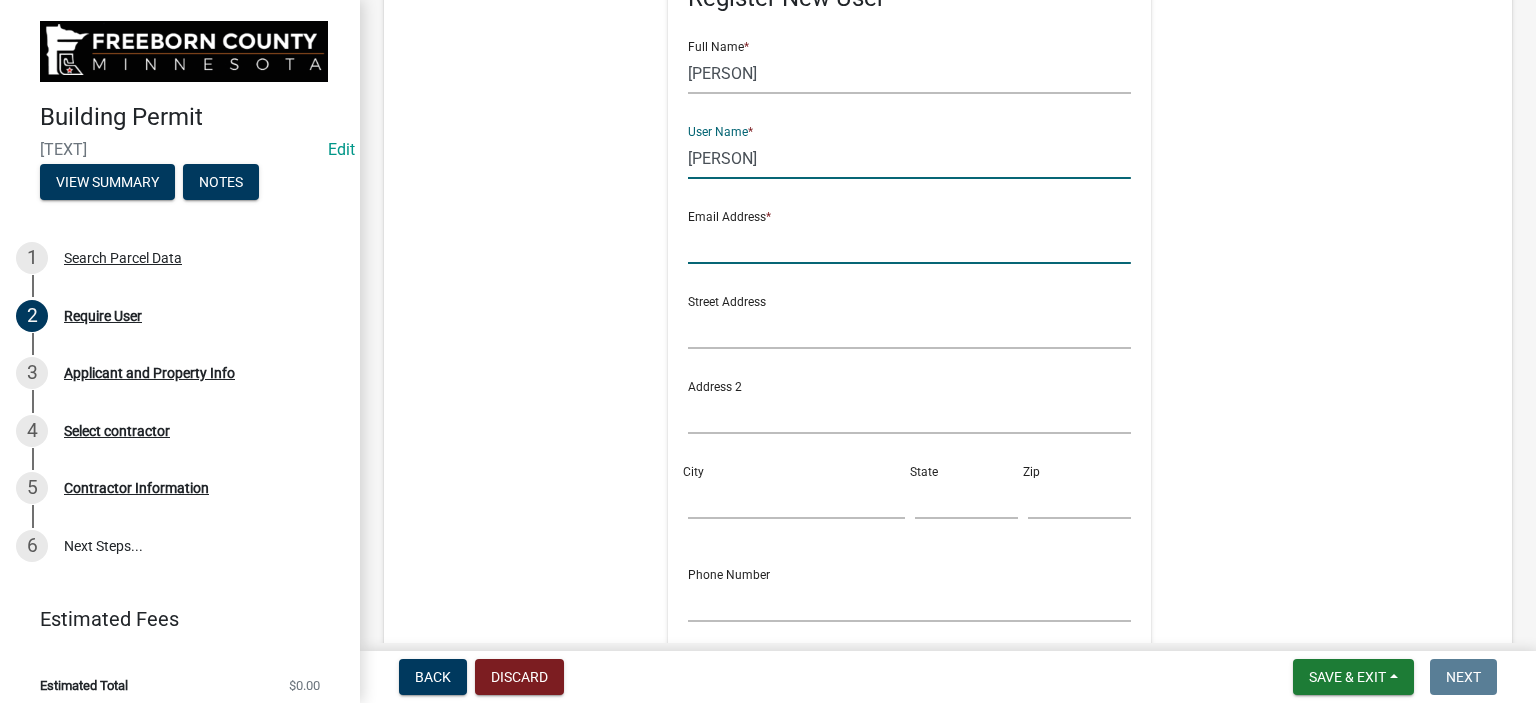 drag, startPoint x: 719, startPoint y: 244, endPoint x: 736, endPoint y: 251, distance: 18.384777 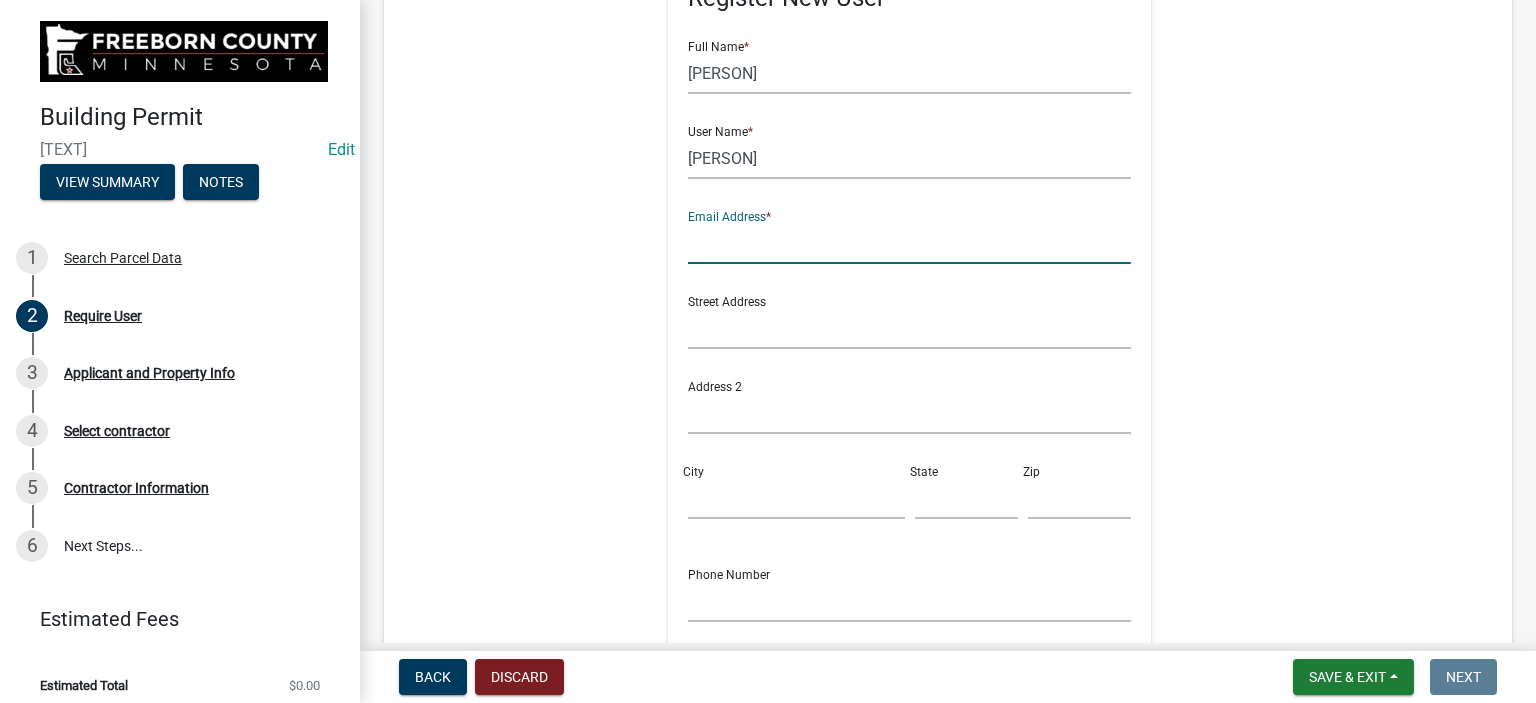 type on "[PERSON]@[TEXT].com" 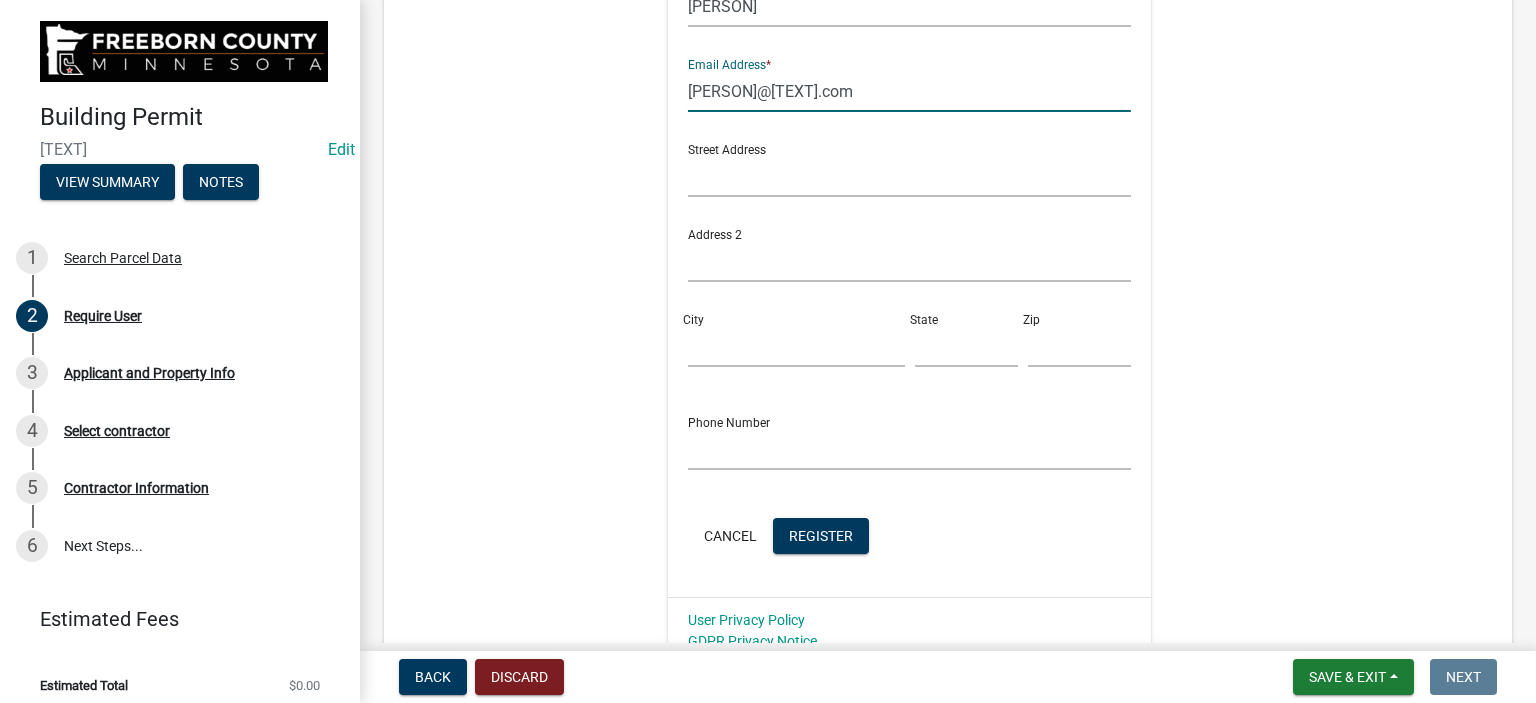 scroll, scrollTop: 724, scrollLeft: 0, axis: vertical 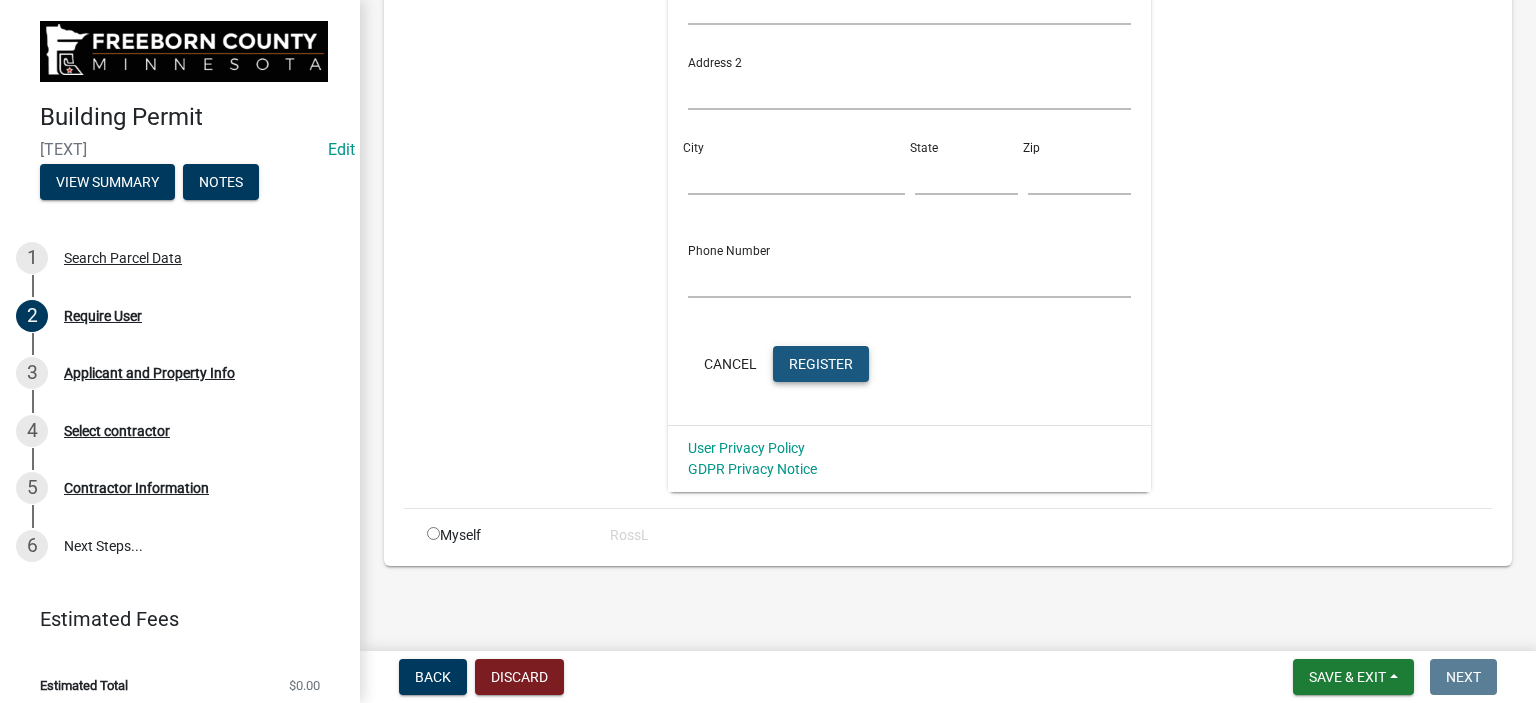 click on "Register" 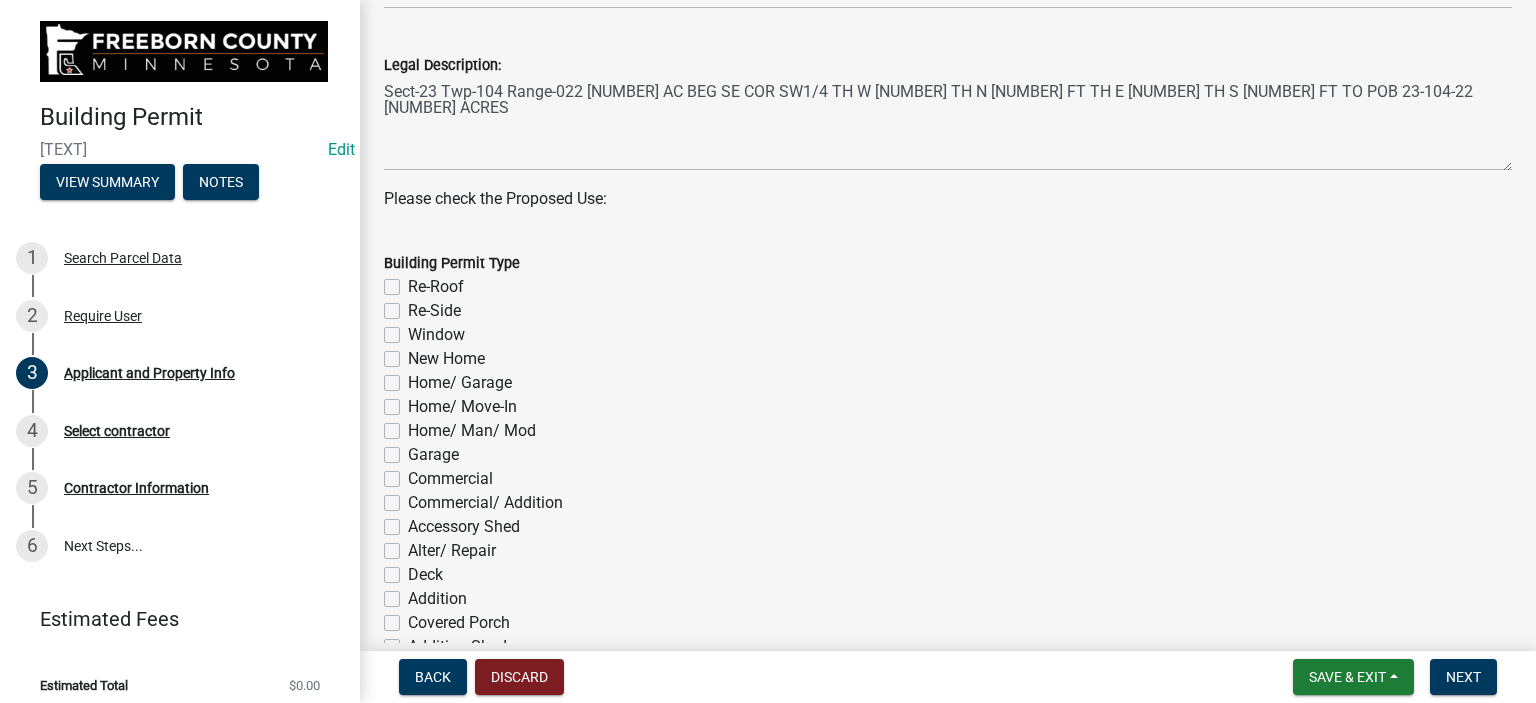 scroll, scrollTop: 800, scrollLeft: 0, axis: vertical 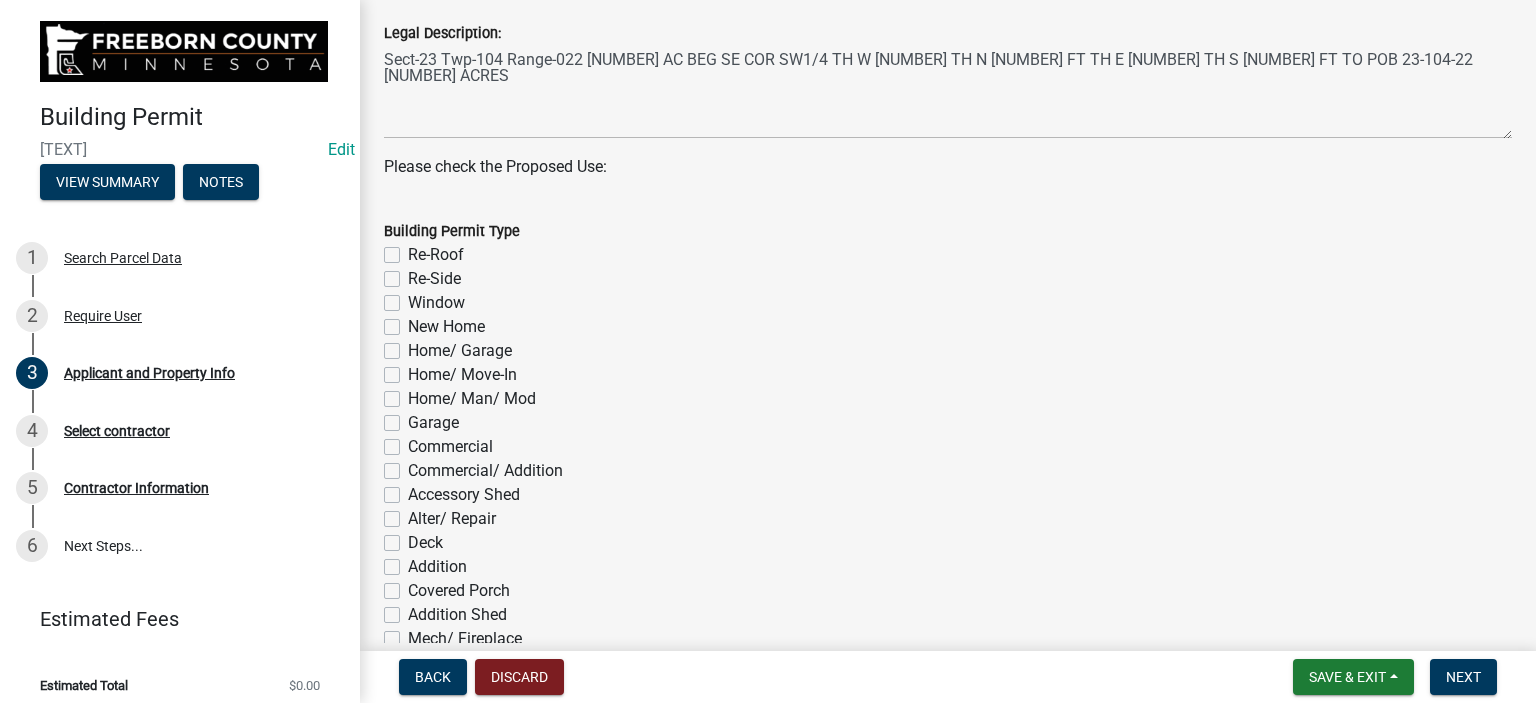 click on "Home/ Garage" 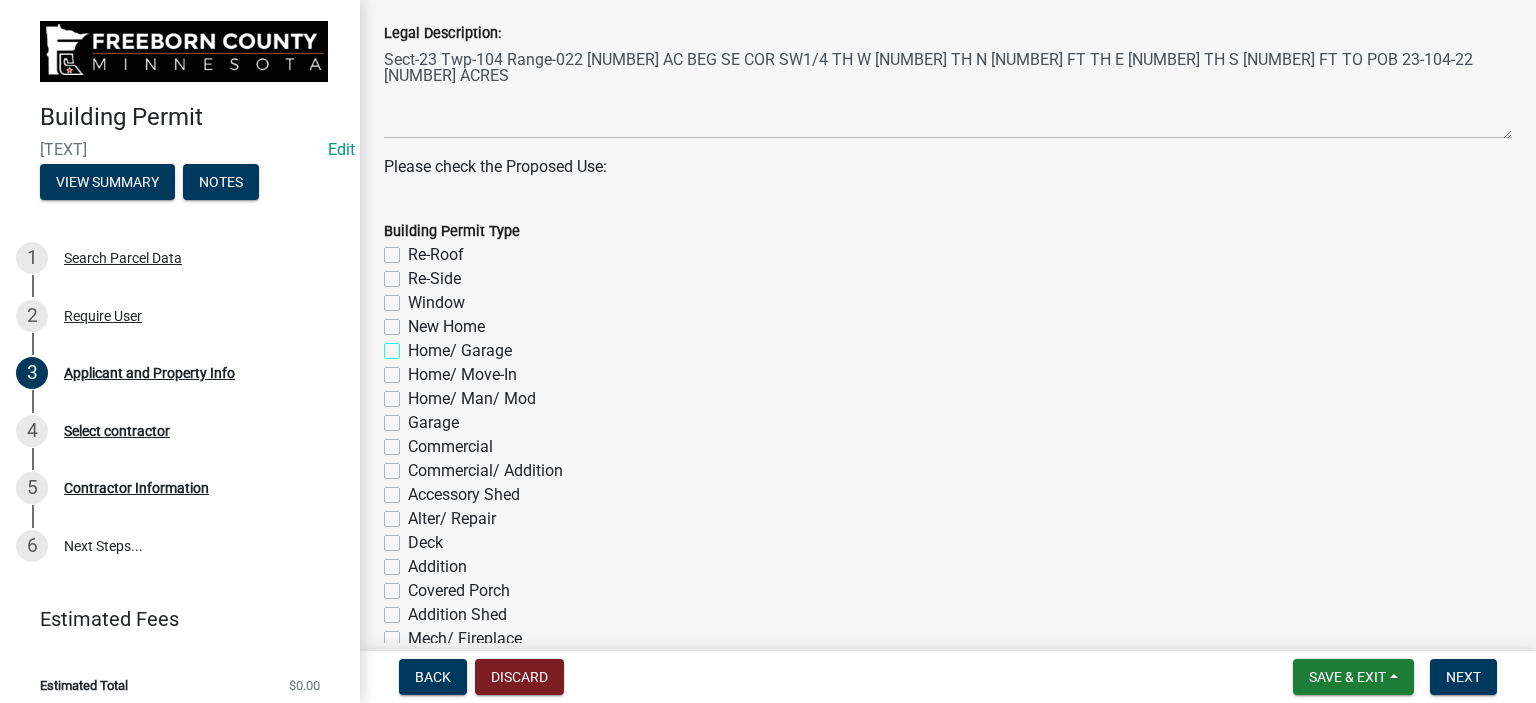 click on "Home/ Garage" at bounding box center (414, 345) 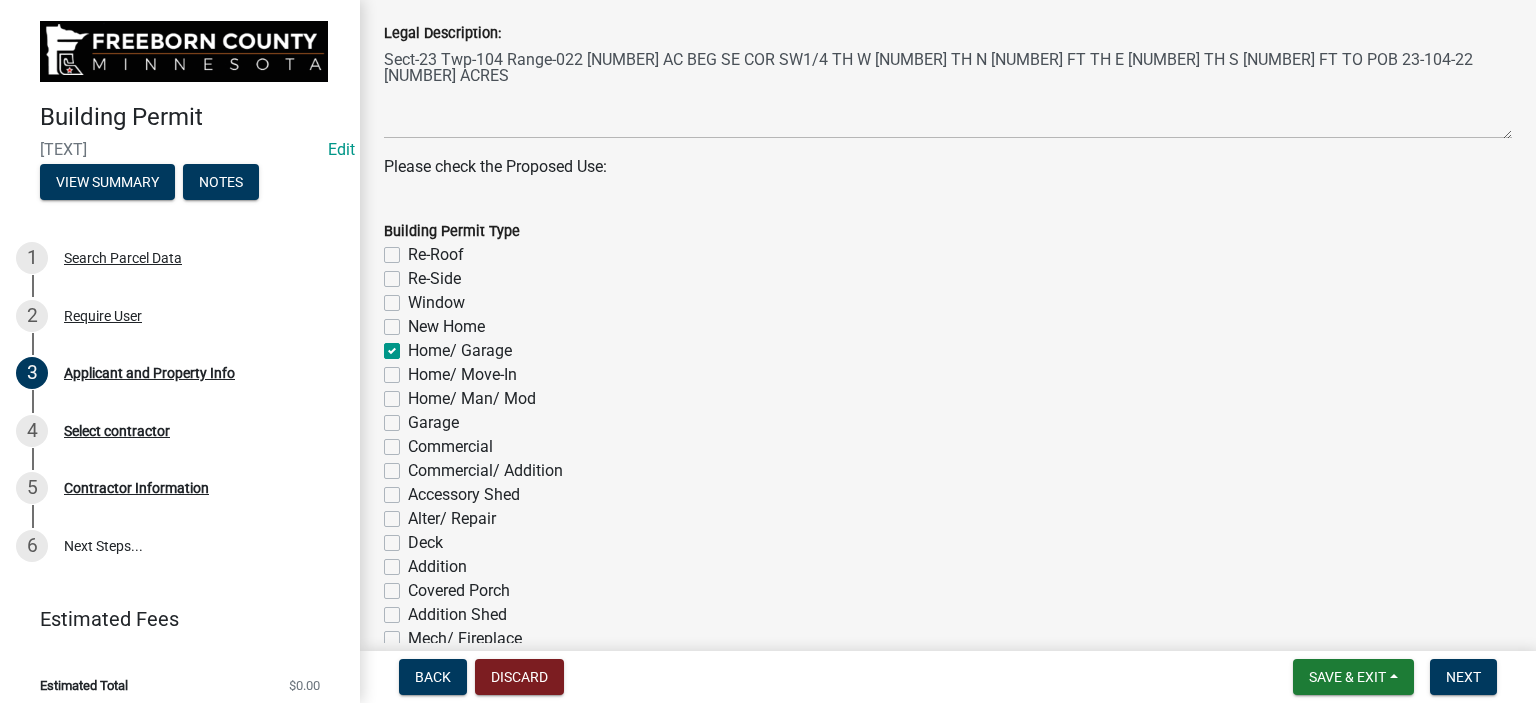 checkbox on "false" 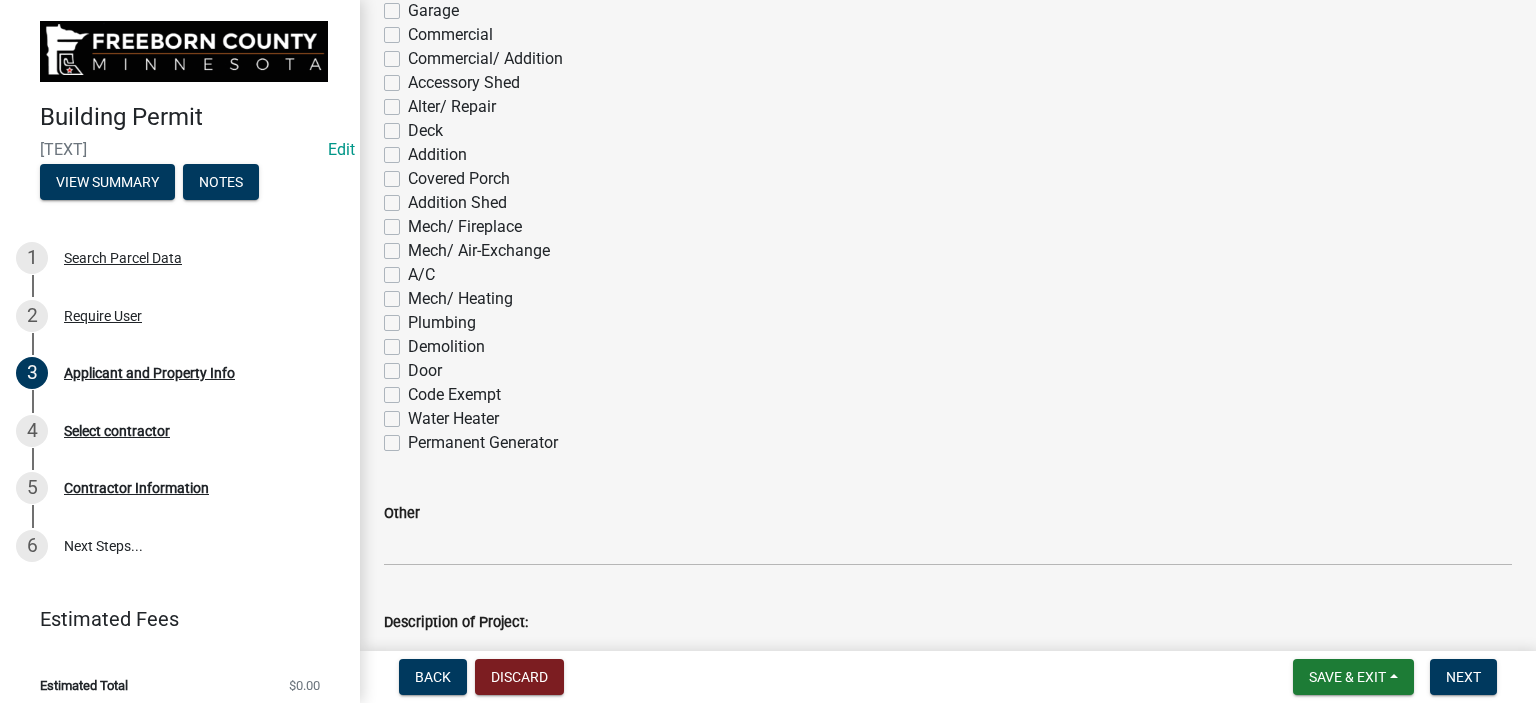 scroll, scrollTop: 1391, scrollLeft: 0, axis: vertical 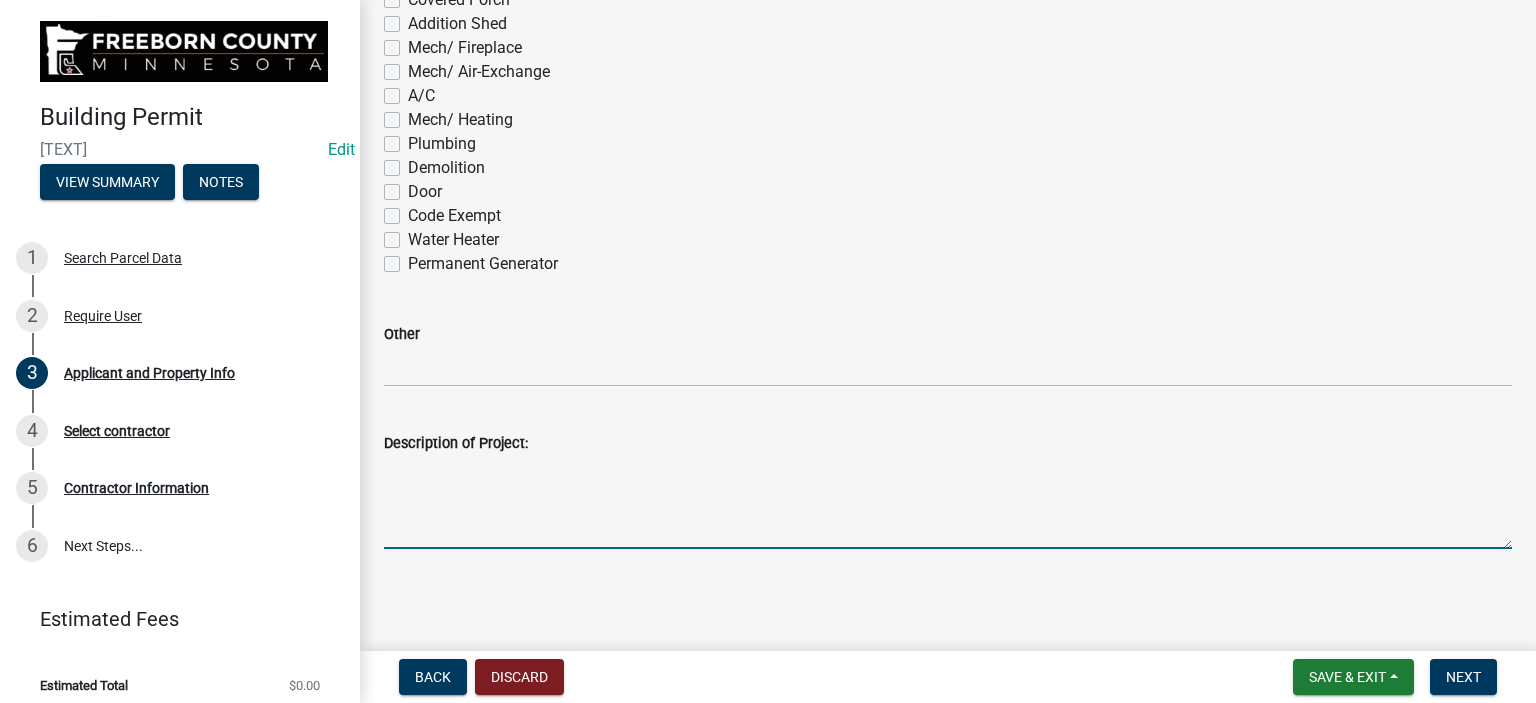 click on "Description of Project:" at bounding box center [948, 502] 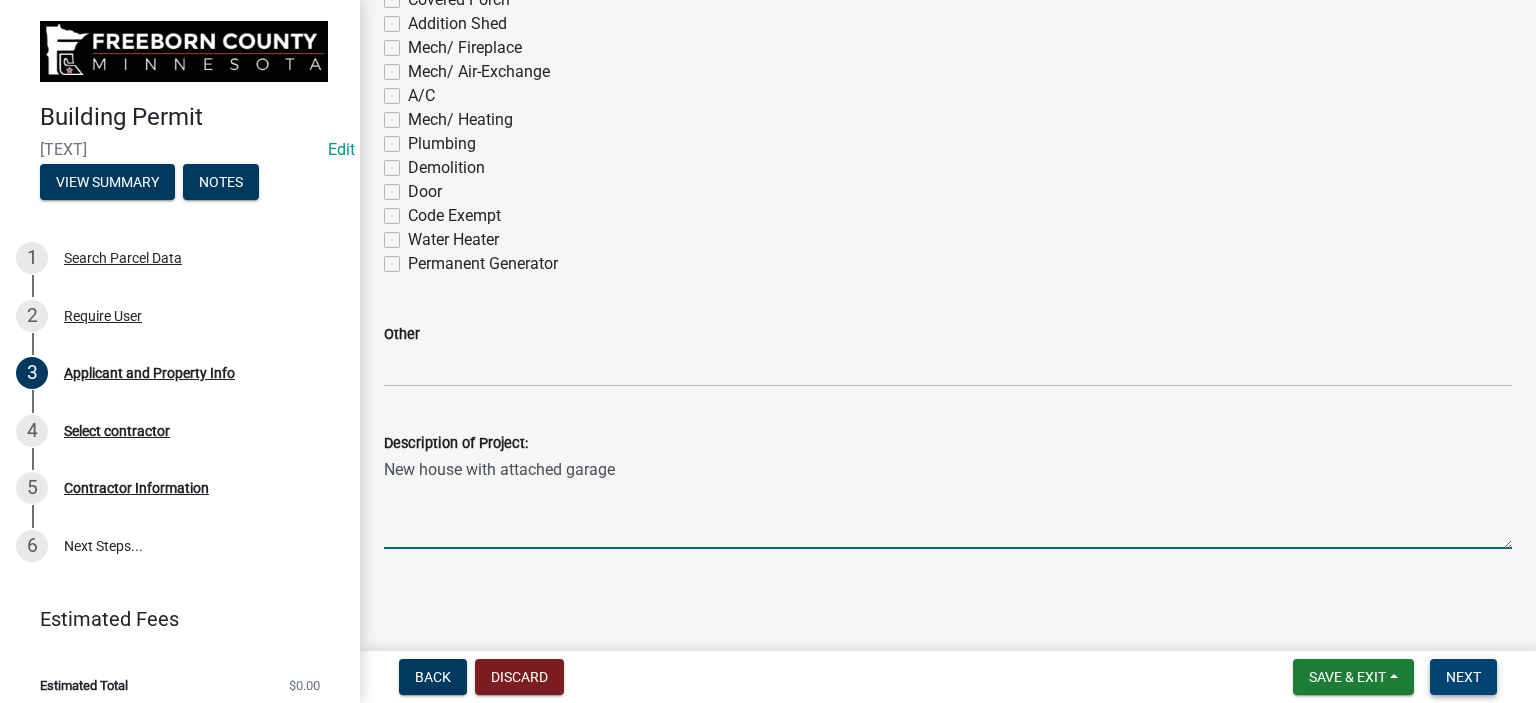 type on "New house with attached garage" 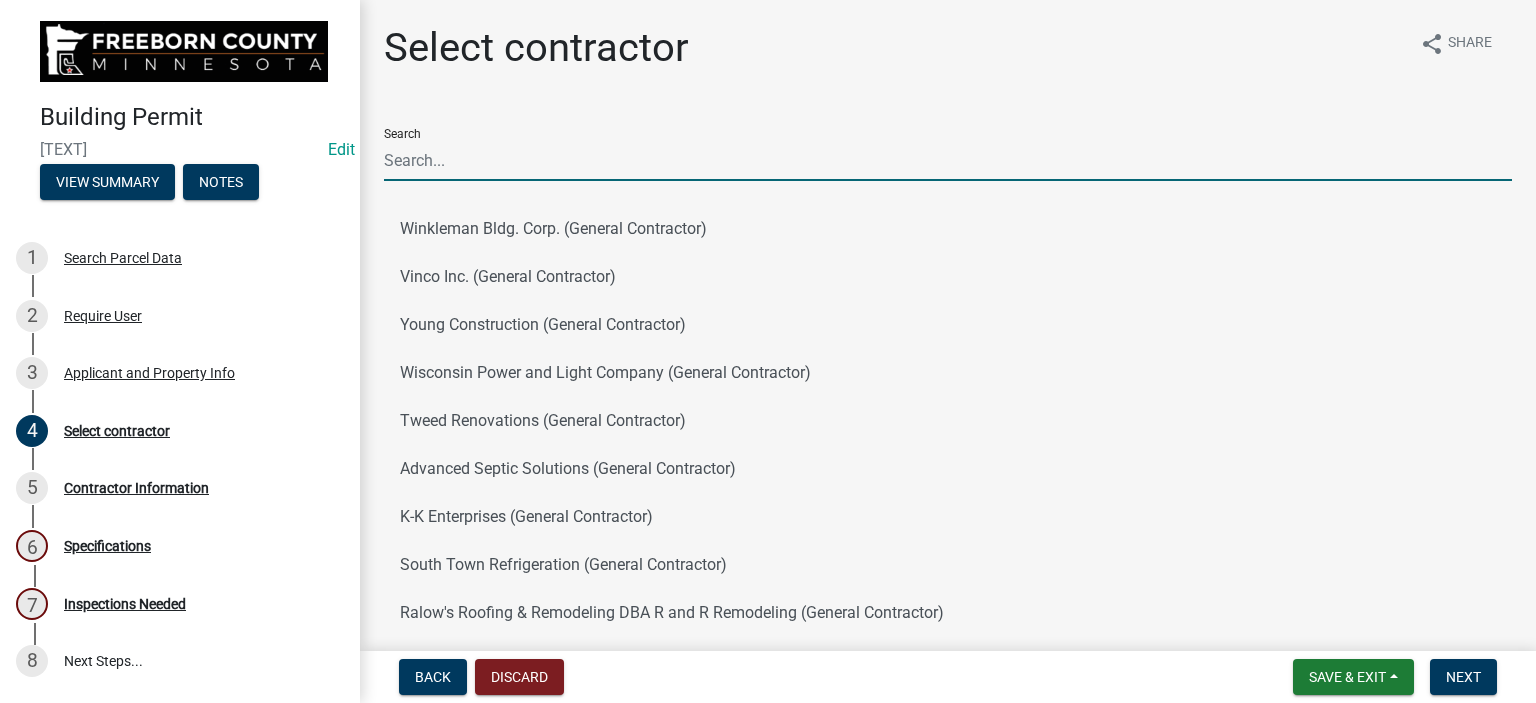 click on "Search" at bounding box center [948, 160] 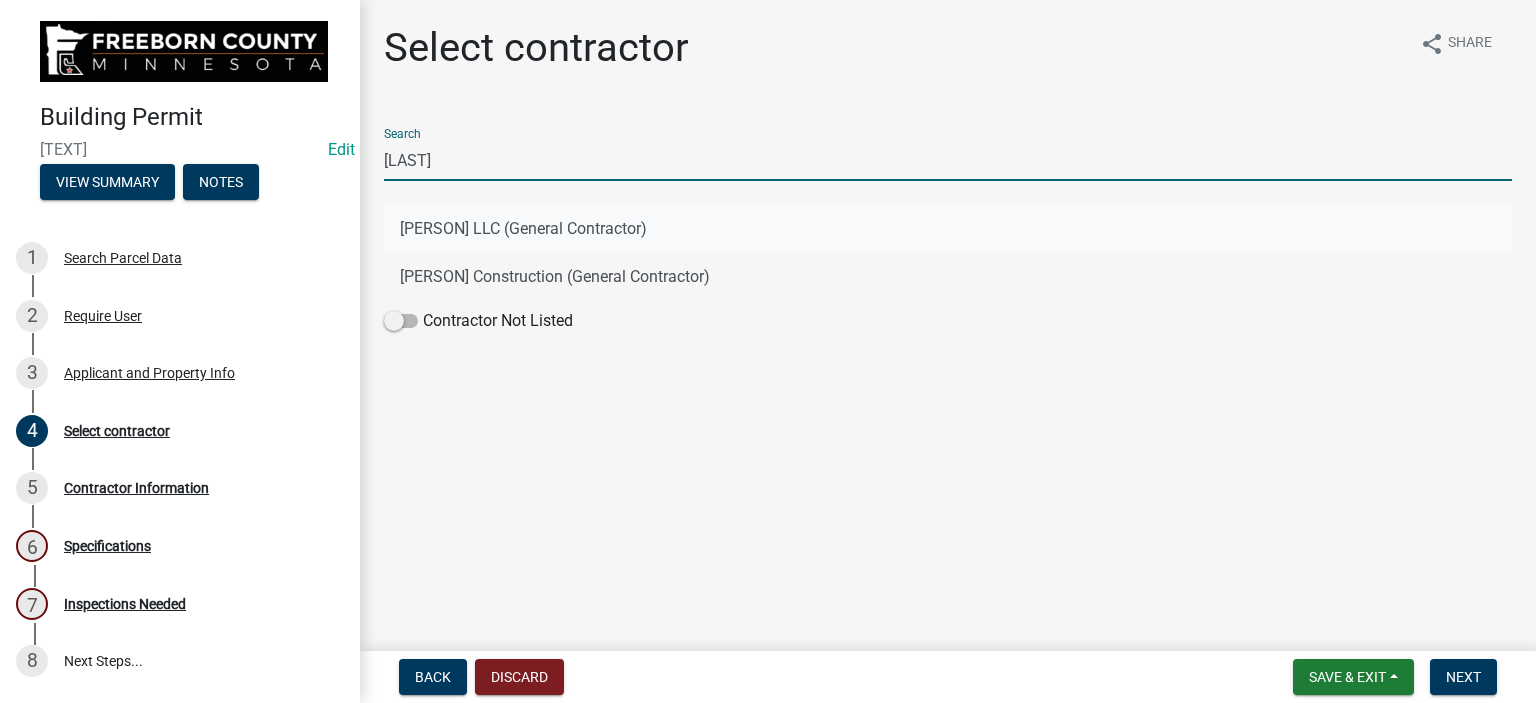 type on "[LAST]" 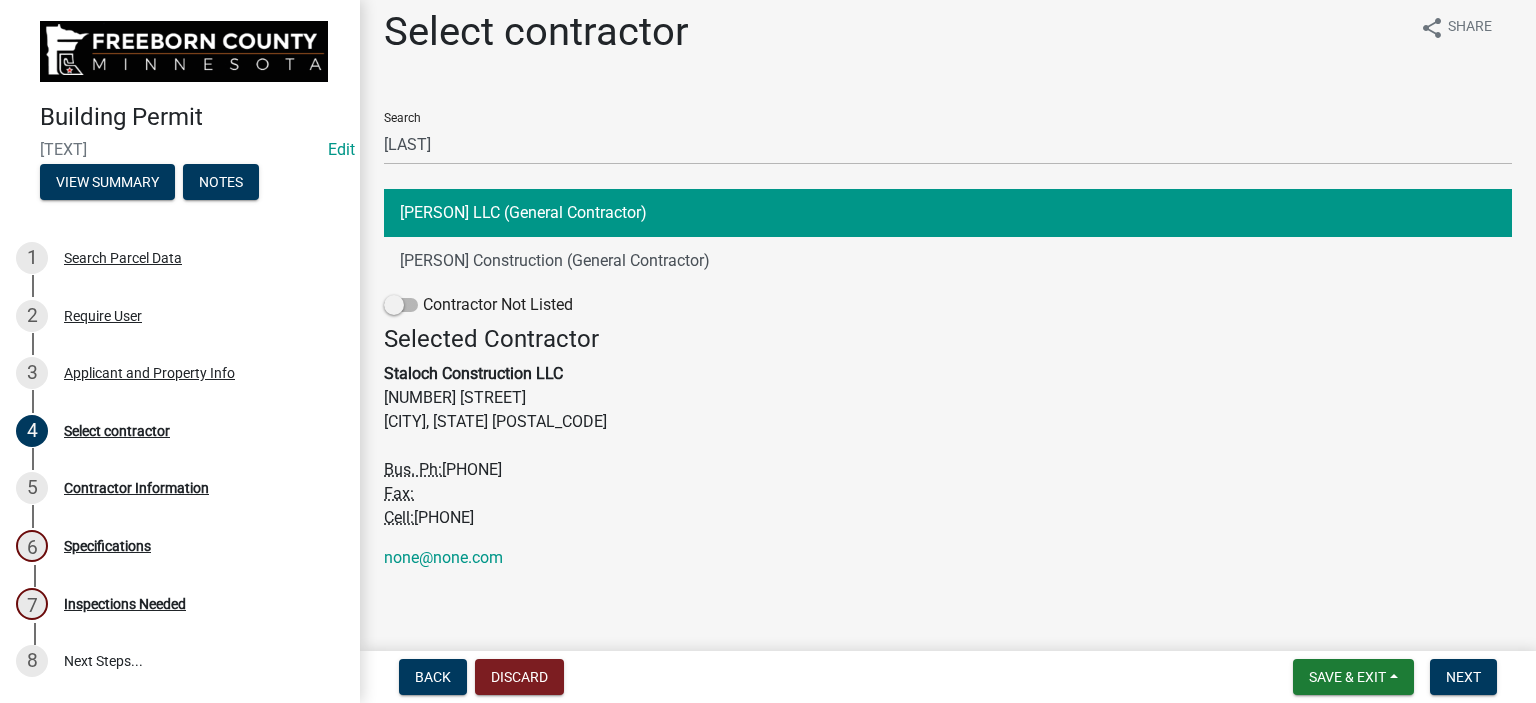 scroll, scrollTop: 20, scrollLeft: 0, axis: vertical 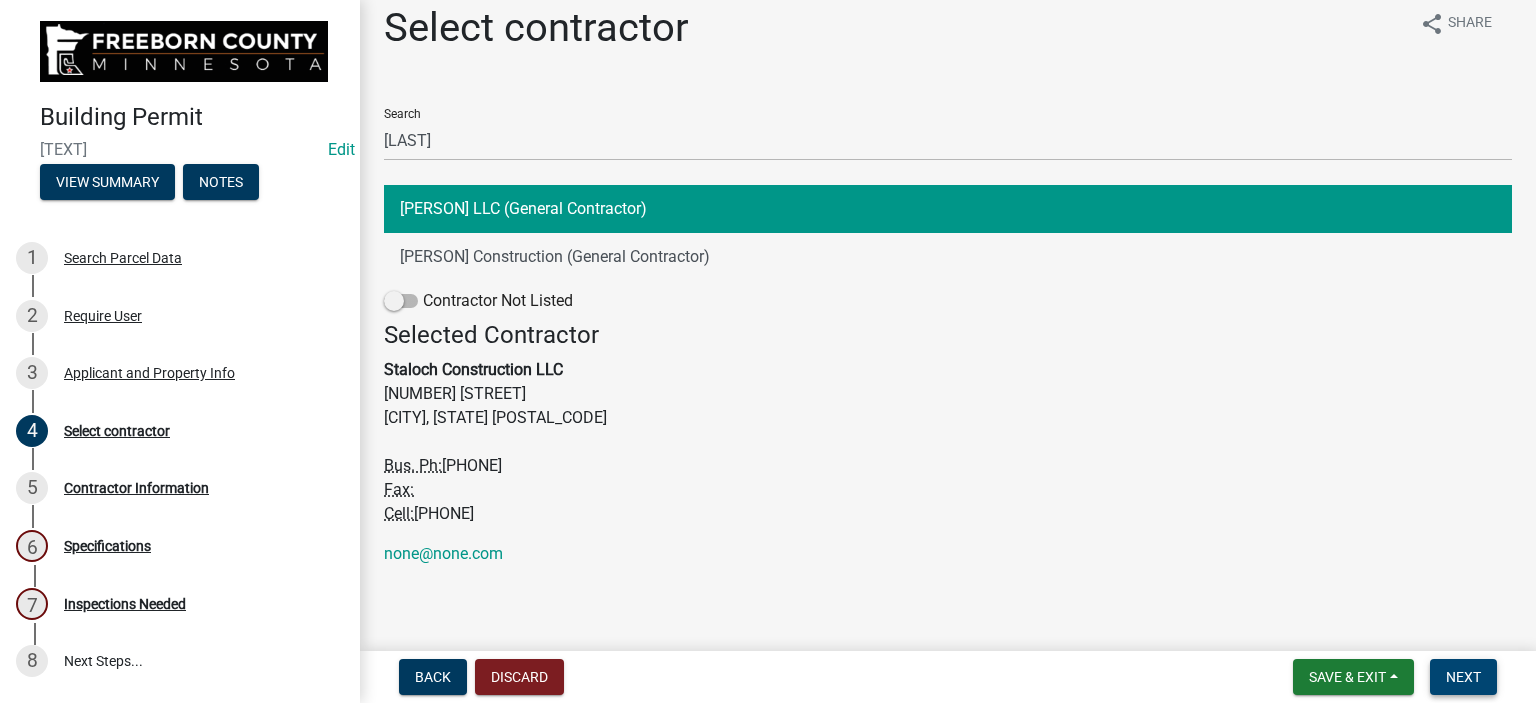 click on "Next" at bounding box center [1463, 677] 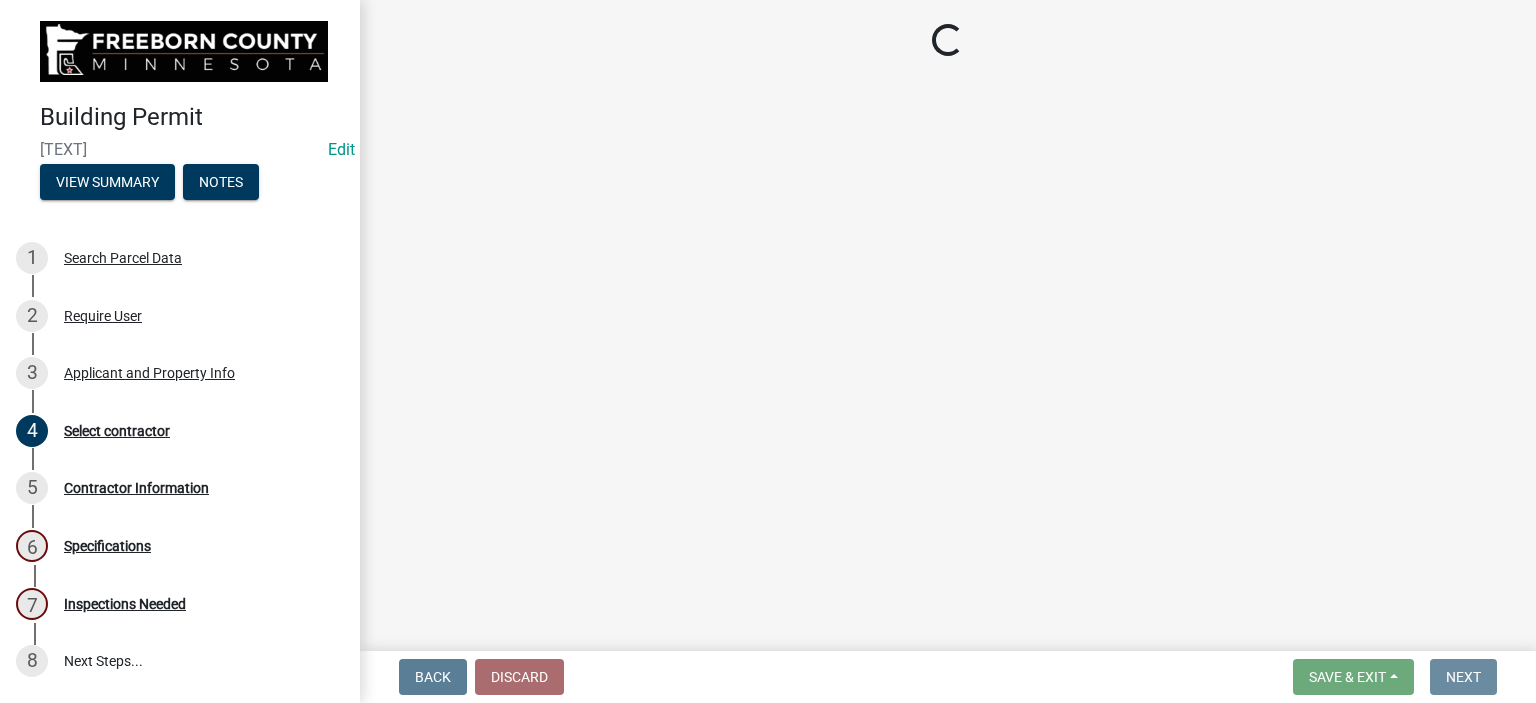 scroll, scrollTop: 0, scrollLeft: 0, axis: both 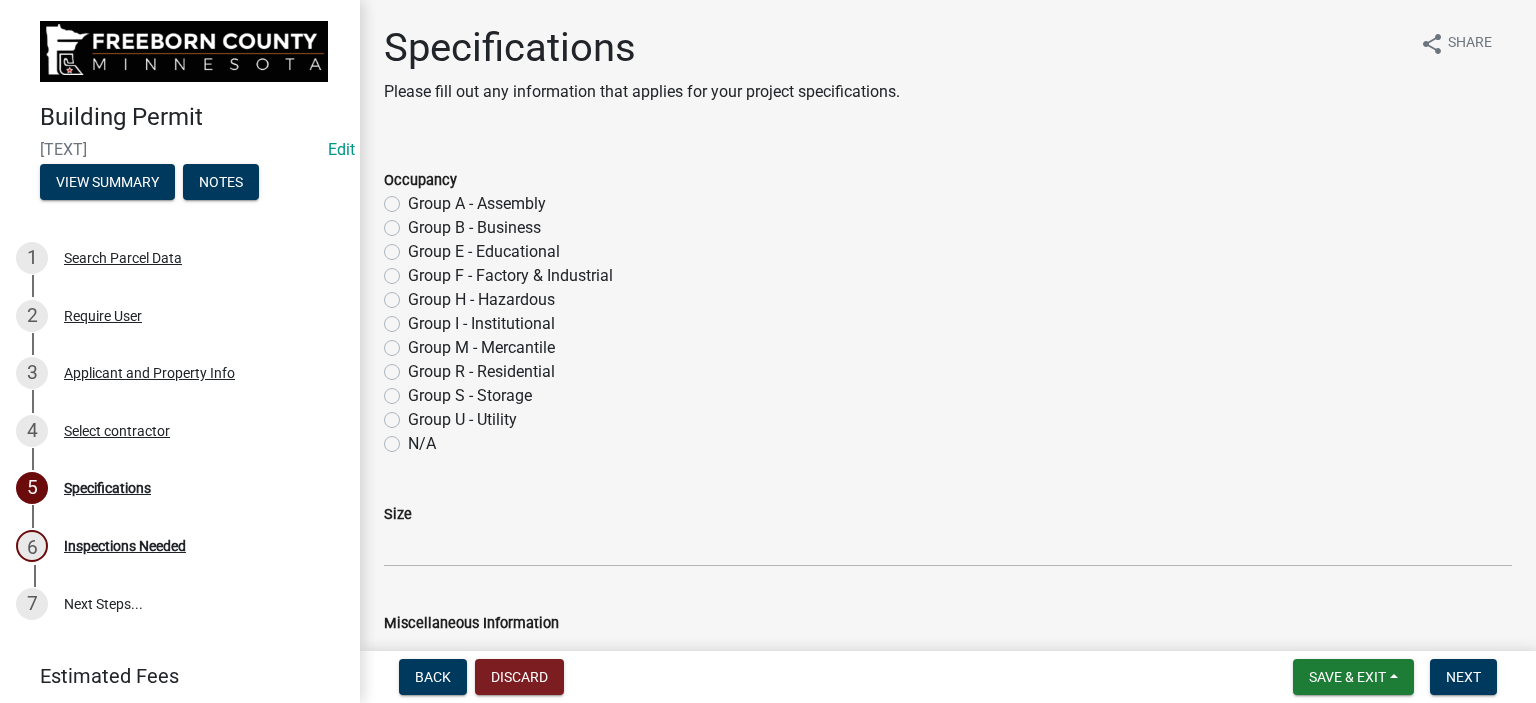 click on "Group R - Residential" 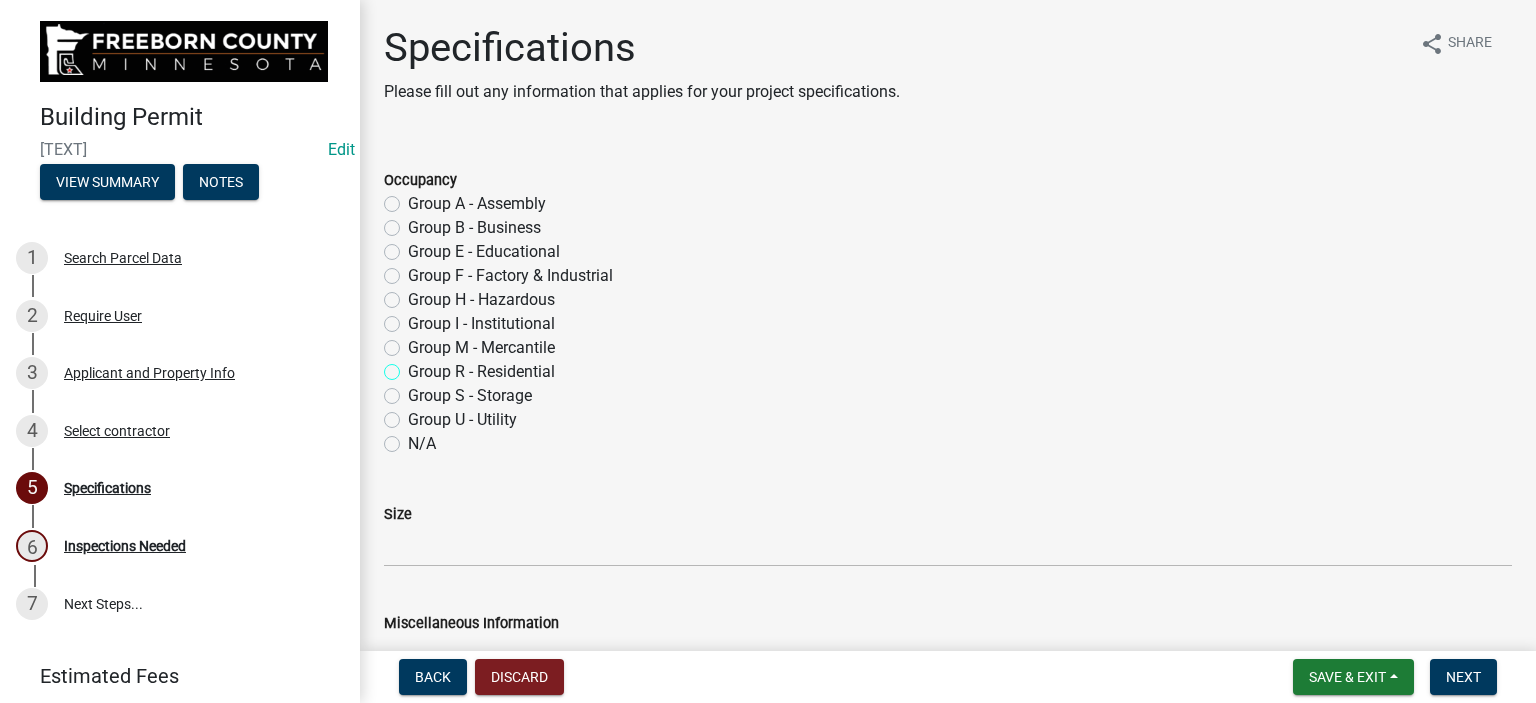 click on "Group R - Residential" at bounding box center (414, 366) 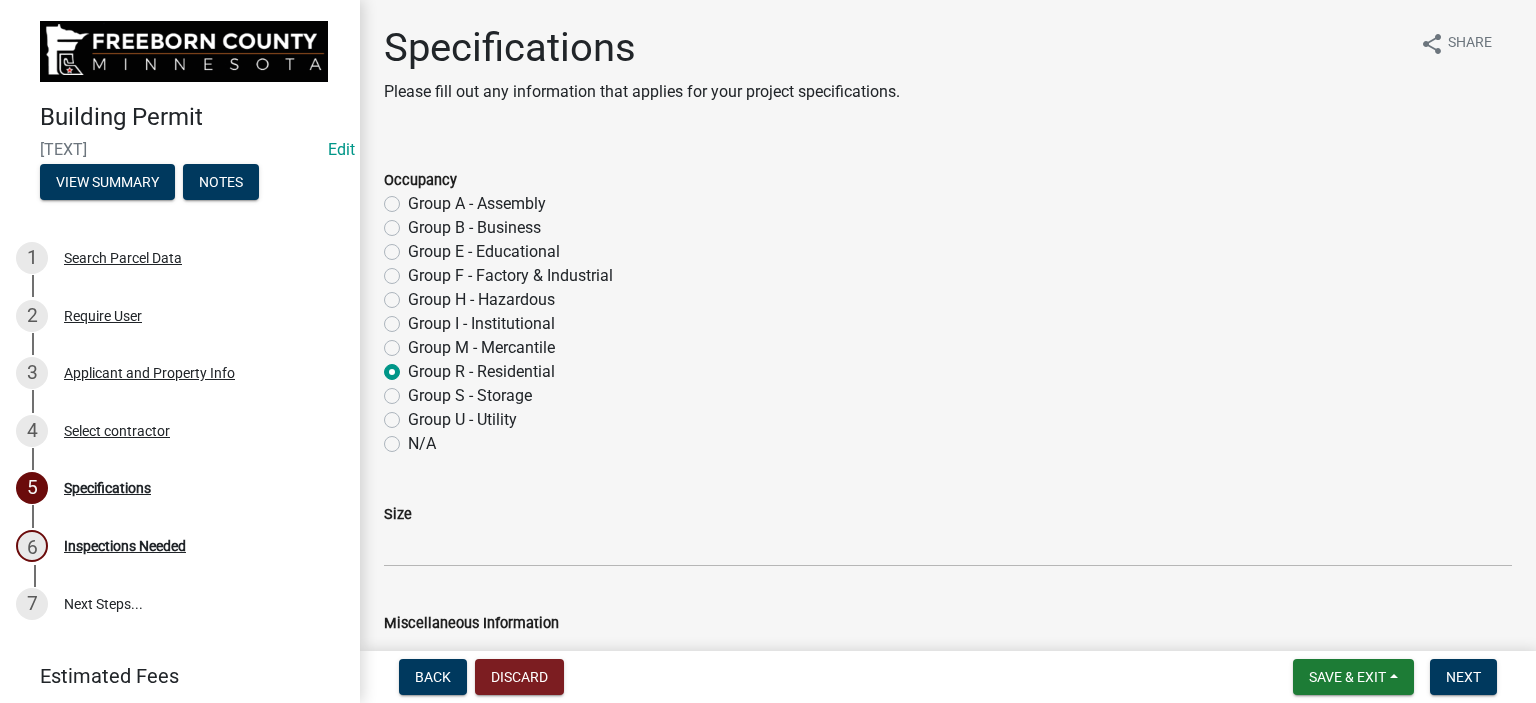 radio on "true" 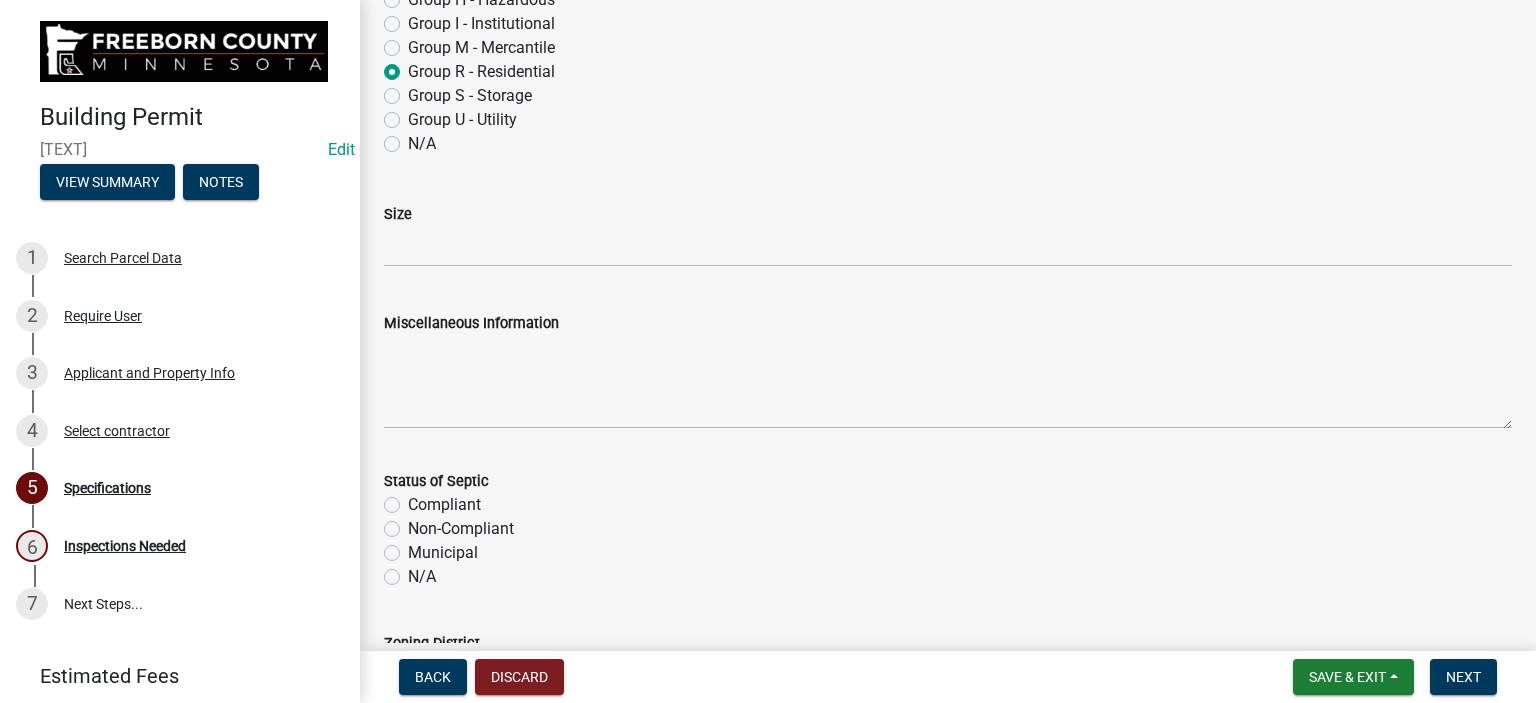 scroll, scrollTop: 500, scrollLeft: 0, axis: vertical 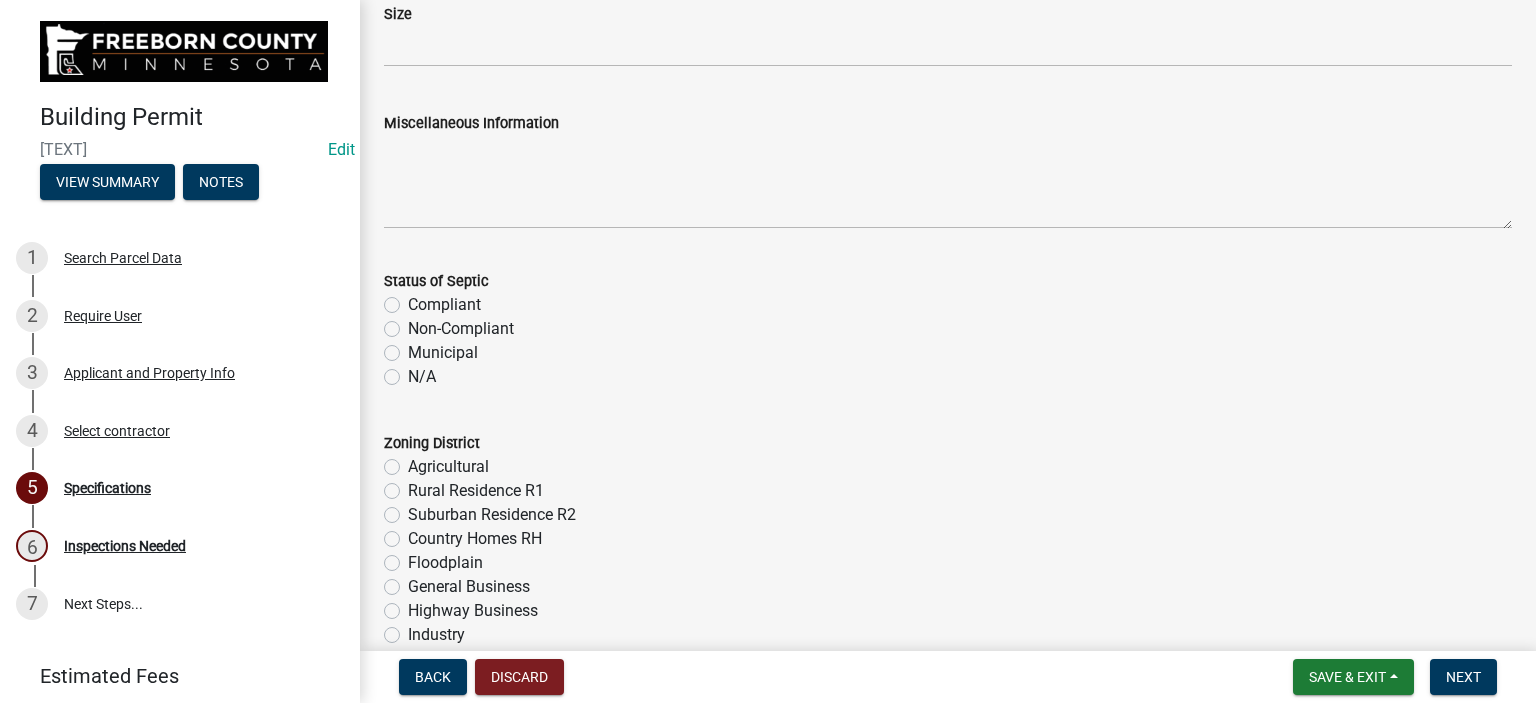 click on "Compliant" 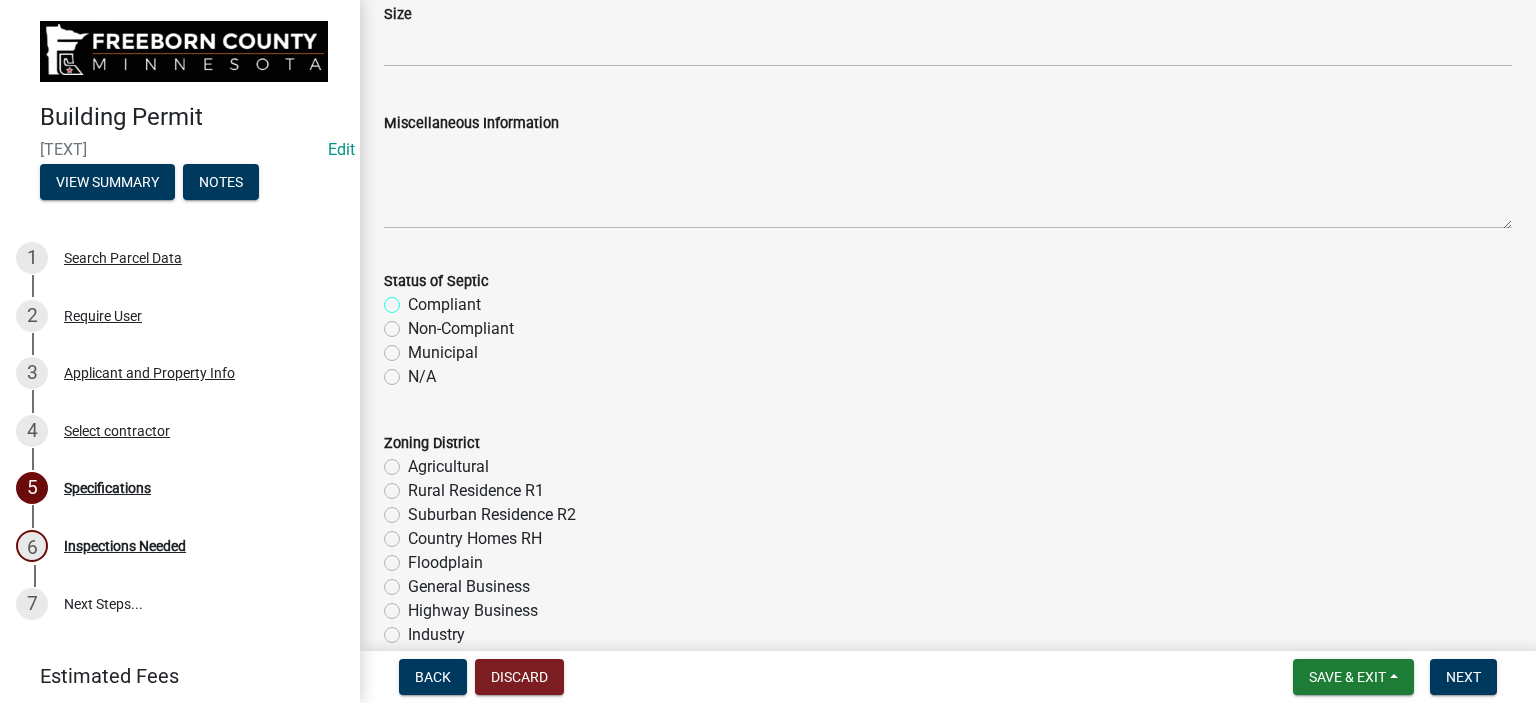 click on "Compliant" at bounding box center [414, 299] 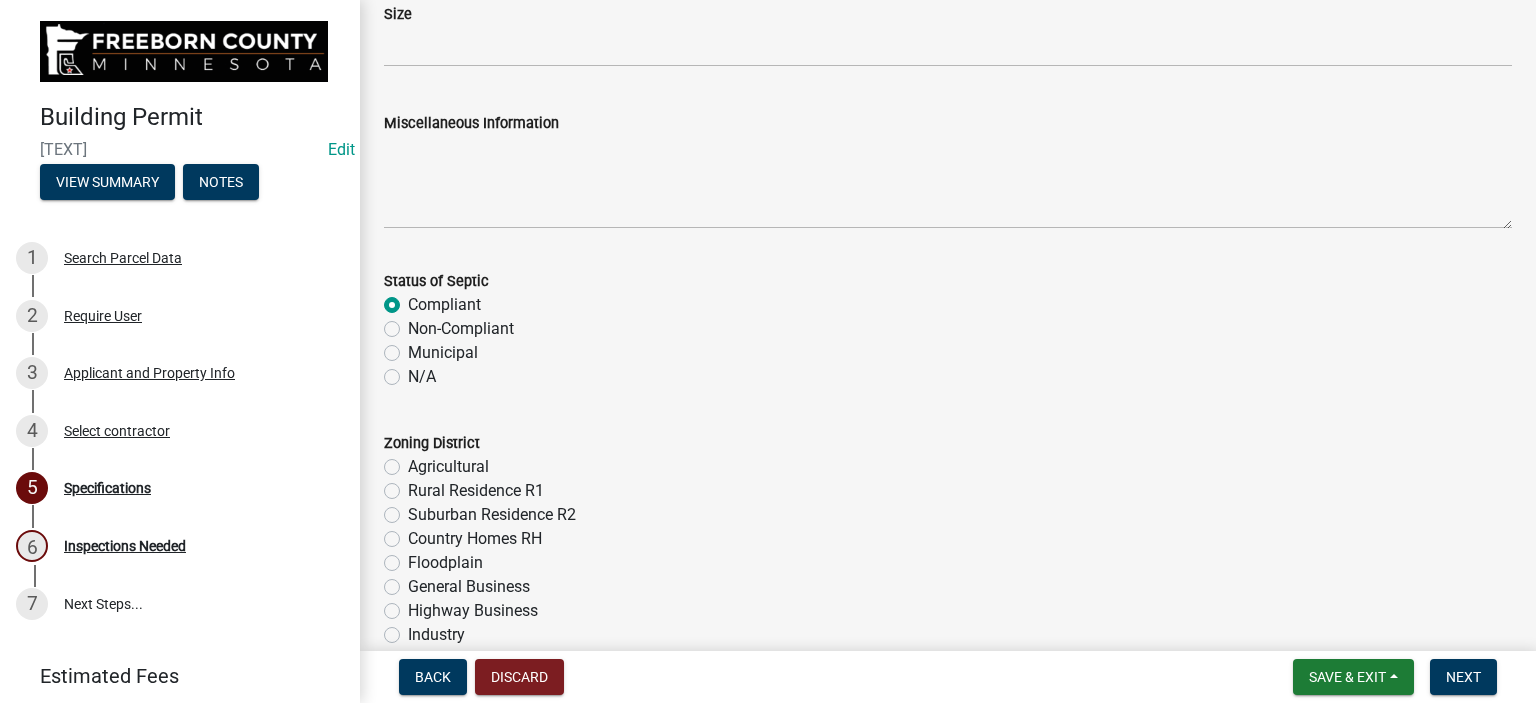 radio on "true" 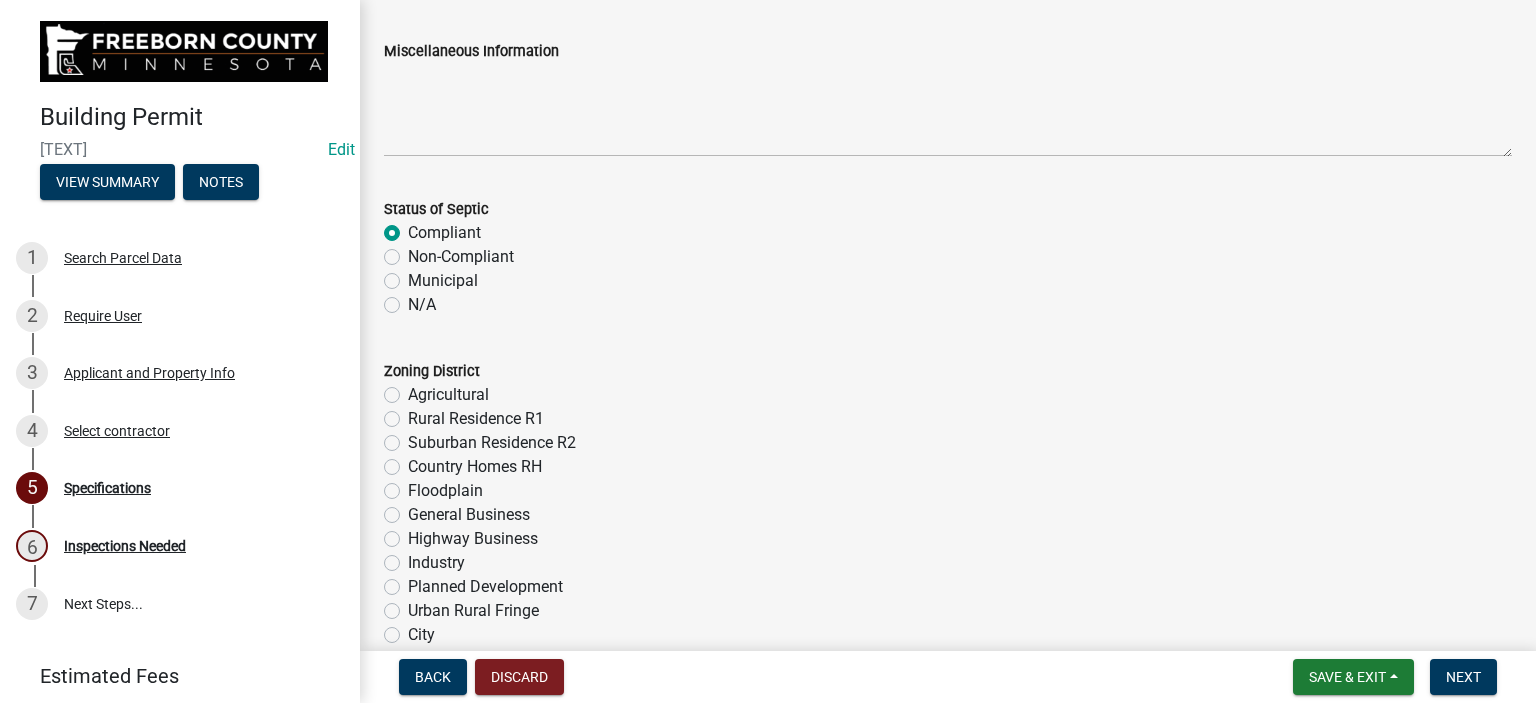 scroll, scrollTop: 700, scrollLeft: 0, axis: vertical 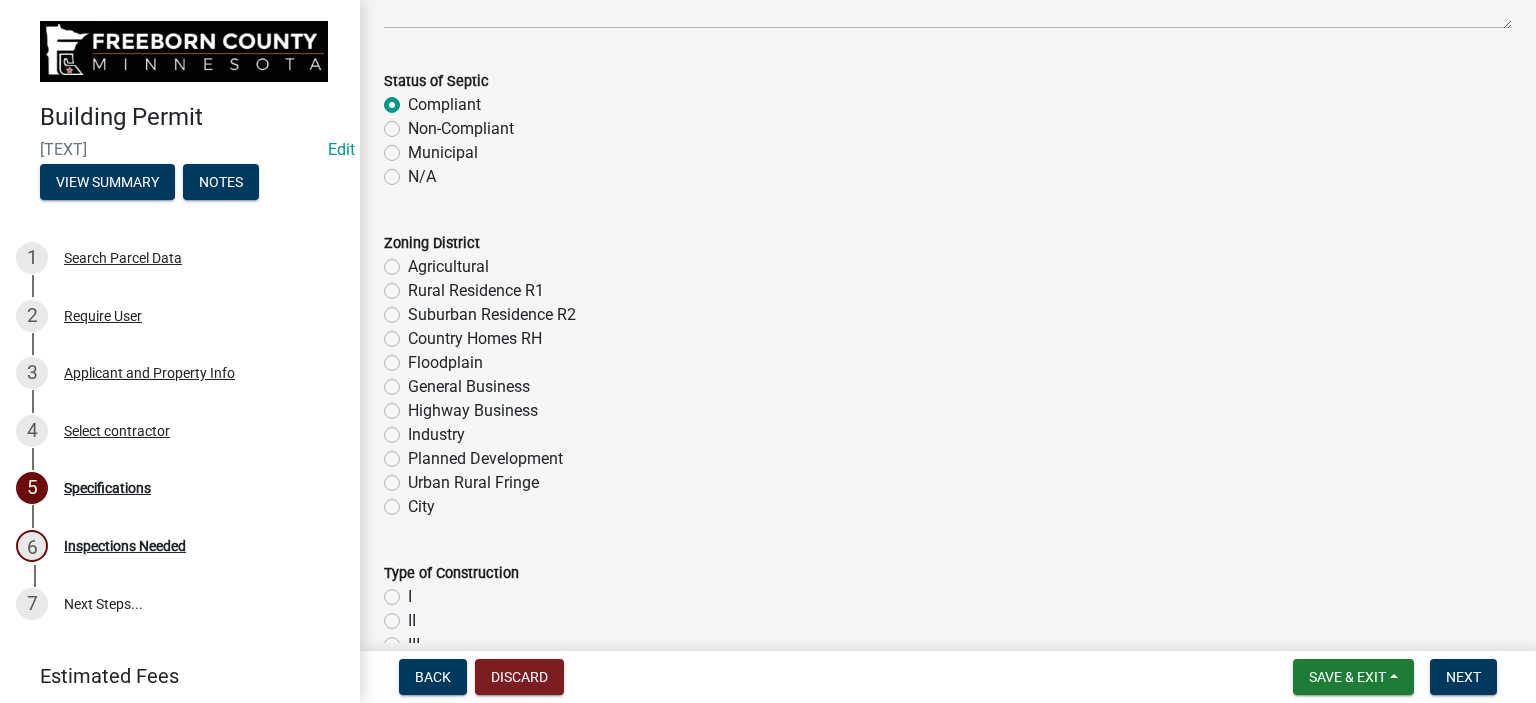 click on "Agricultural" 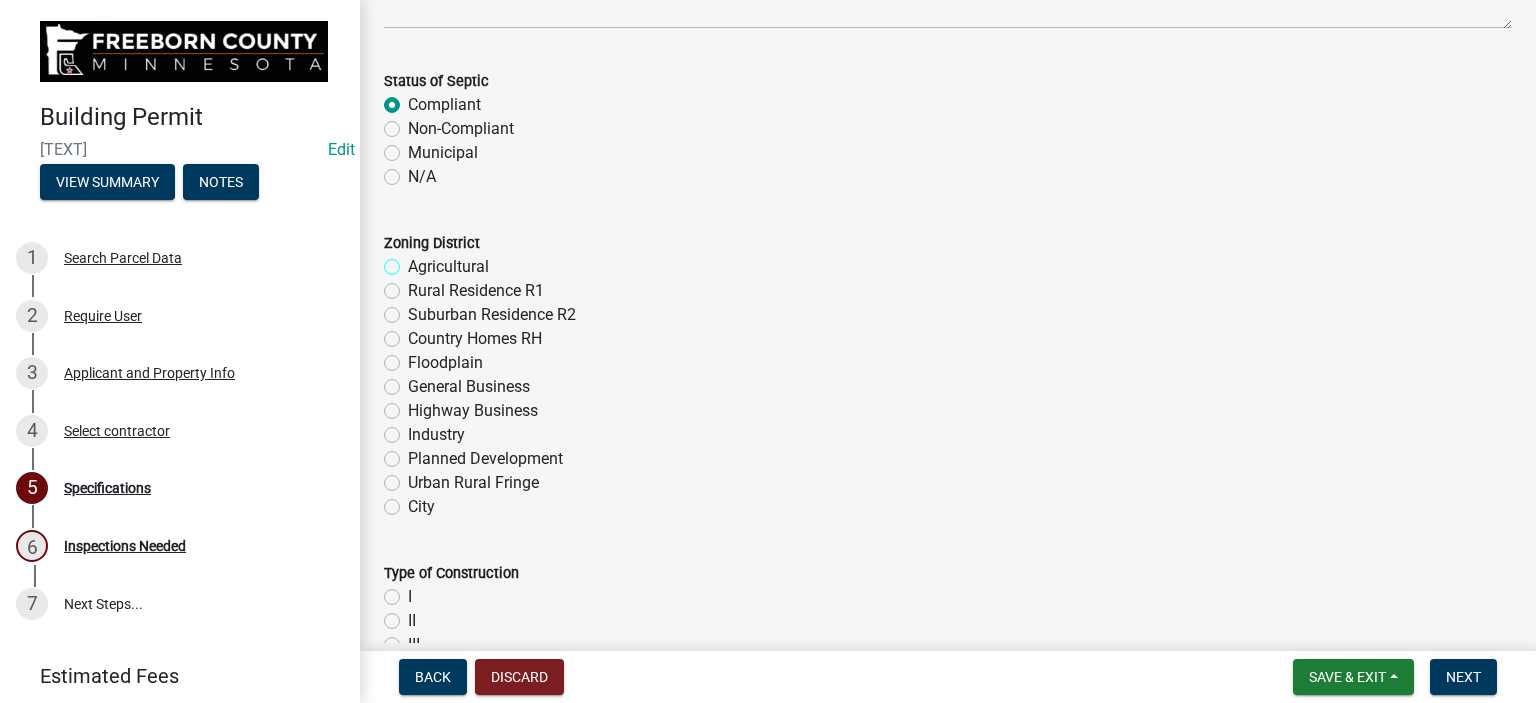click on "Agricultural" at bounding box center (414, 261) 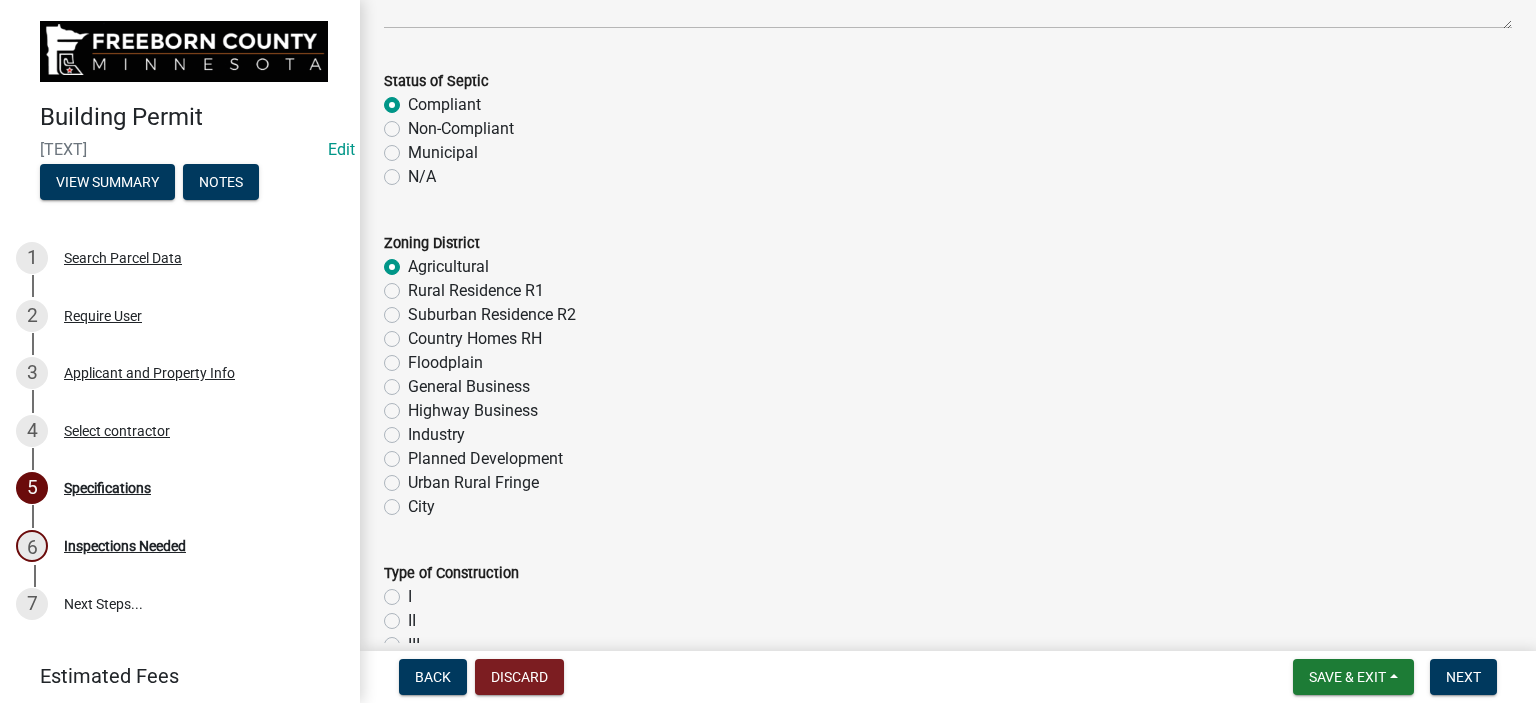 radio on "true" 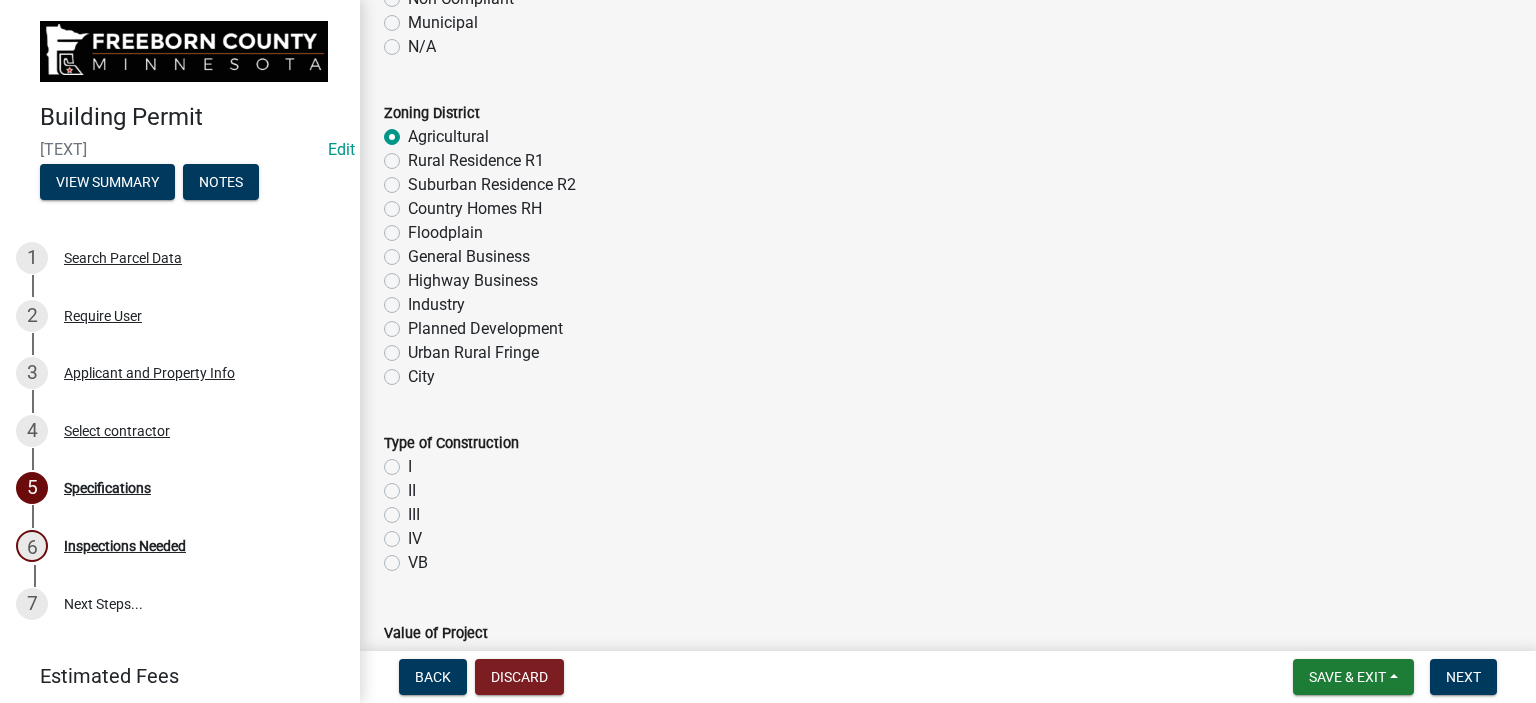scroll, scrollTop: 900, scrollLeft: 0, axis: vertical 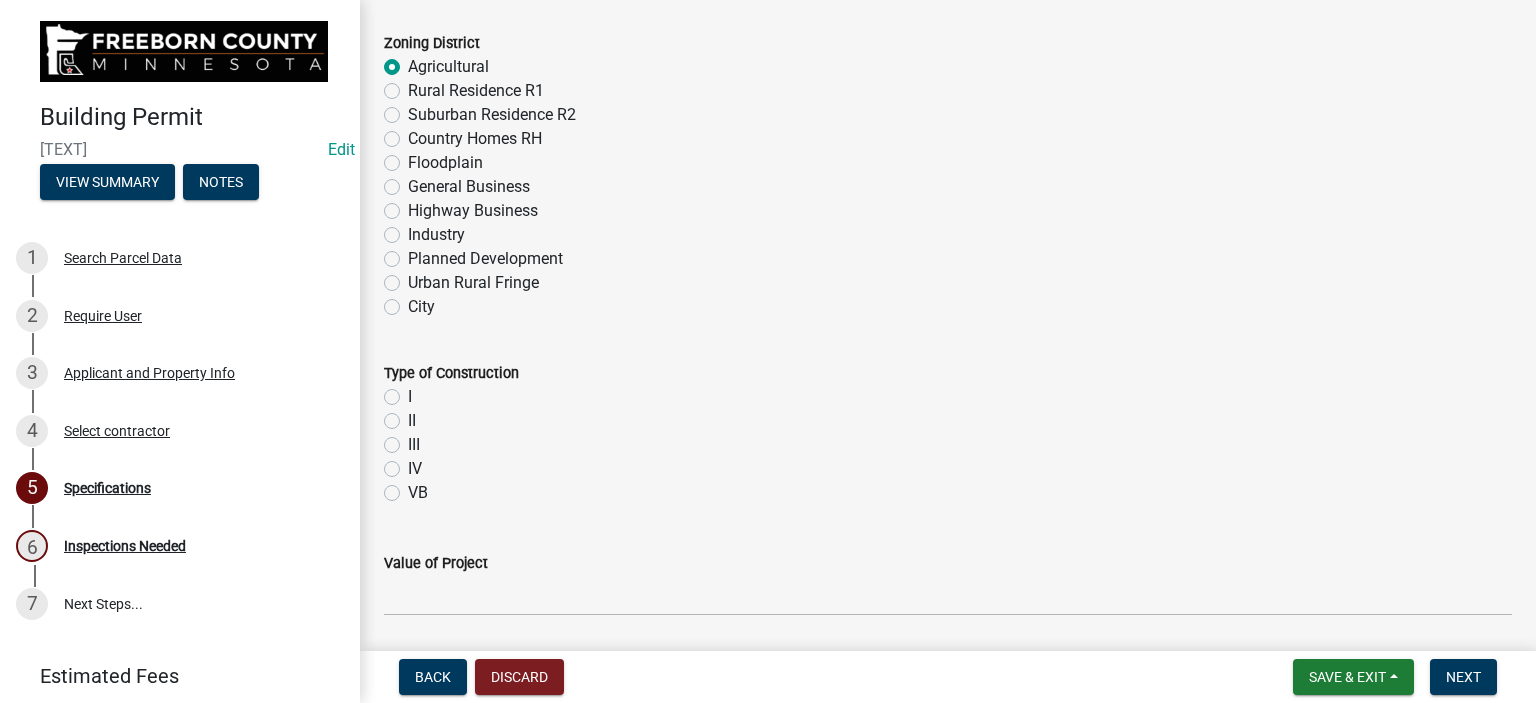 click on "VB" 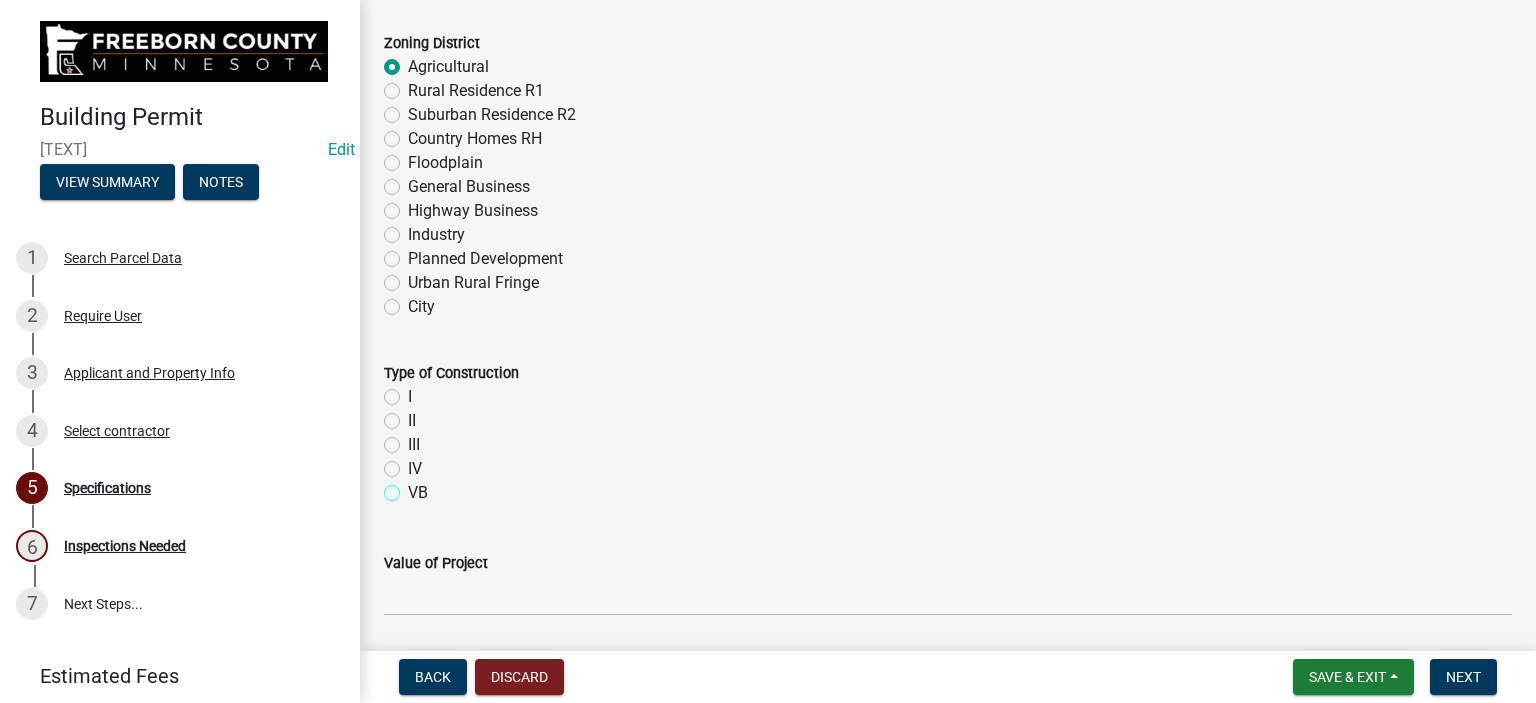 click on "VB" at bounding box center [414, 487] 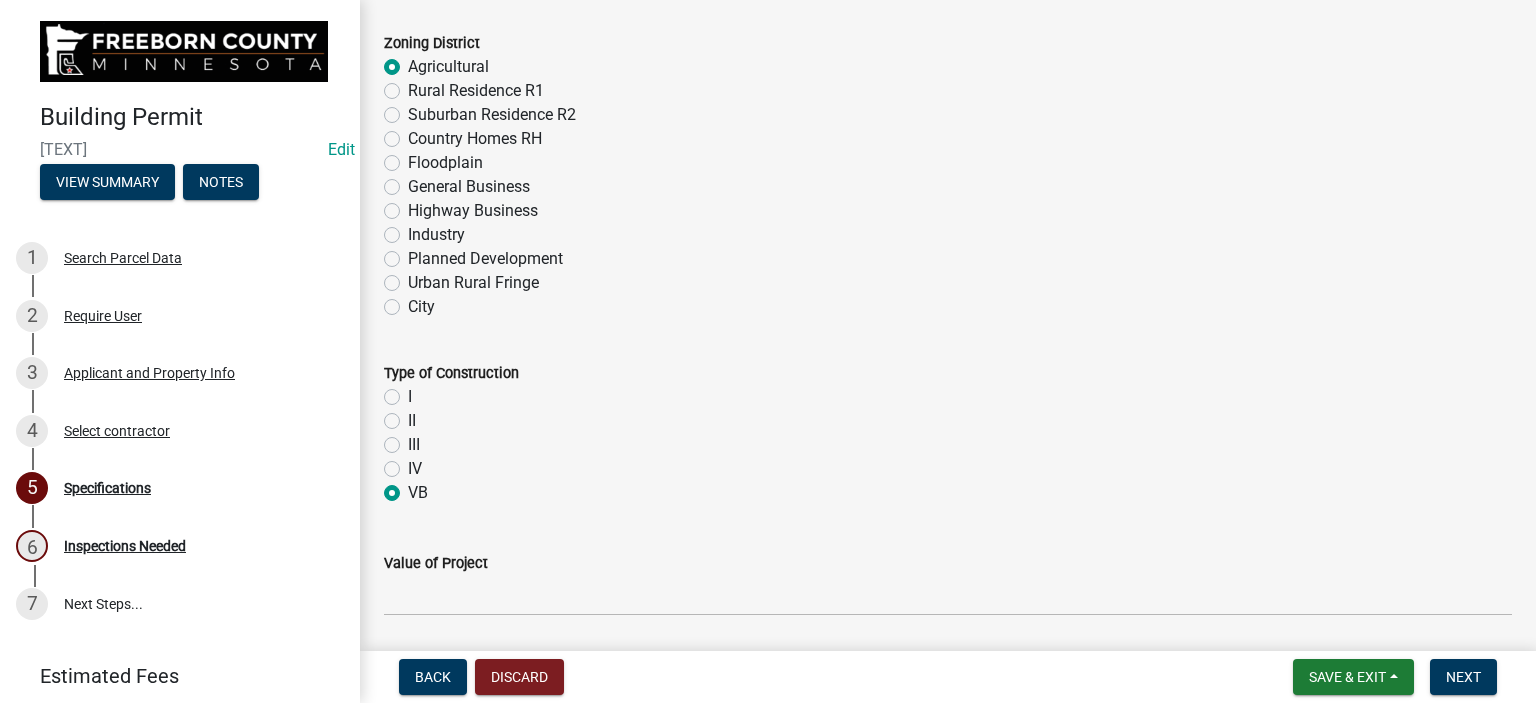 radio on "true" 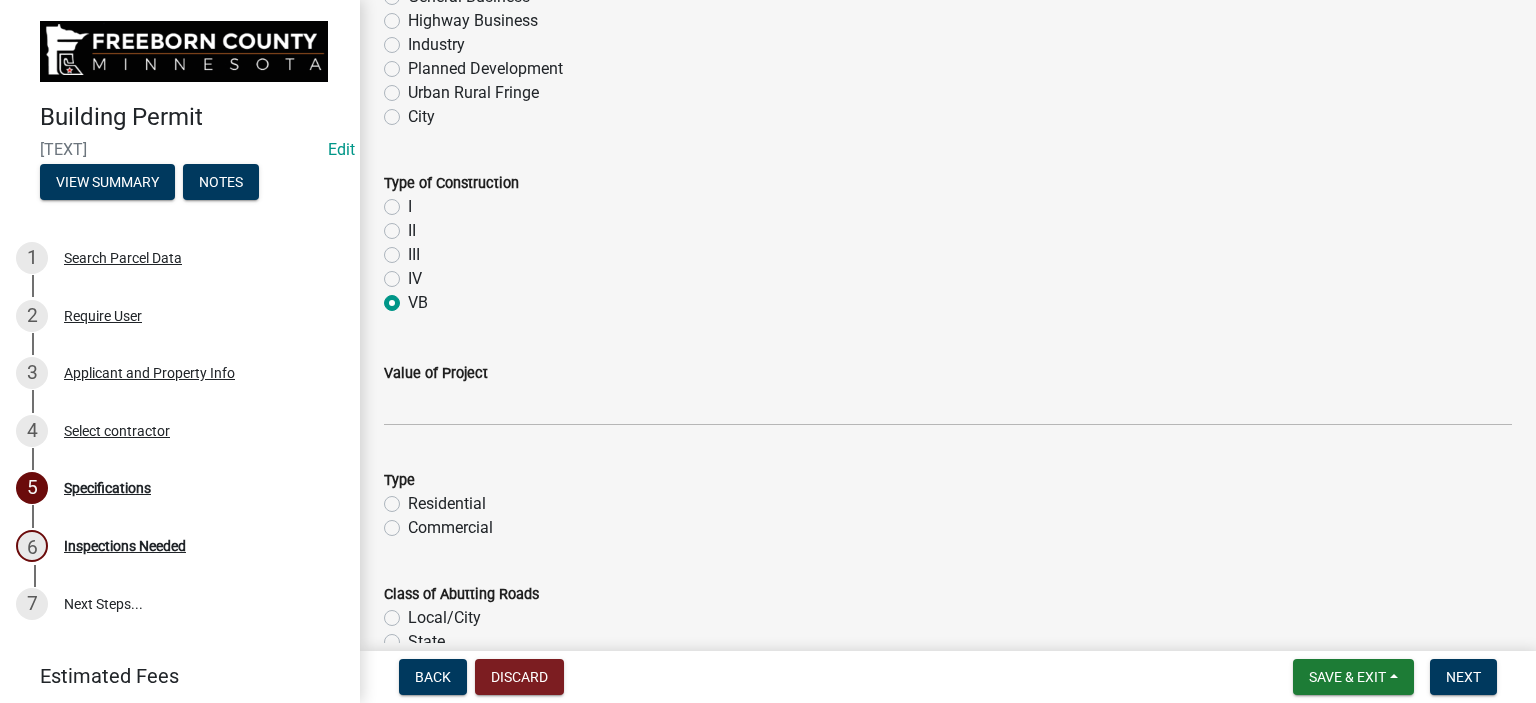 scroll, scrollTop: 1100, scrollLeft: 0, axis: vertical 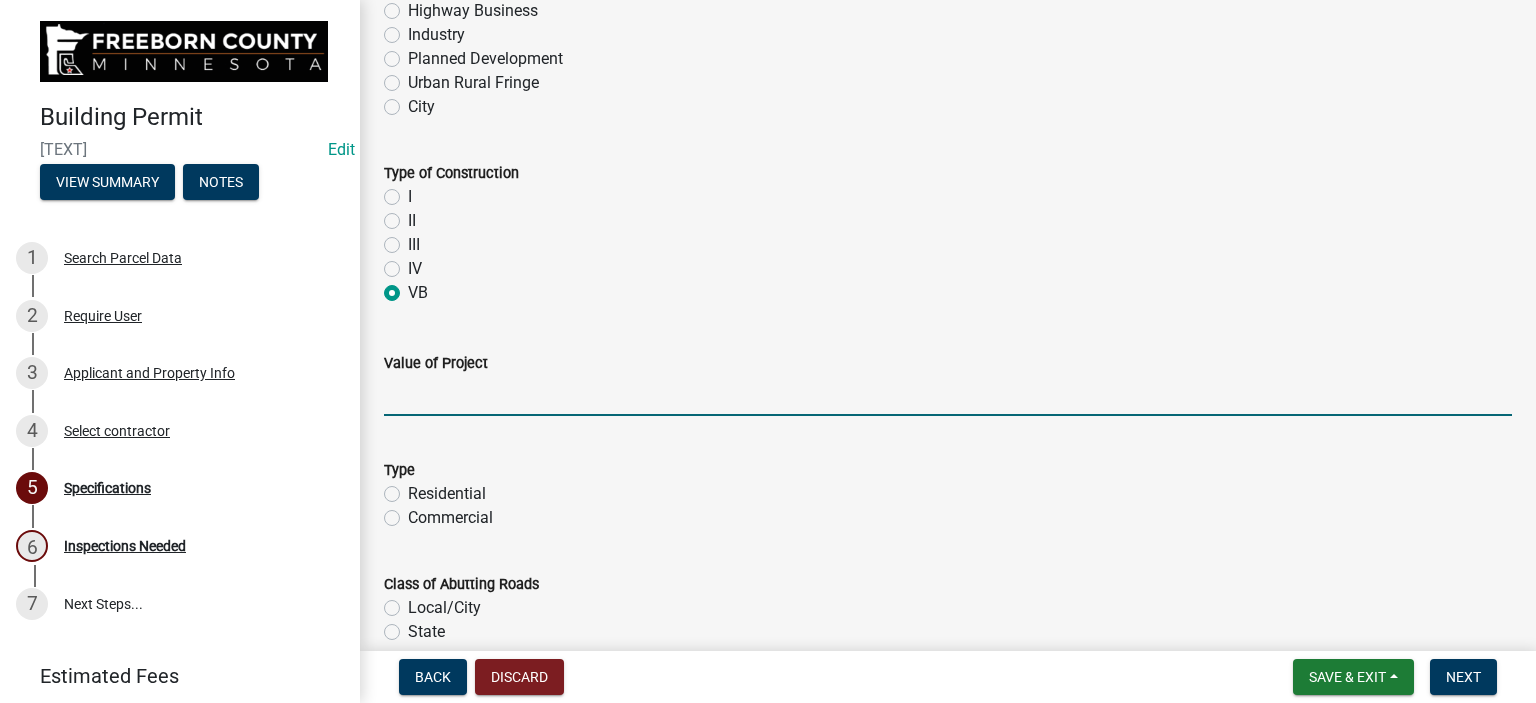 click 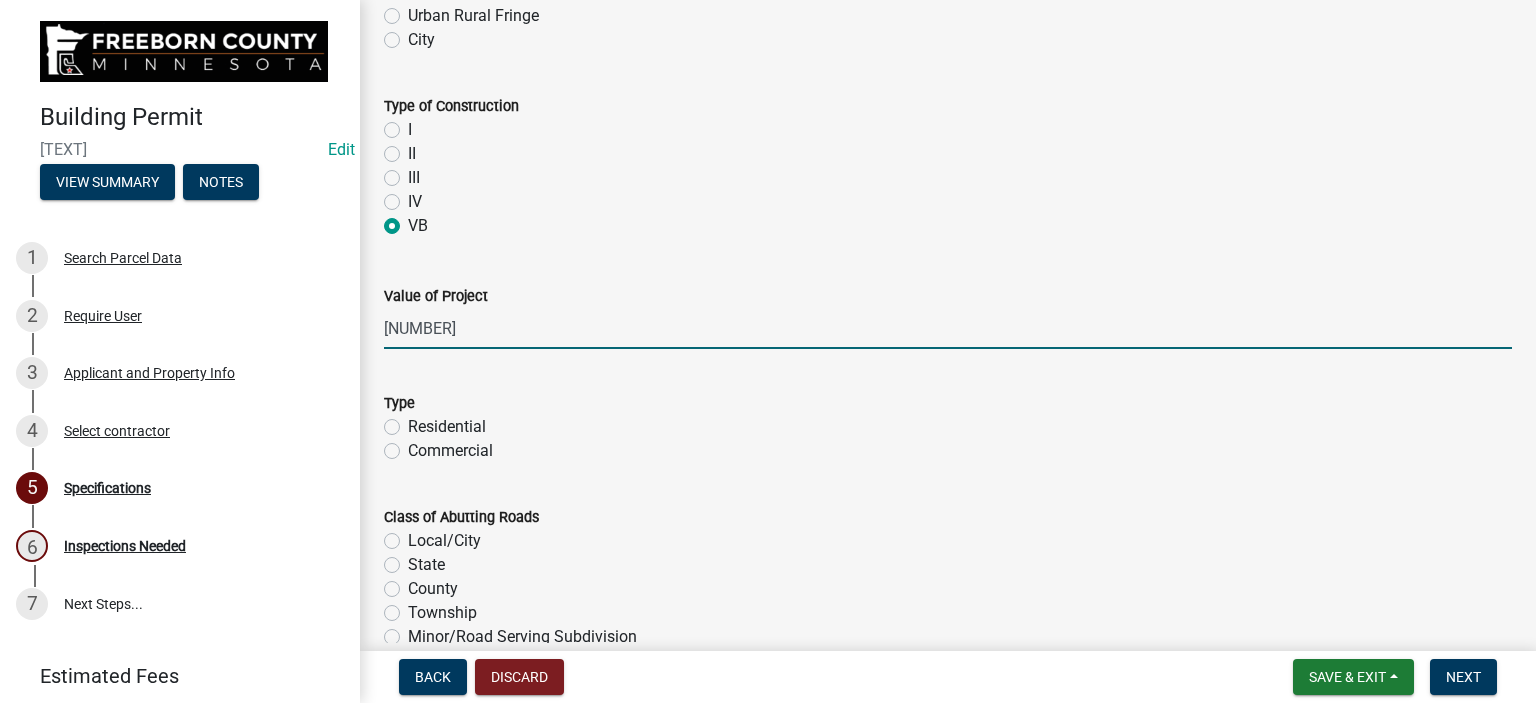 scroll, scrollTop: 1300, scrollLeft: 0, axis: vertical 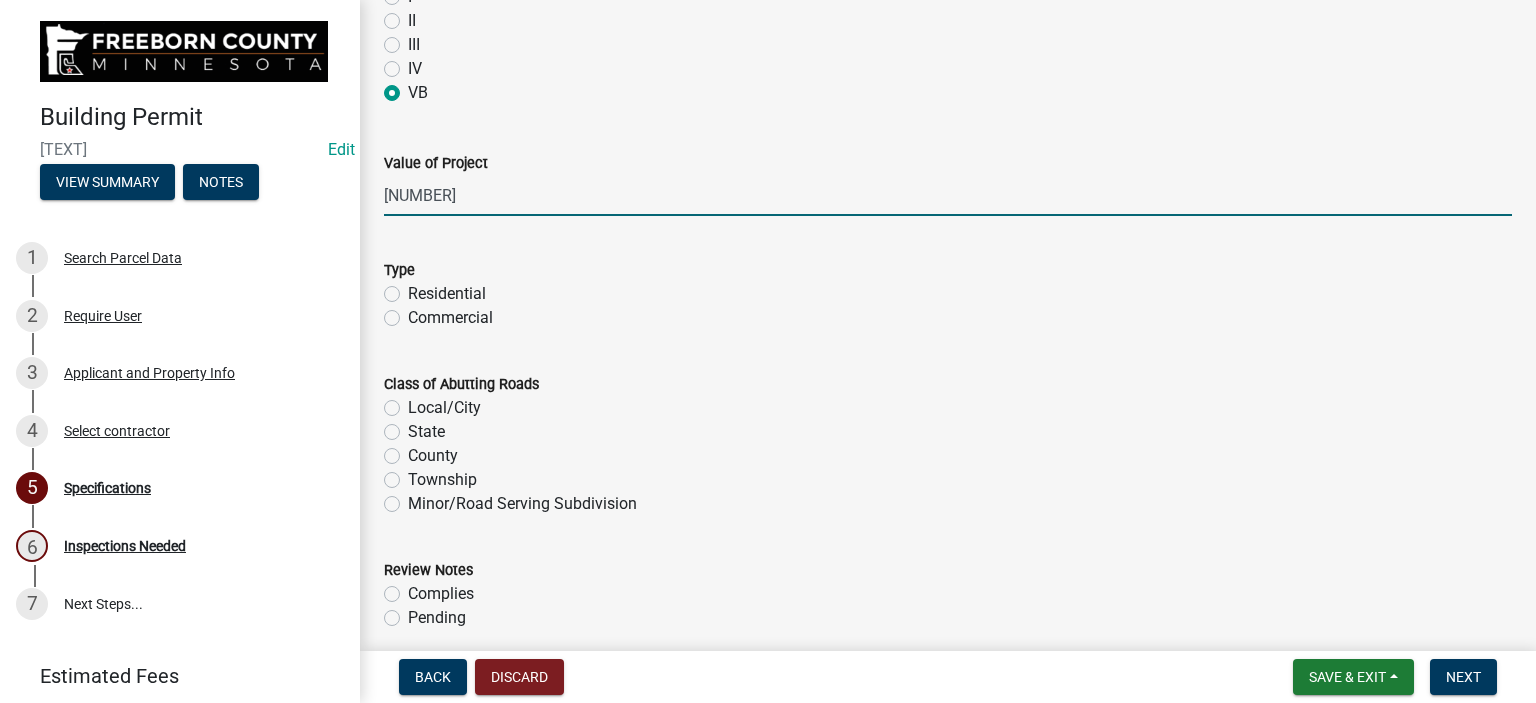 type on "[NUMBER]" 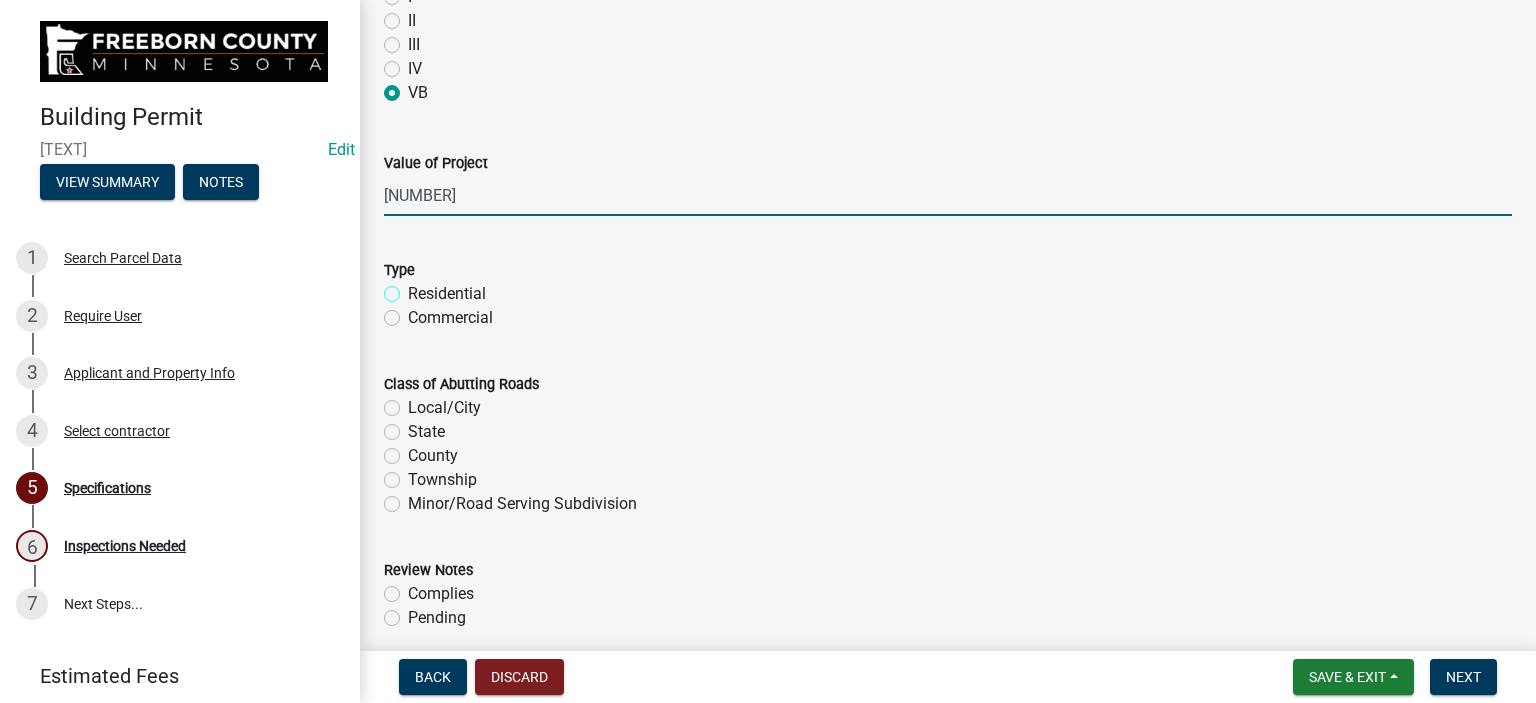 click on "Residential" at bounding box center [414, 288] 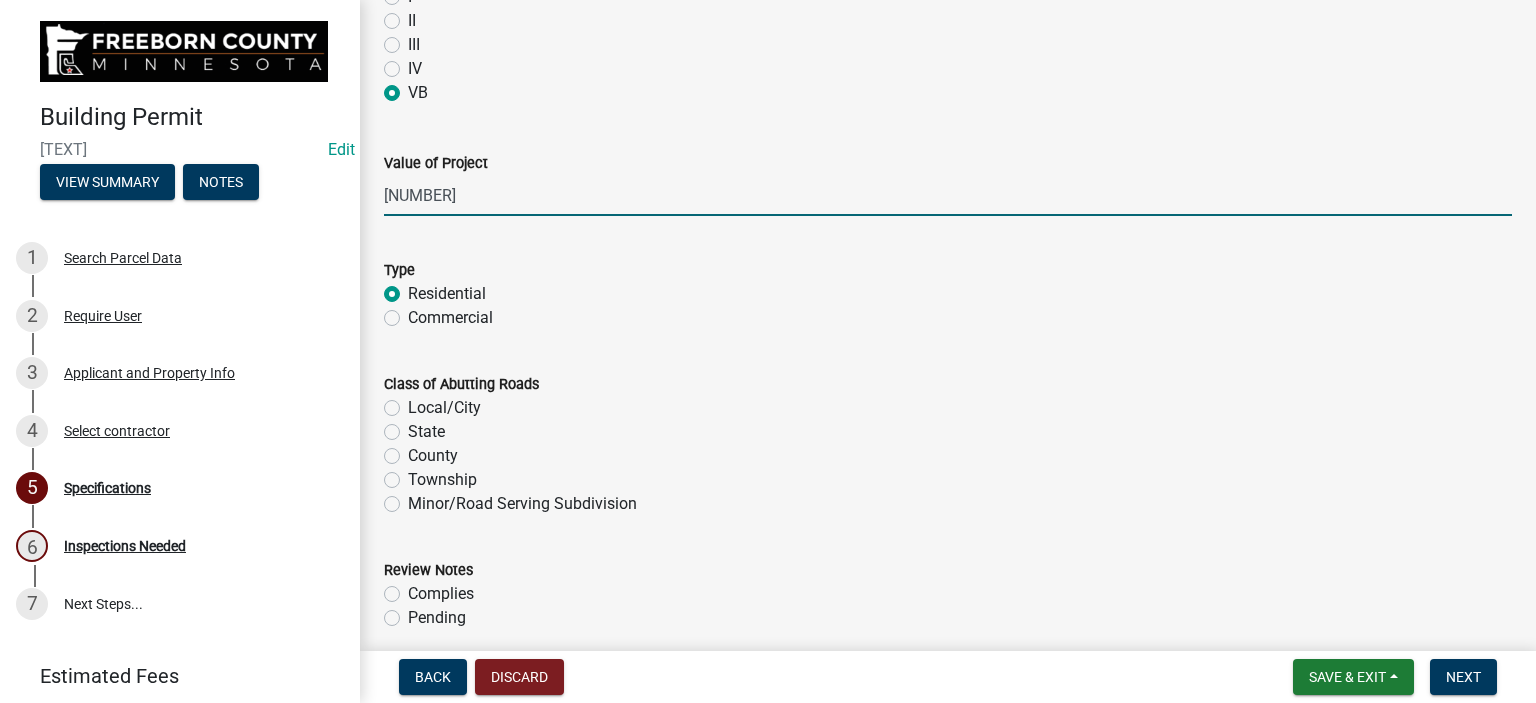 radio on "true" 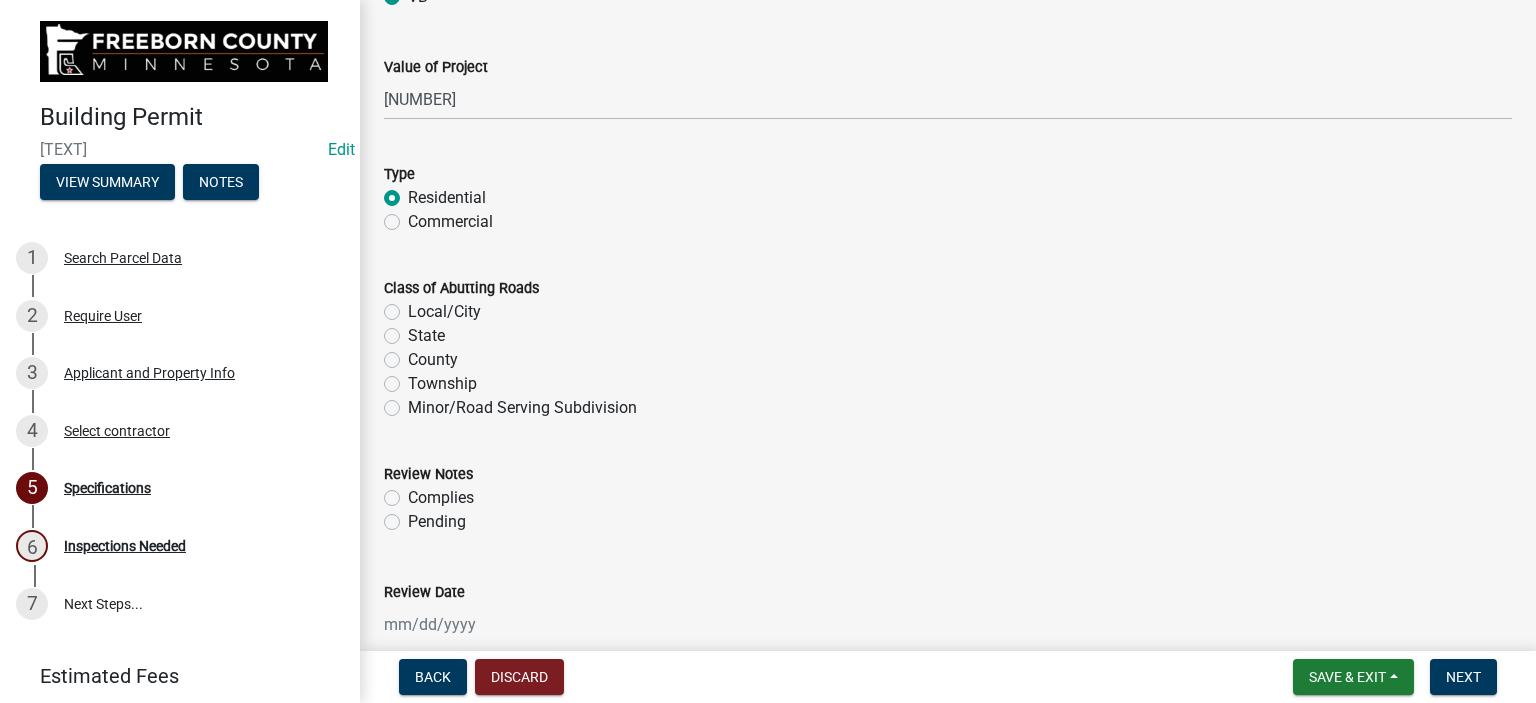 scroll, scrollTop: 1500, scrollLeft: 0, axis: vertical 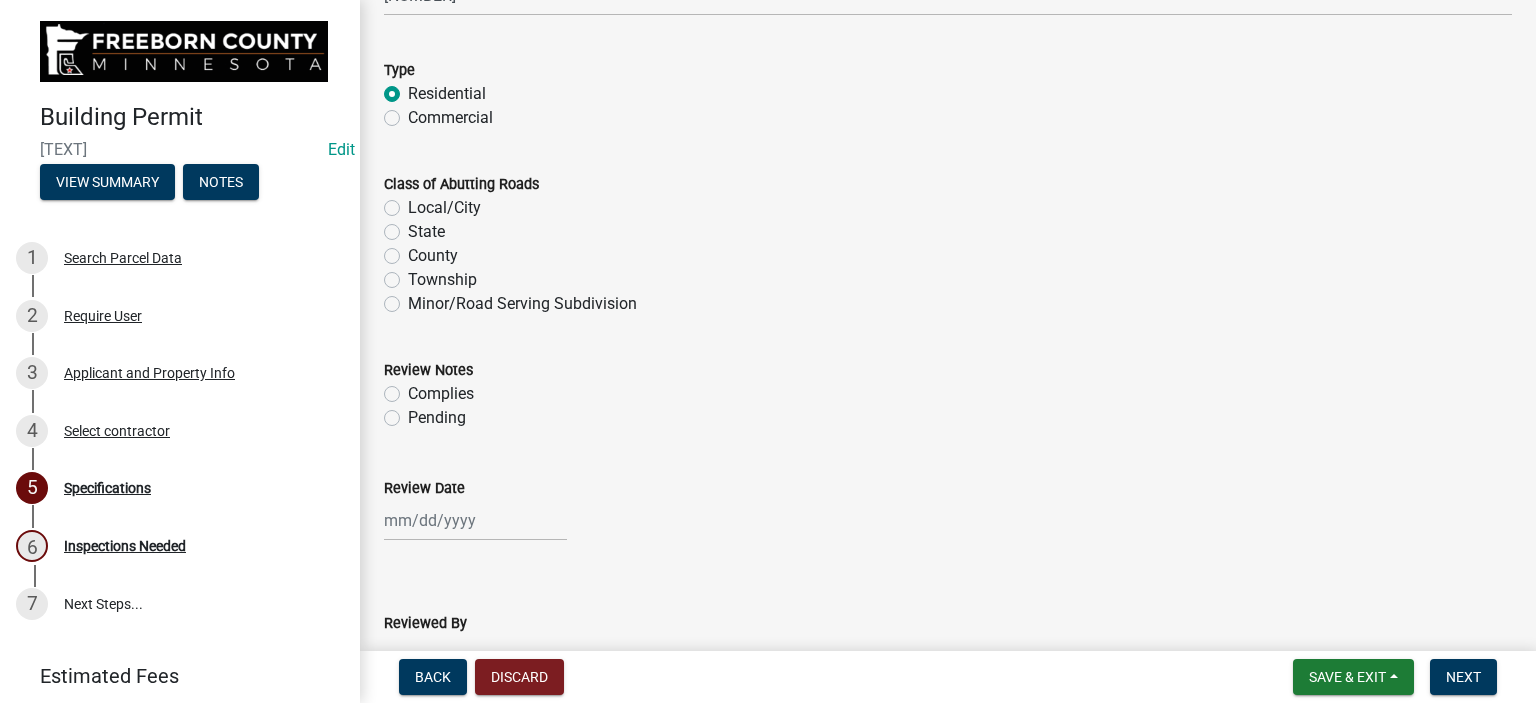 click on "County" 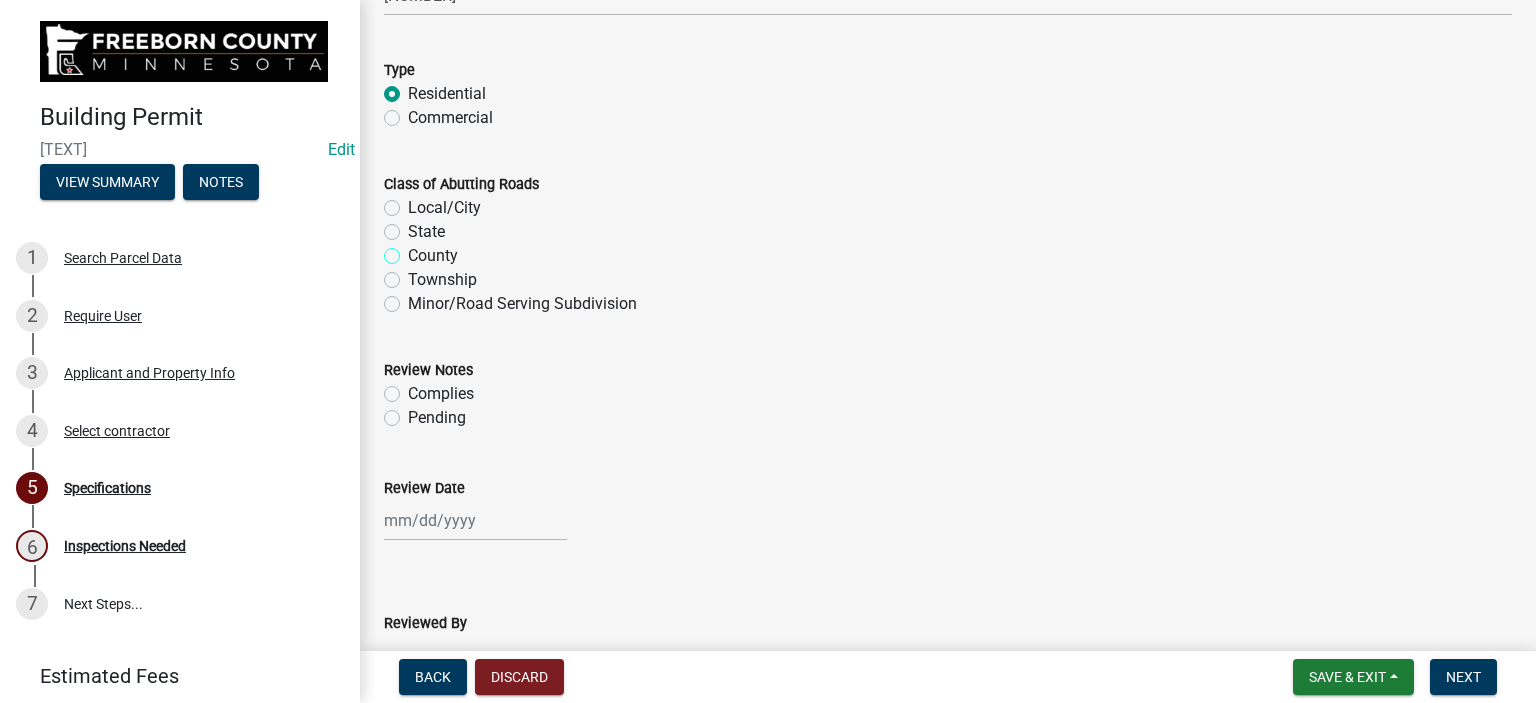 click on "County" at bounding box center [414, 250] 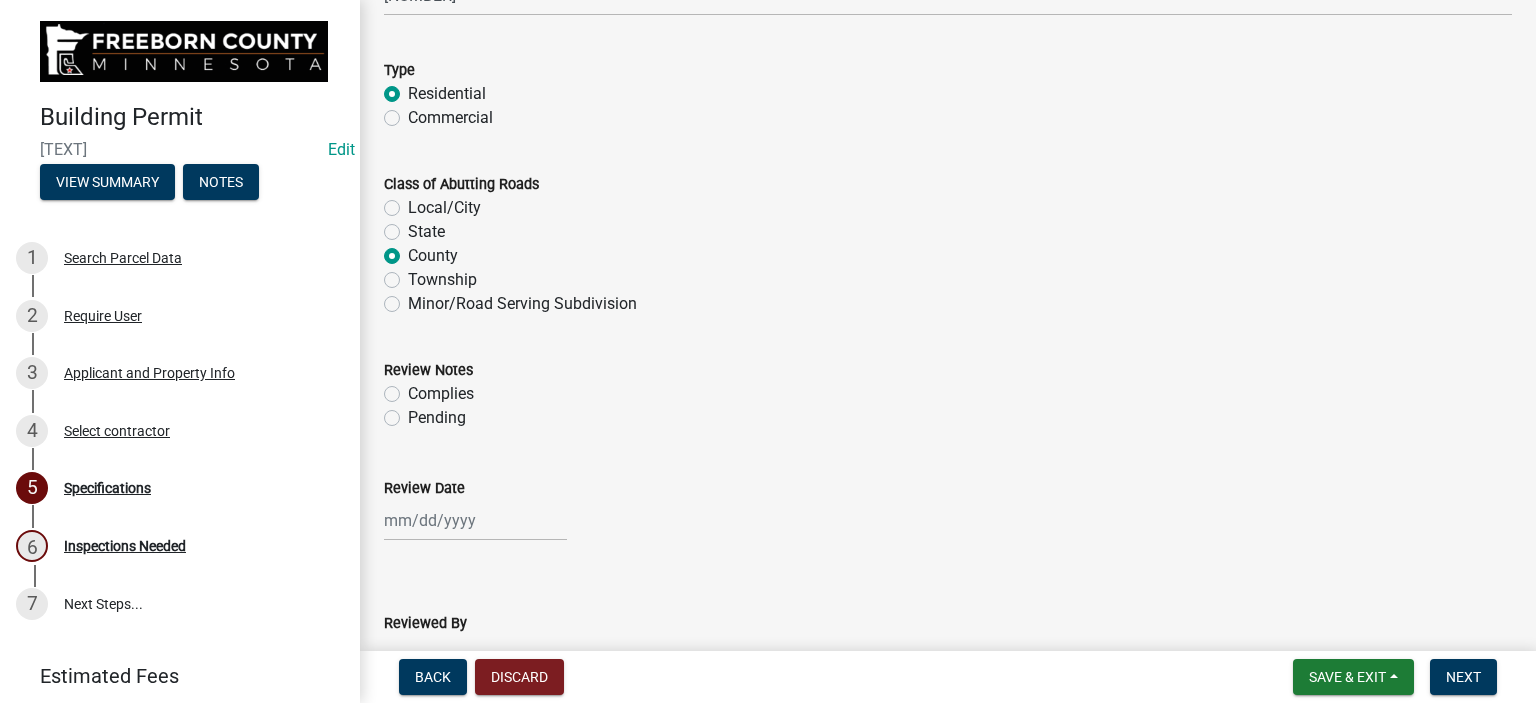 radio on "true" 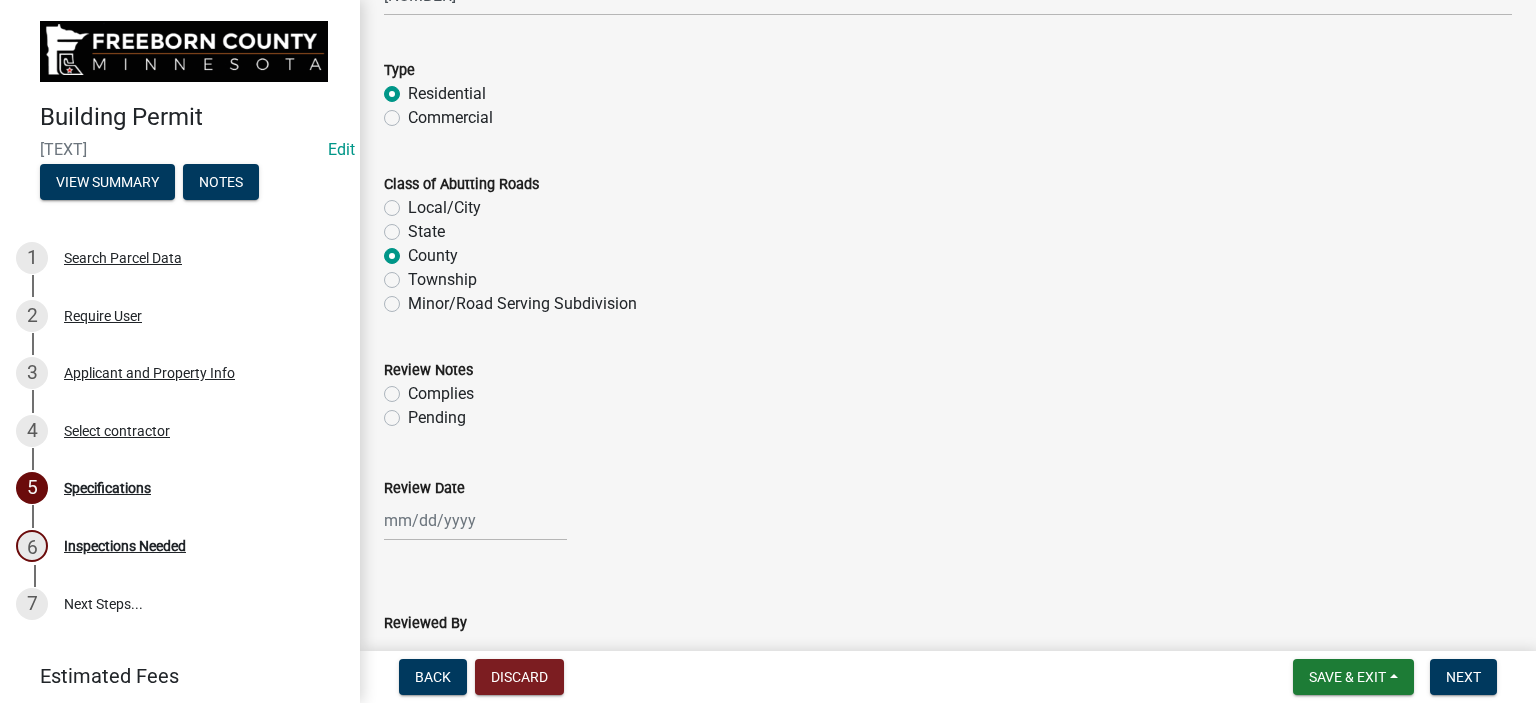 click on "Complies" 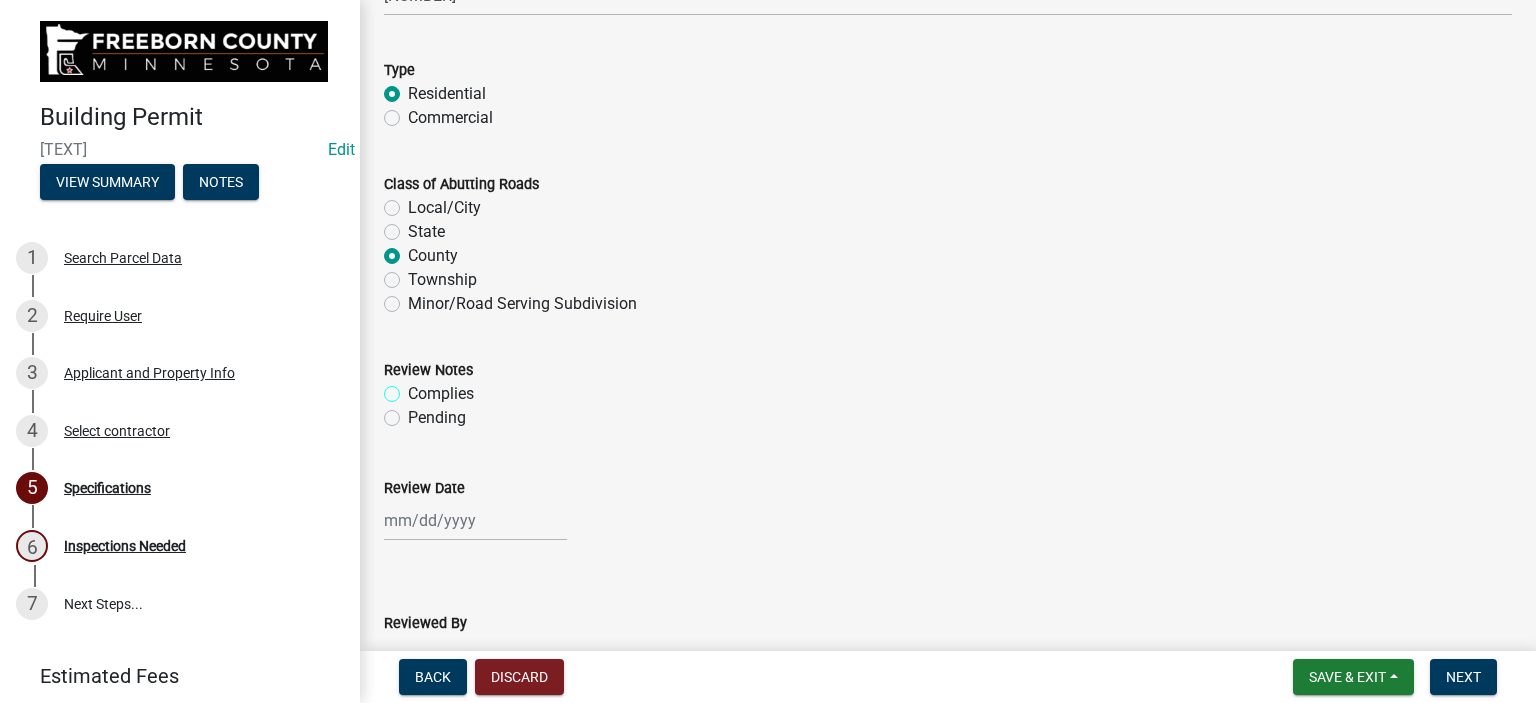 click on "Complies" at bounding box center (414, 388) 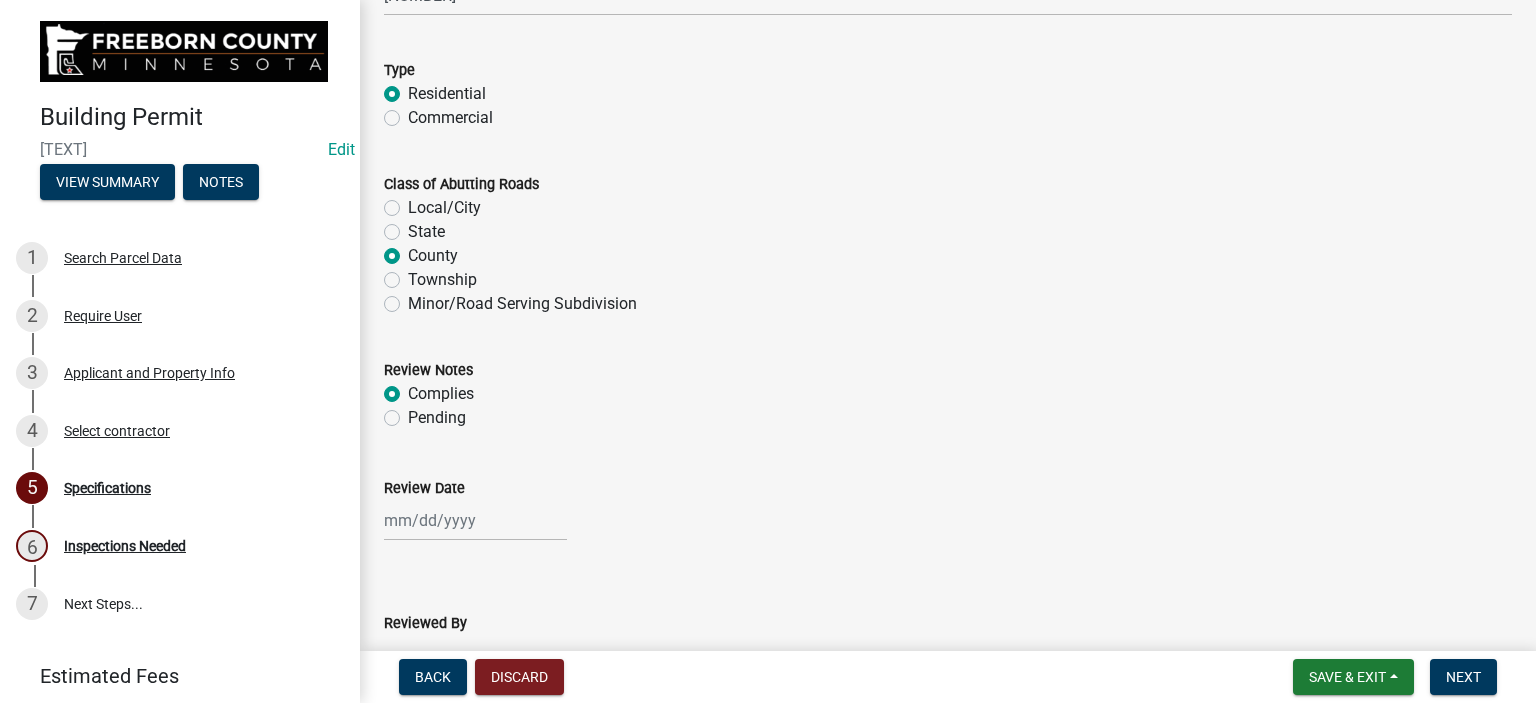 radio on "true" 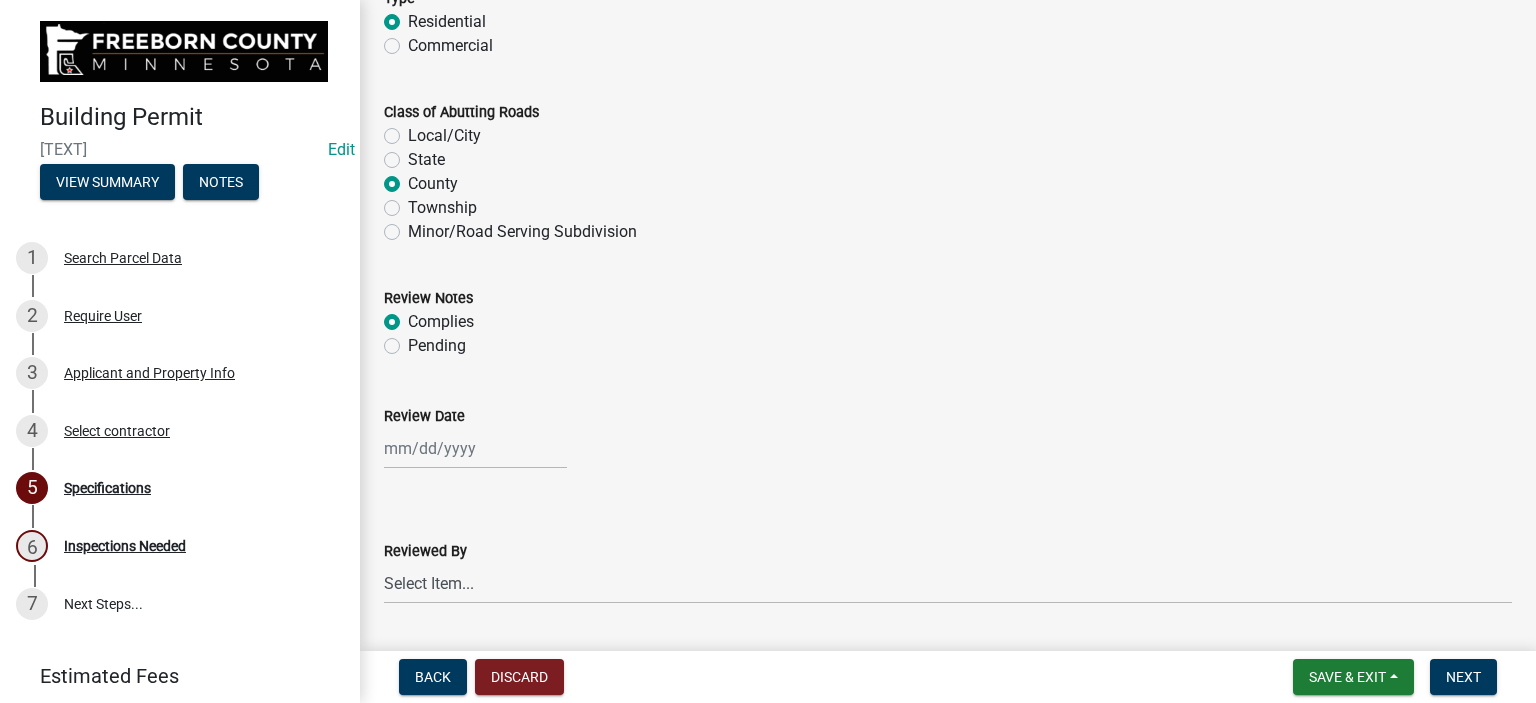 scroll, scrollTop: 1700, scrollLeft: 0, axis: vertical 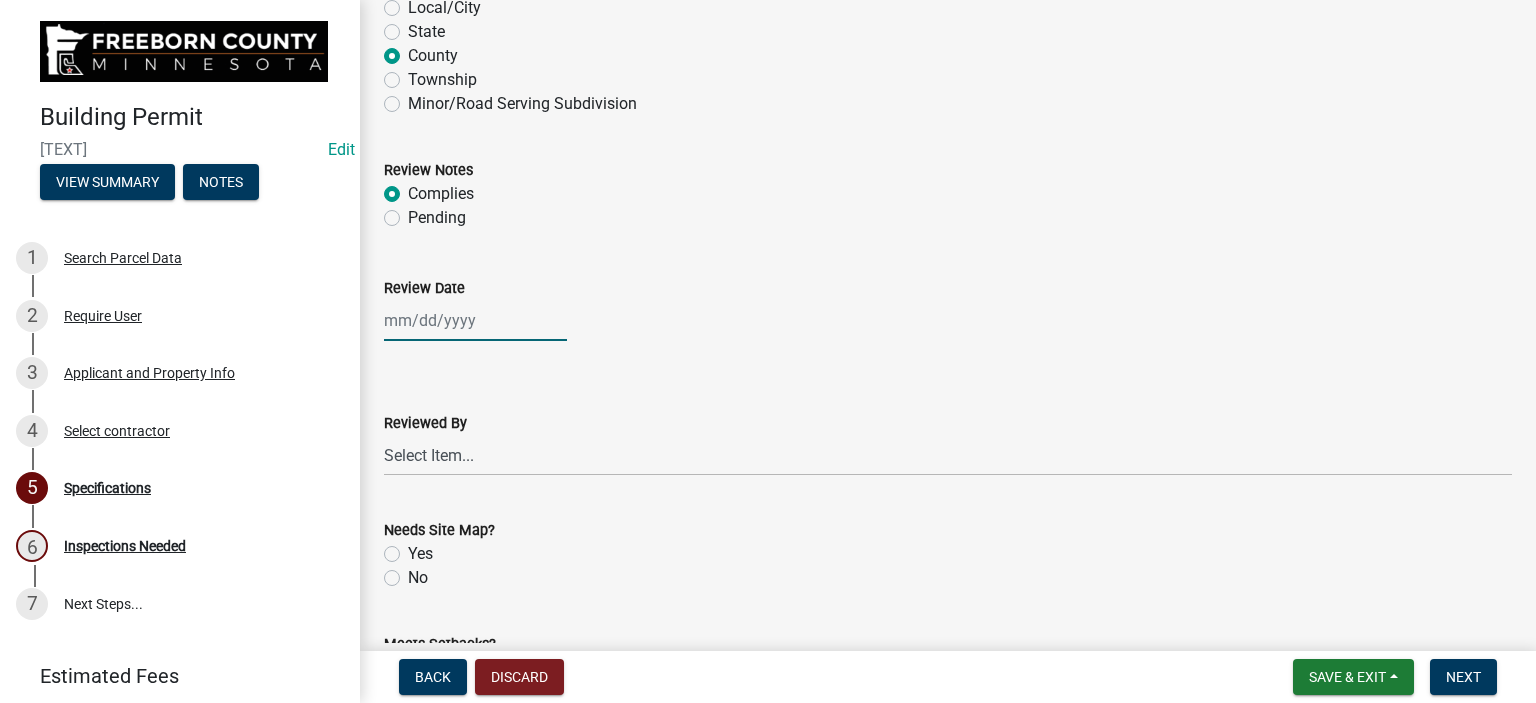 click 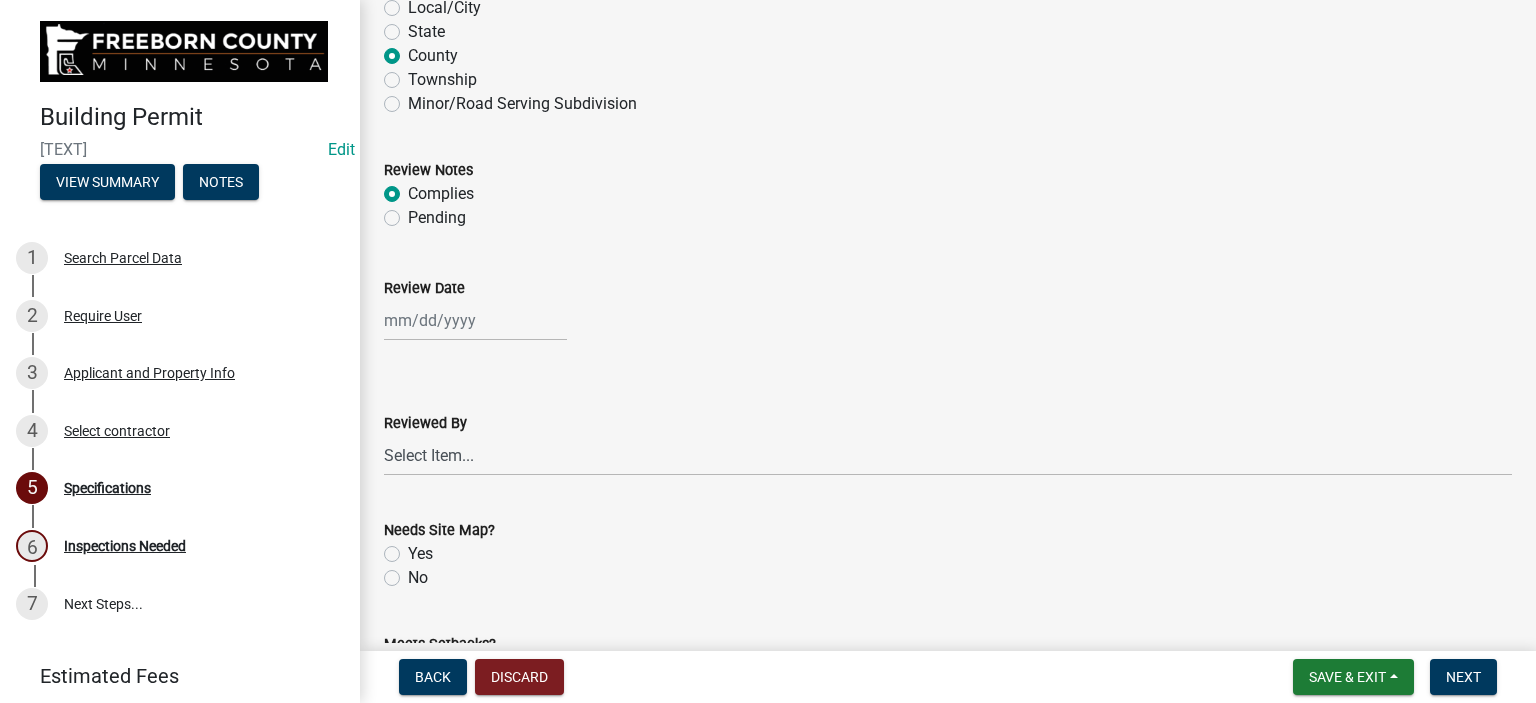 select on "8" 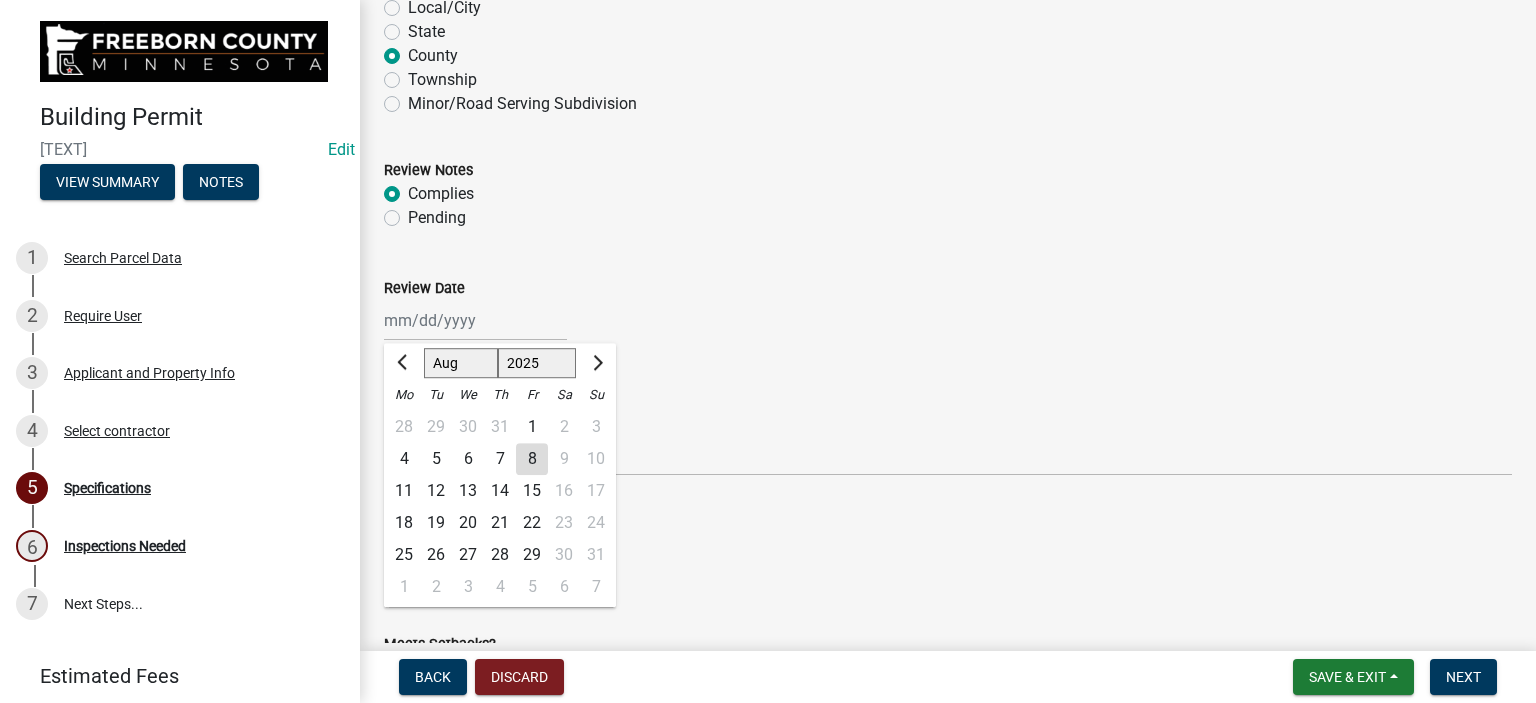 click on "8" 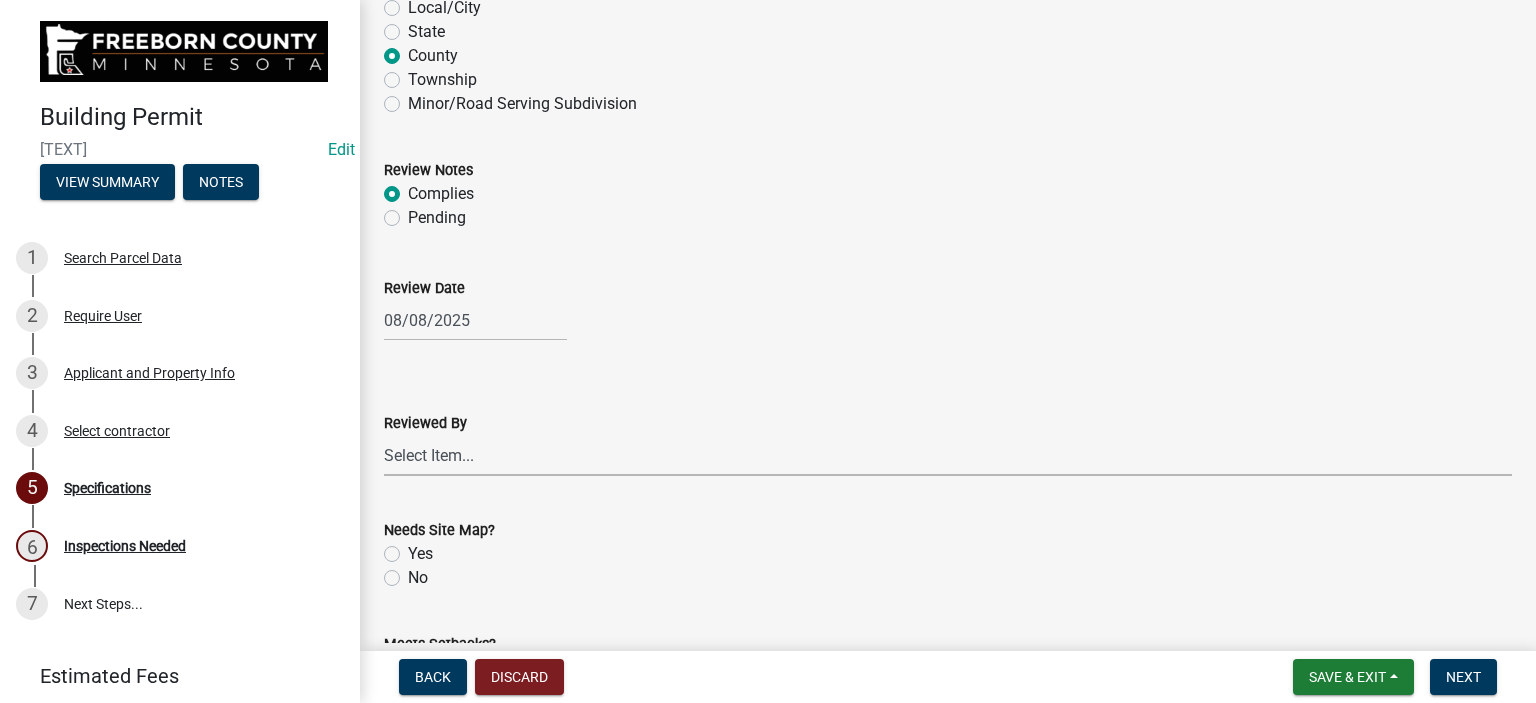 click on "Select Item...   [PERSON]   [PERSON]   [PERSON]   [PERSON]   [PERSON]" at bounding box center (948, 455) 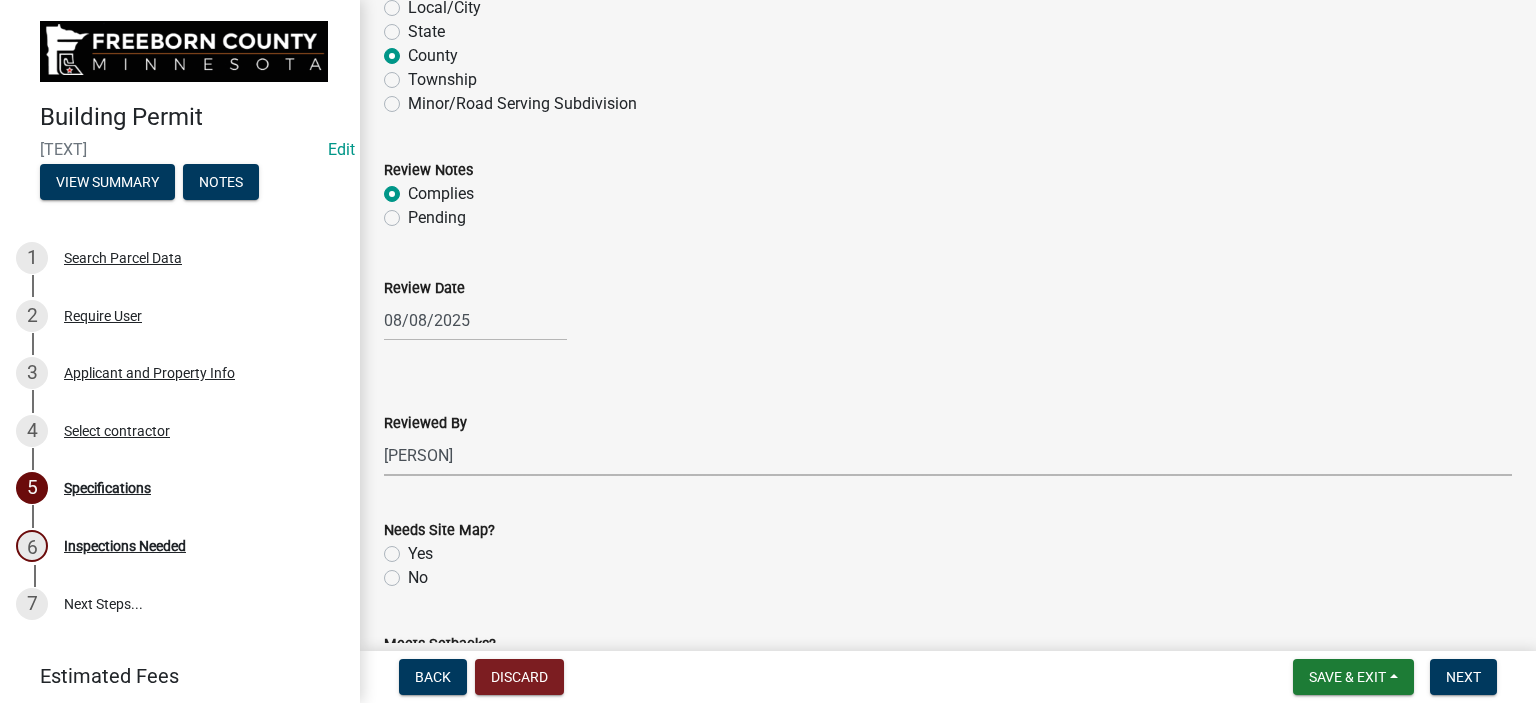click on "Select Item...   [PERSON]   [PERSON]   [PERSON]   [PERSON]   [PERSON]" at bounding box center [948, 455] 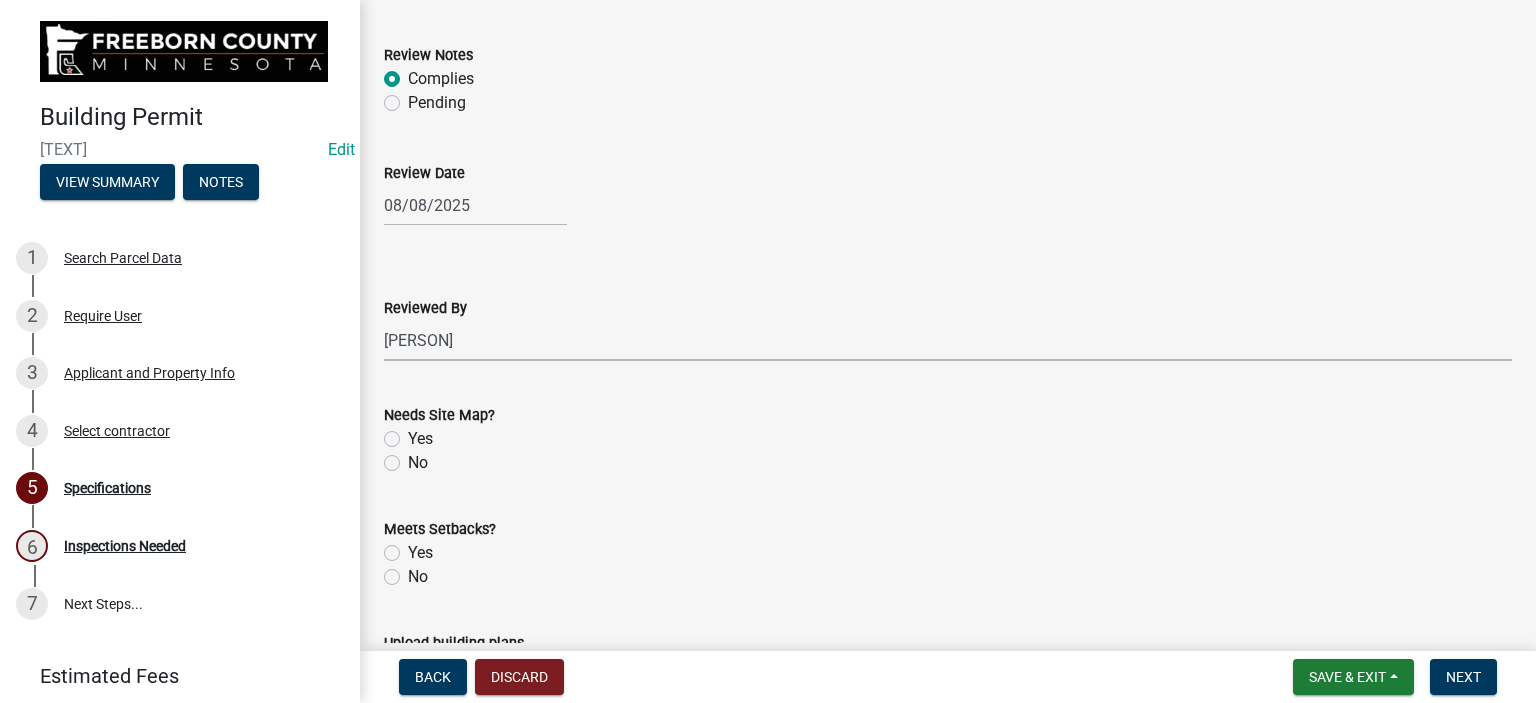 scroll, scrollTop: 1900, scrollLeft: 0, axis: vertical 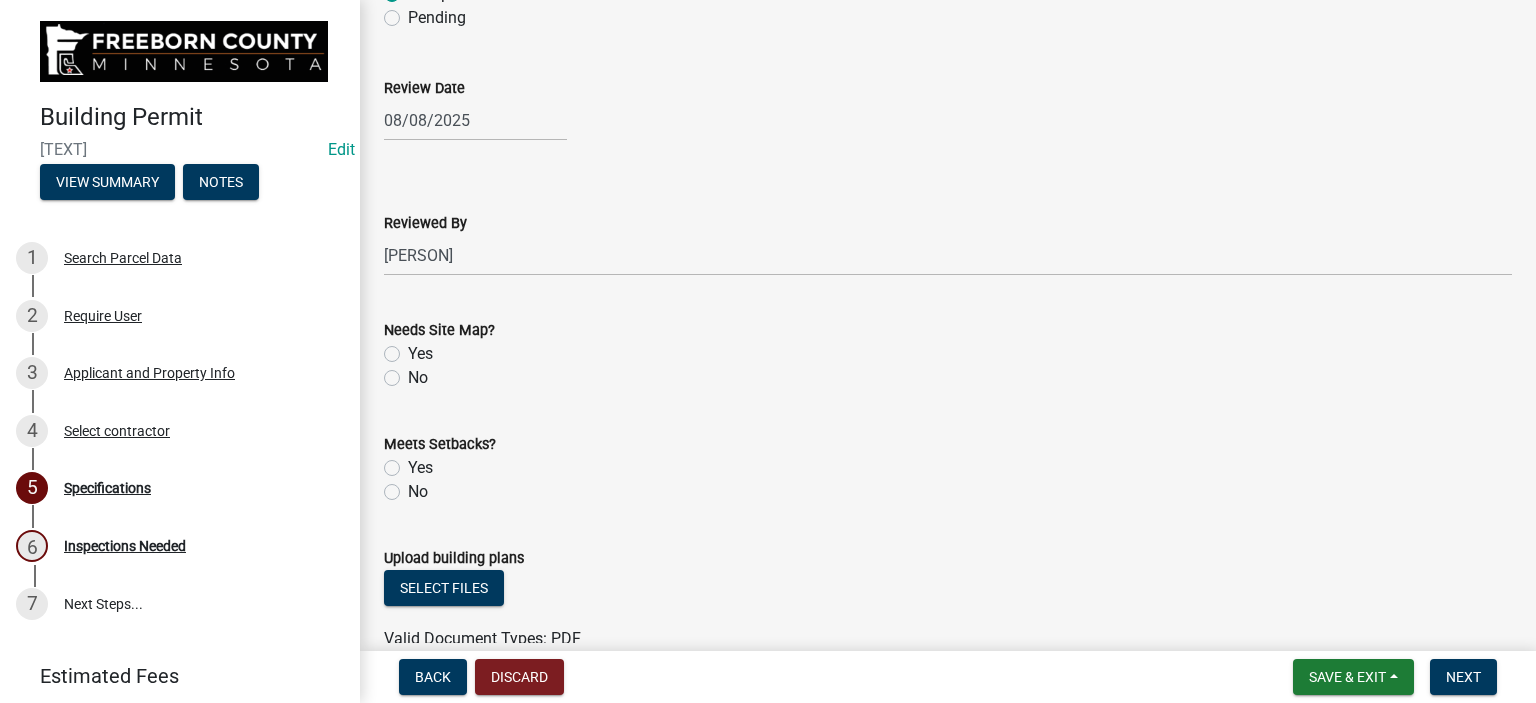 click on "Yes" 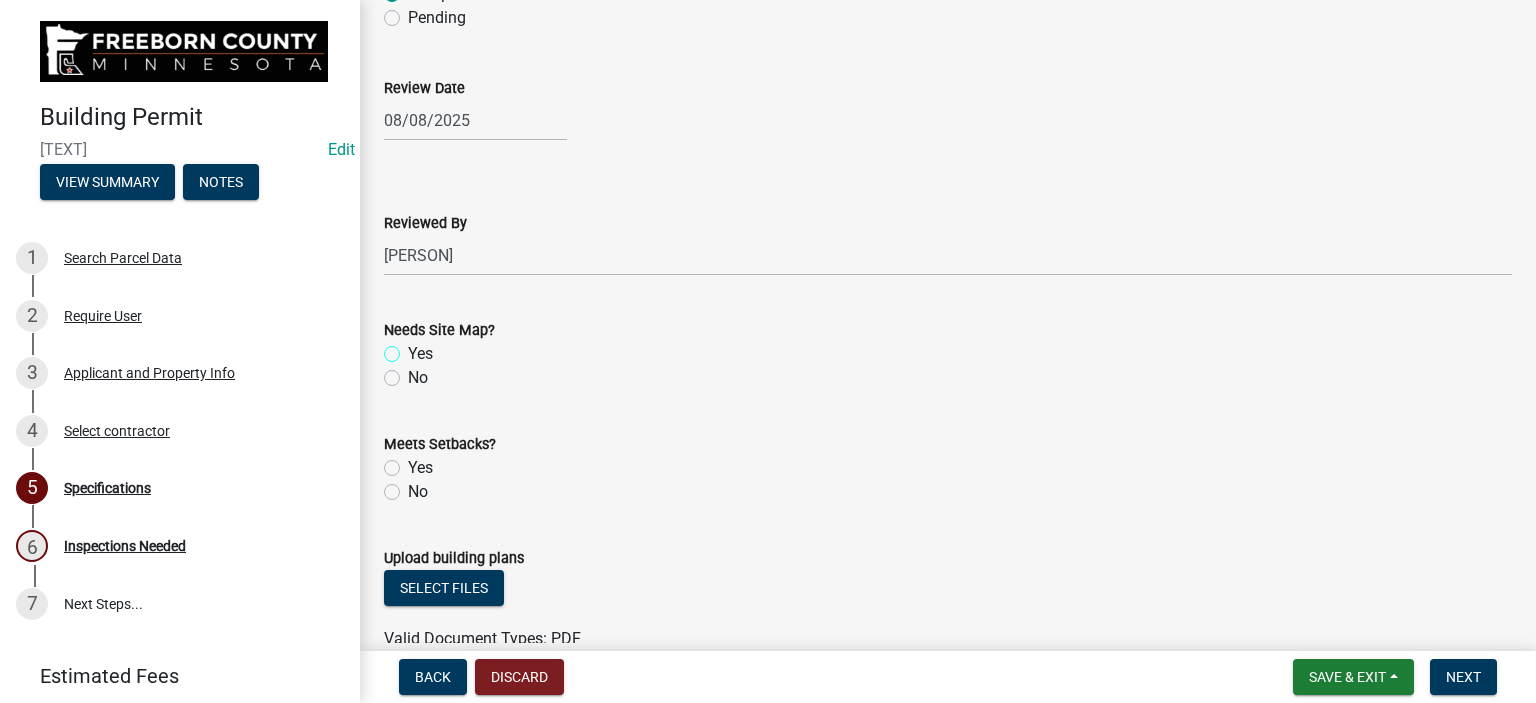 click on "Yes" at bounding box center (414, 348) 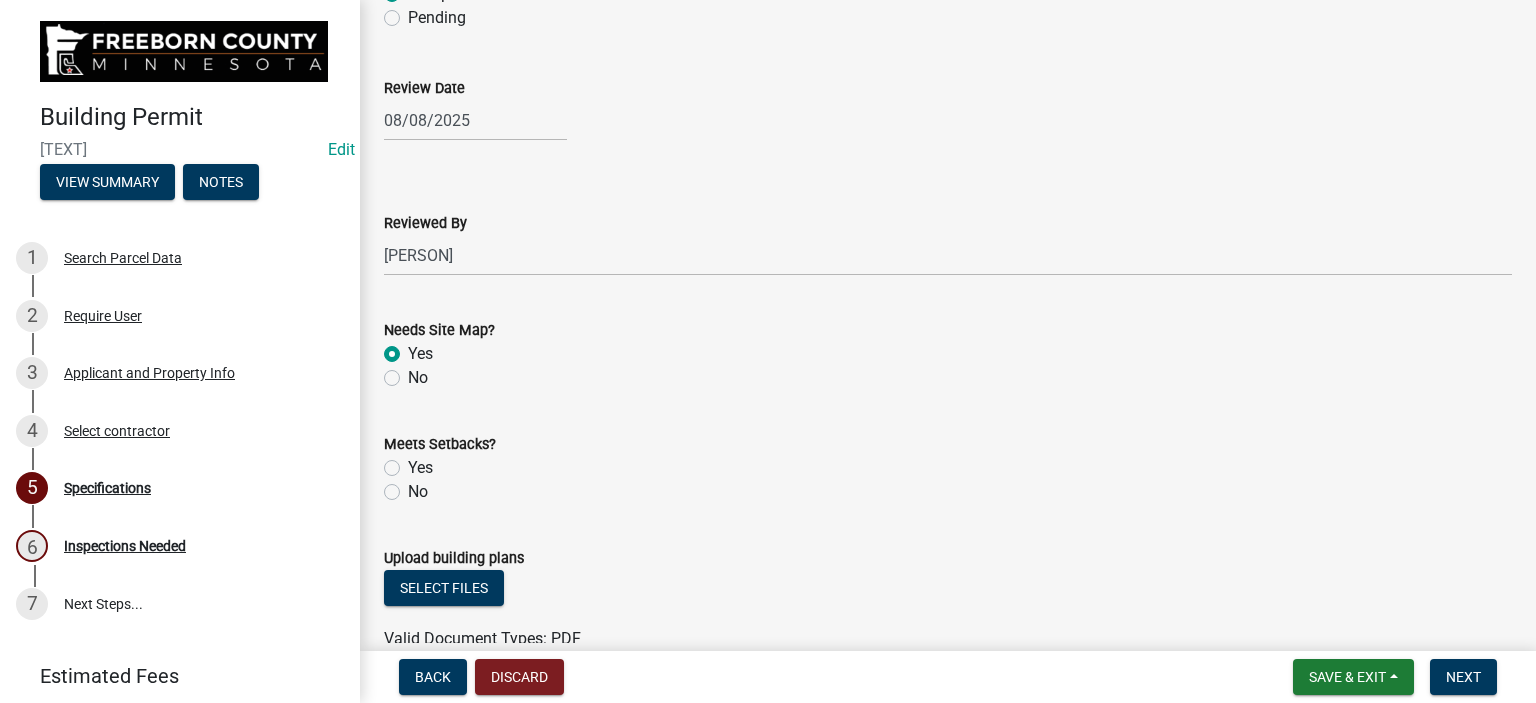 radio on "true" 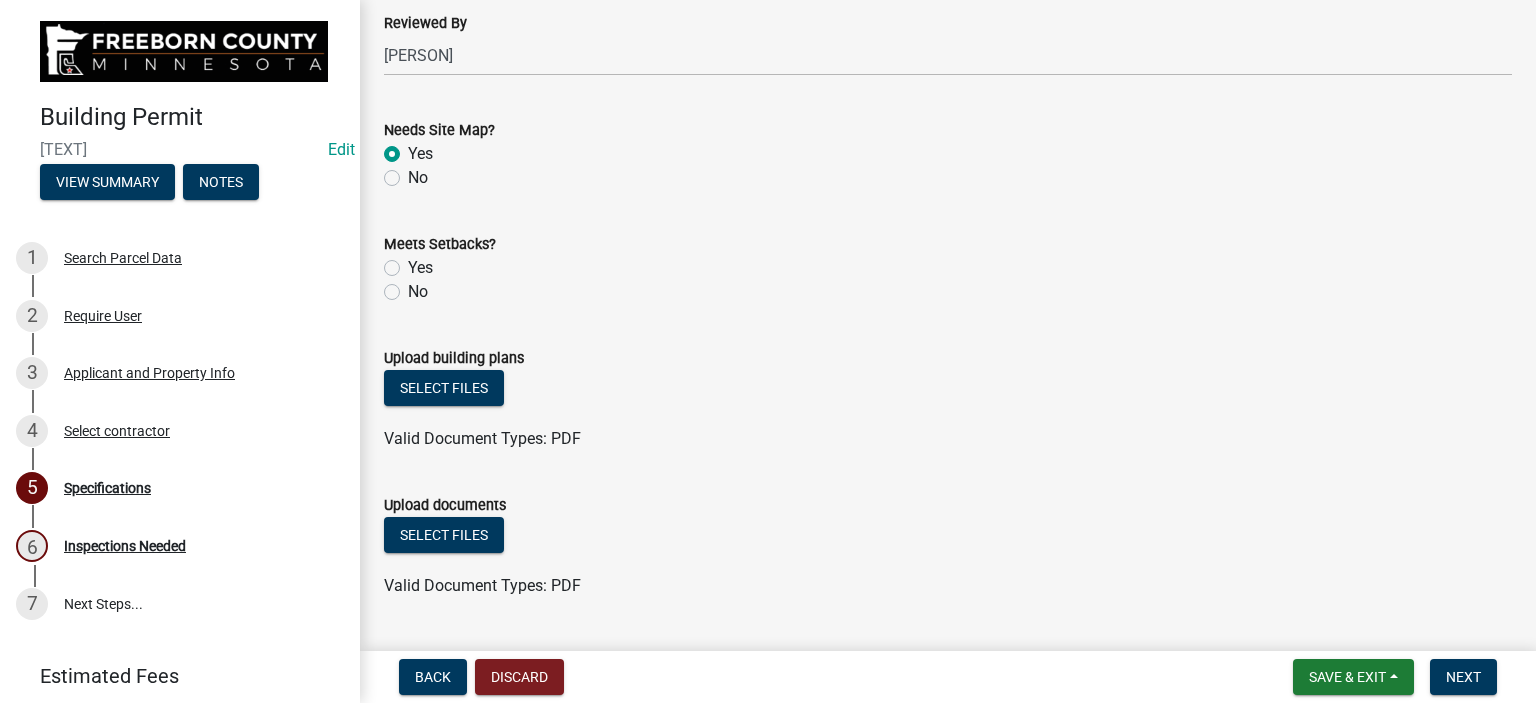 click on "Yes" 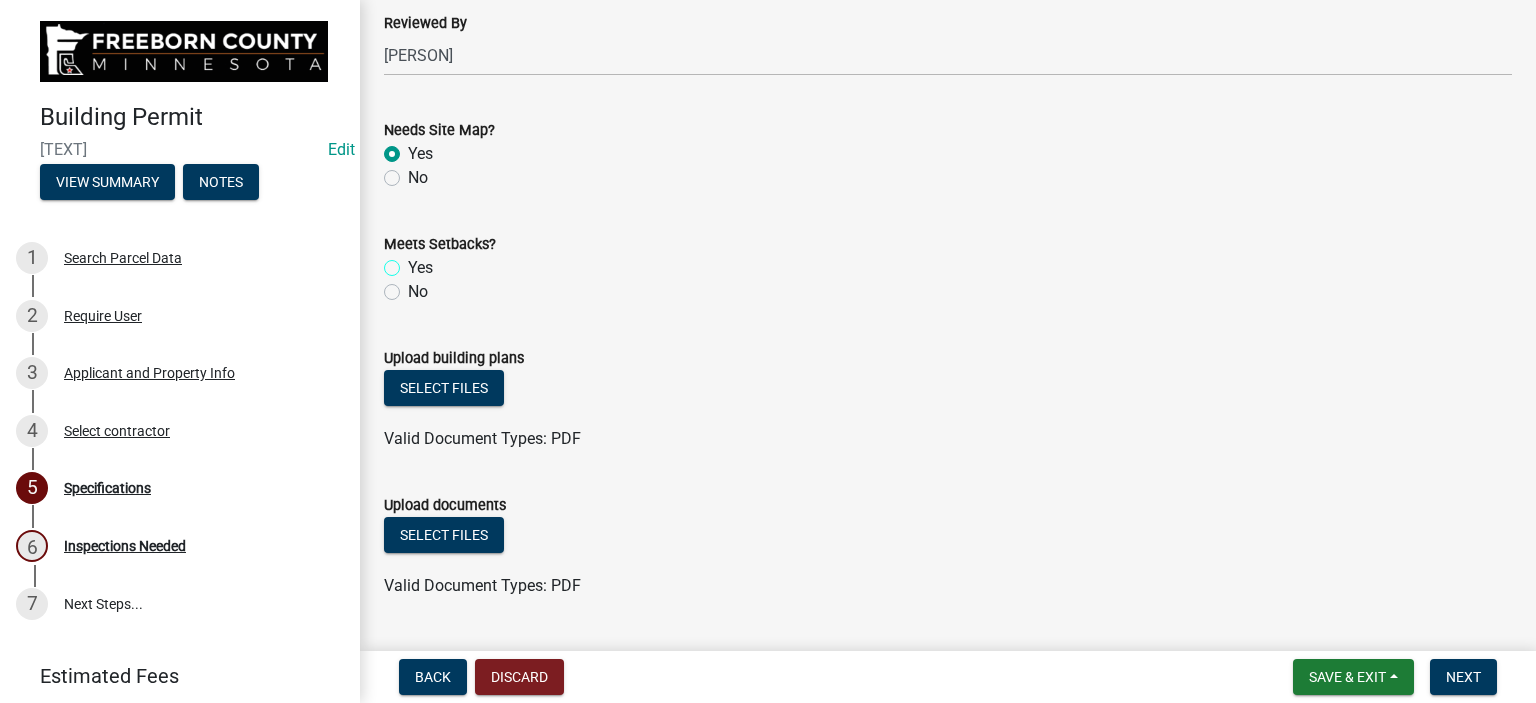 click on "Yes" at bounding box center [414, 262] 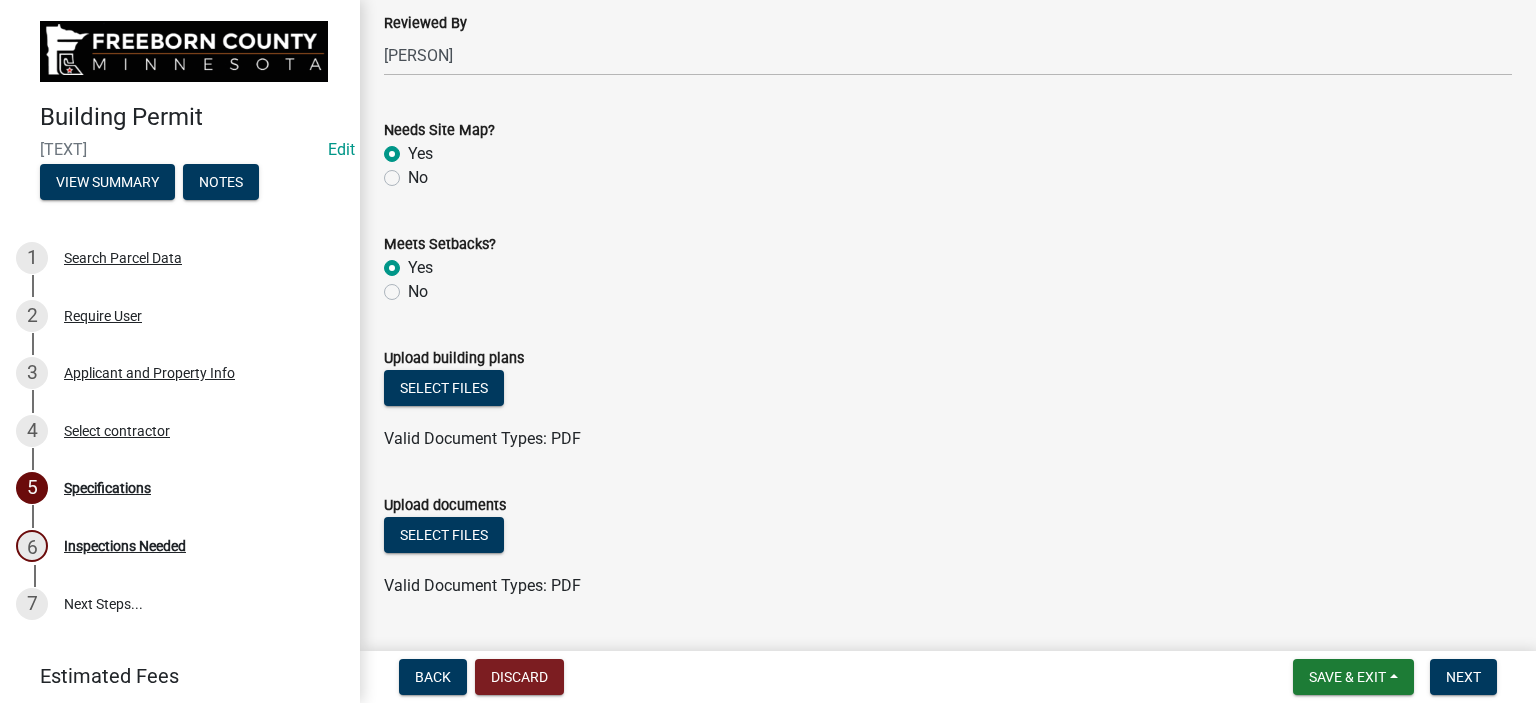 radio on "true" 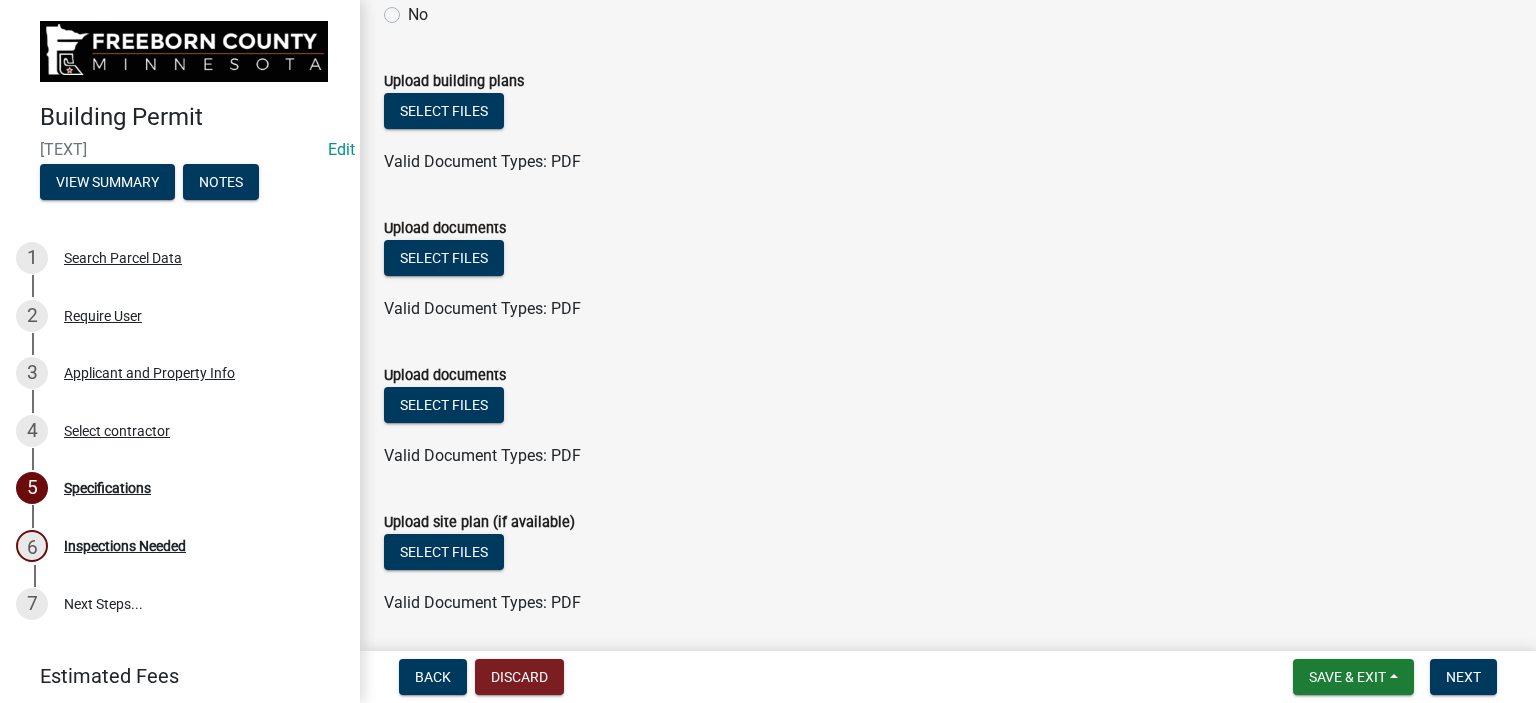scroll, scrollTop: 2444, scrollLeft: 0, axis: vertical 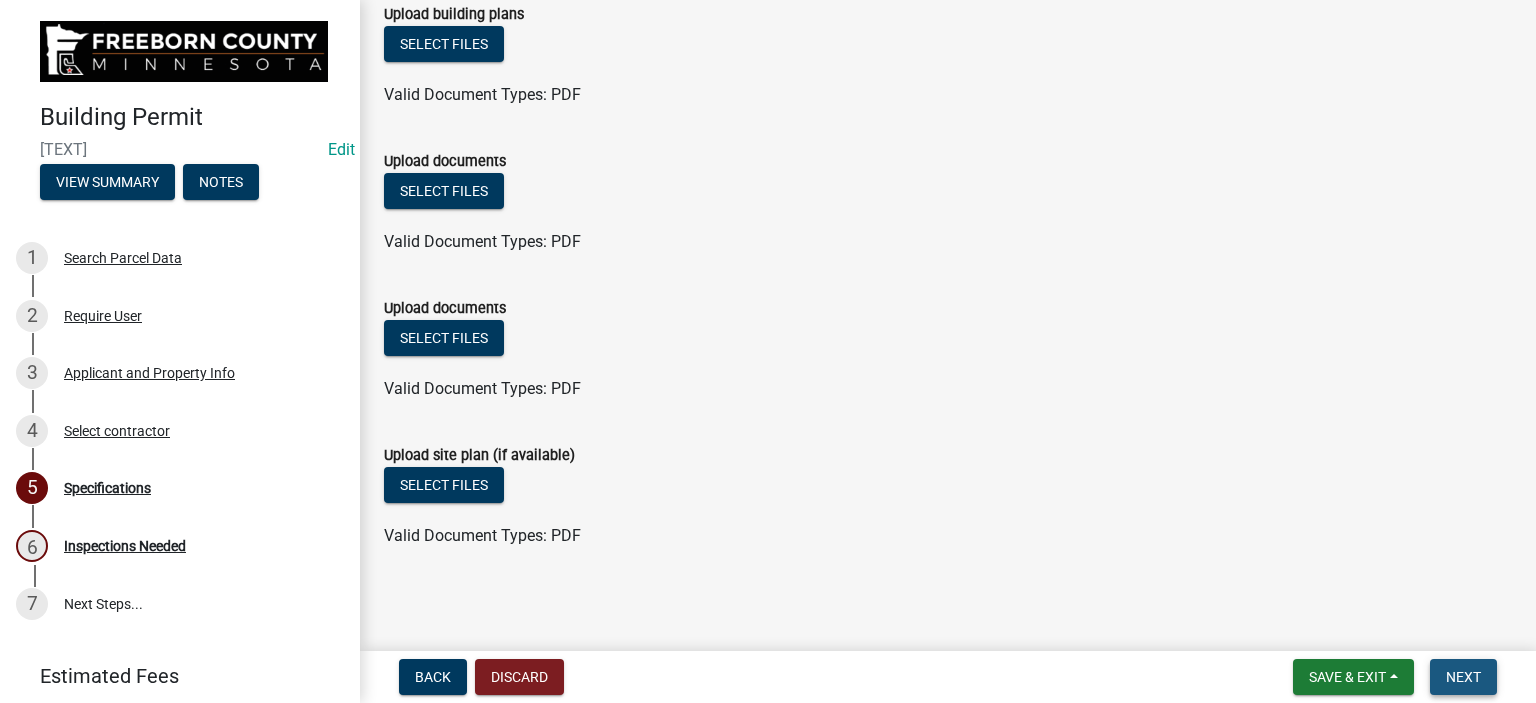 click on "Next" at bounding box center [1463, 677] 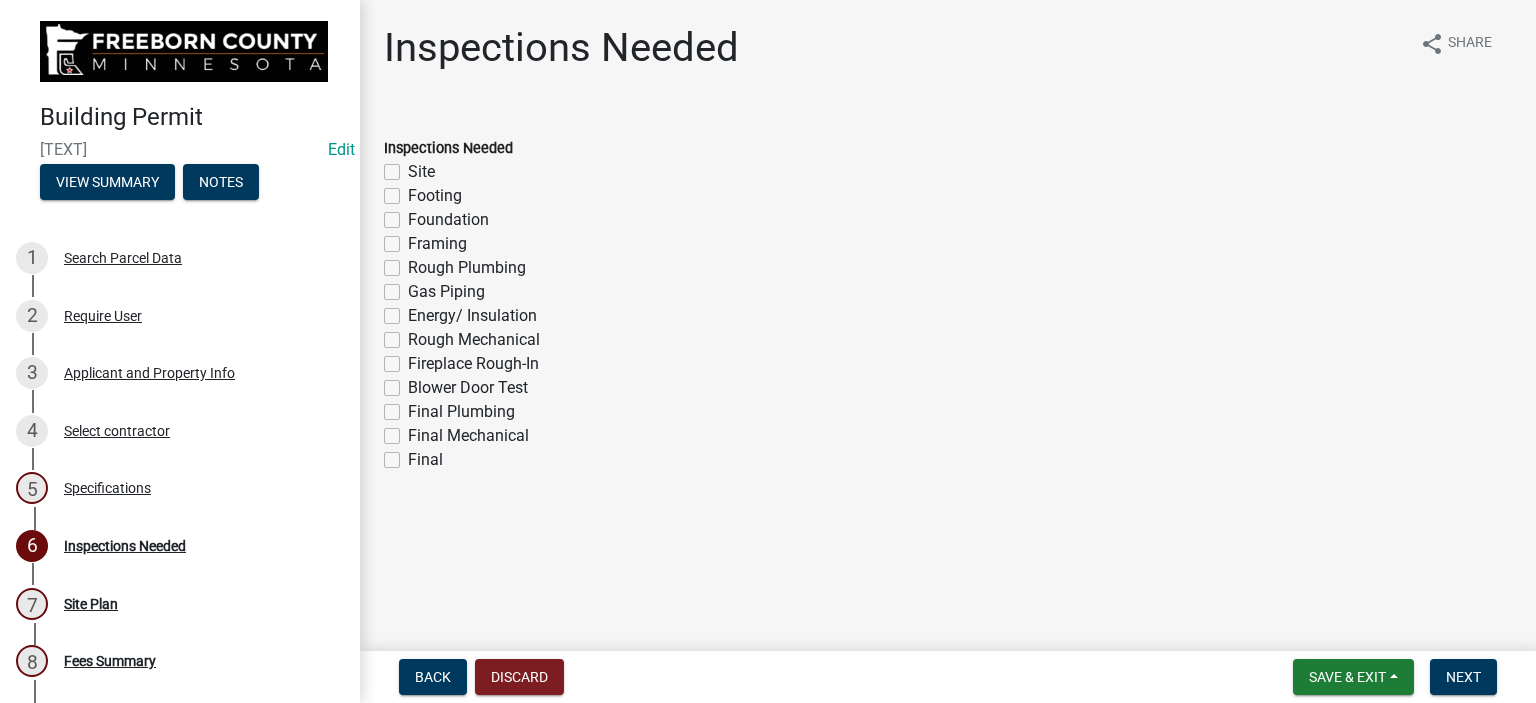 click on "Footing" 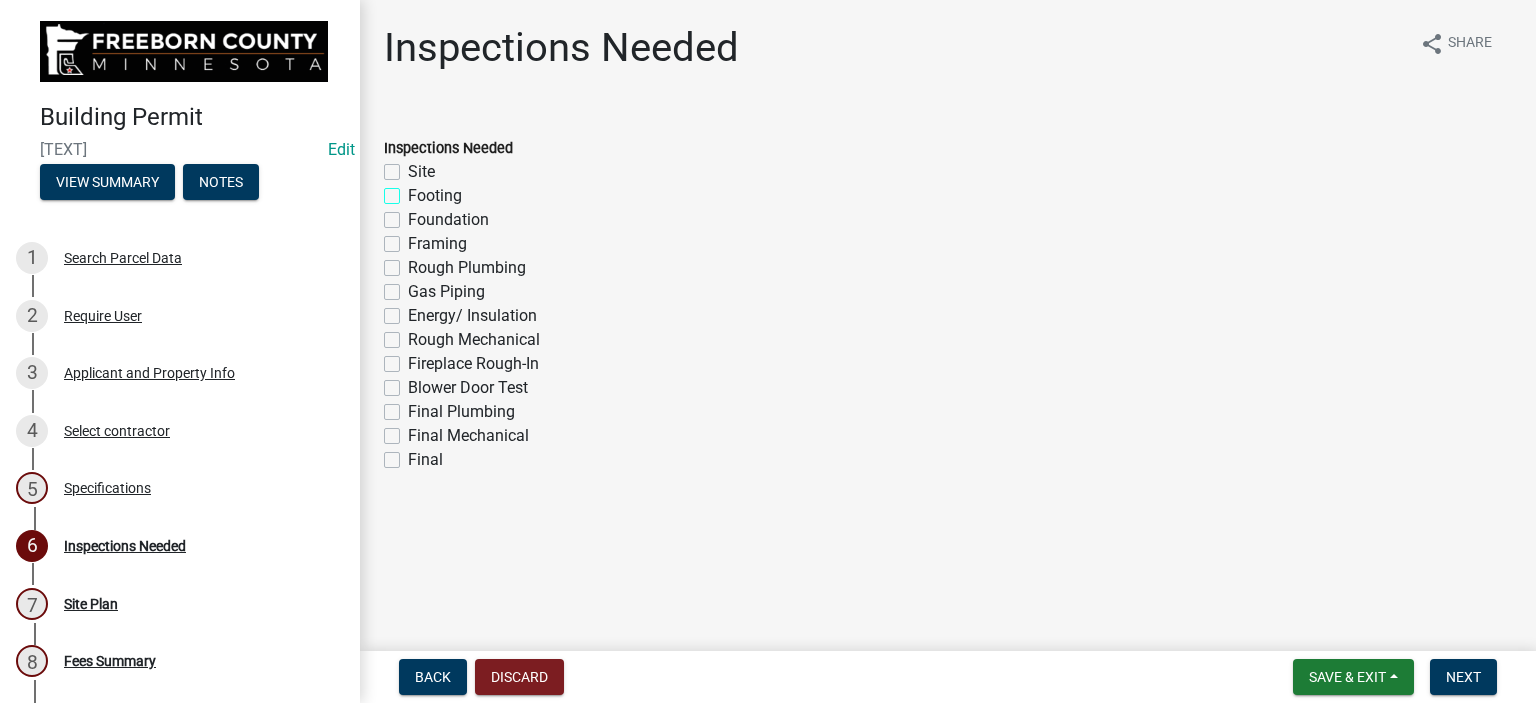 click on "Footing" at bounding box center [414, 190] 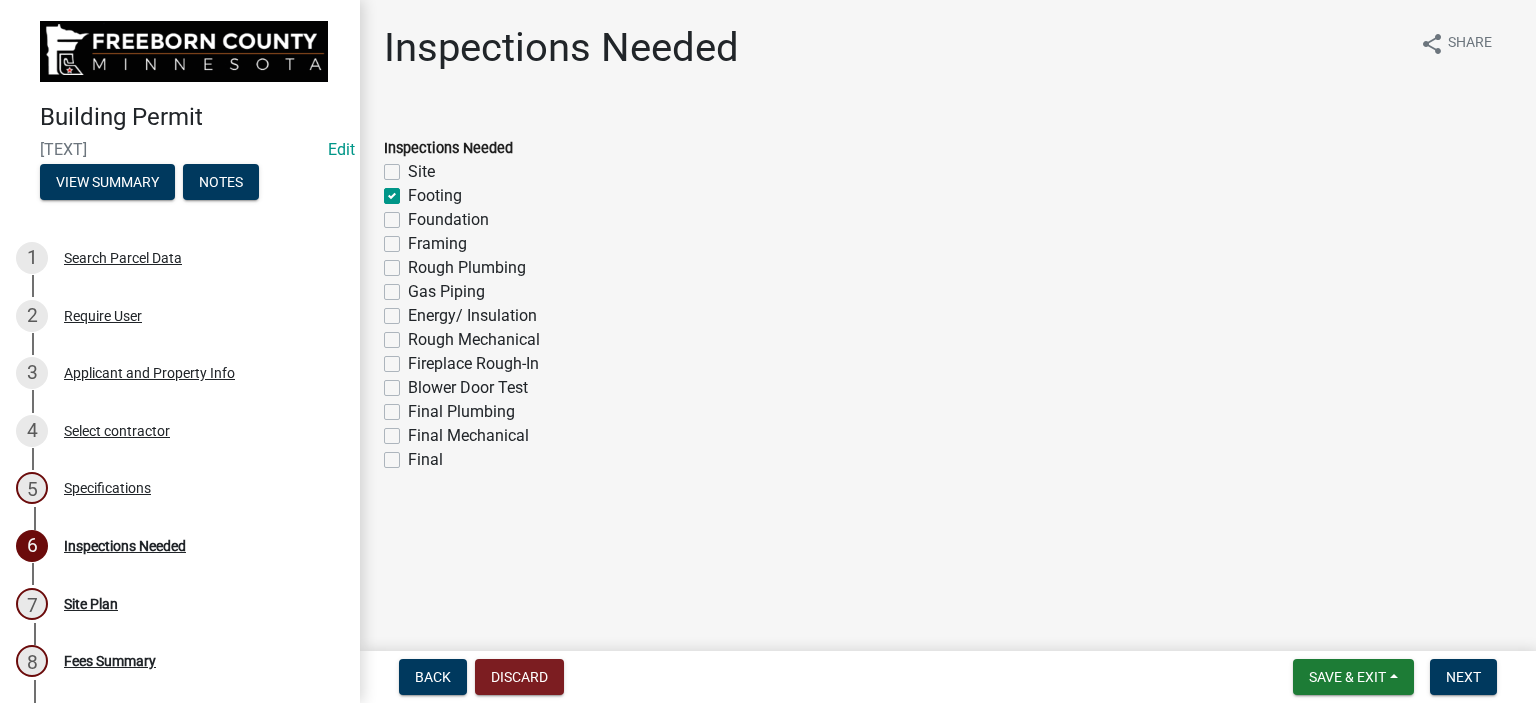 checkbox on "false" 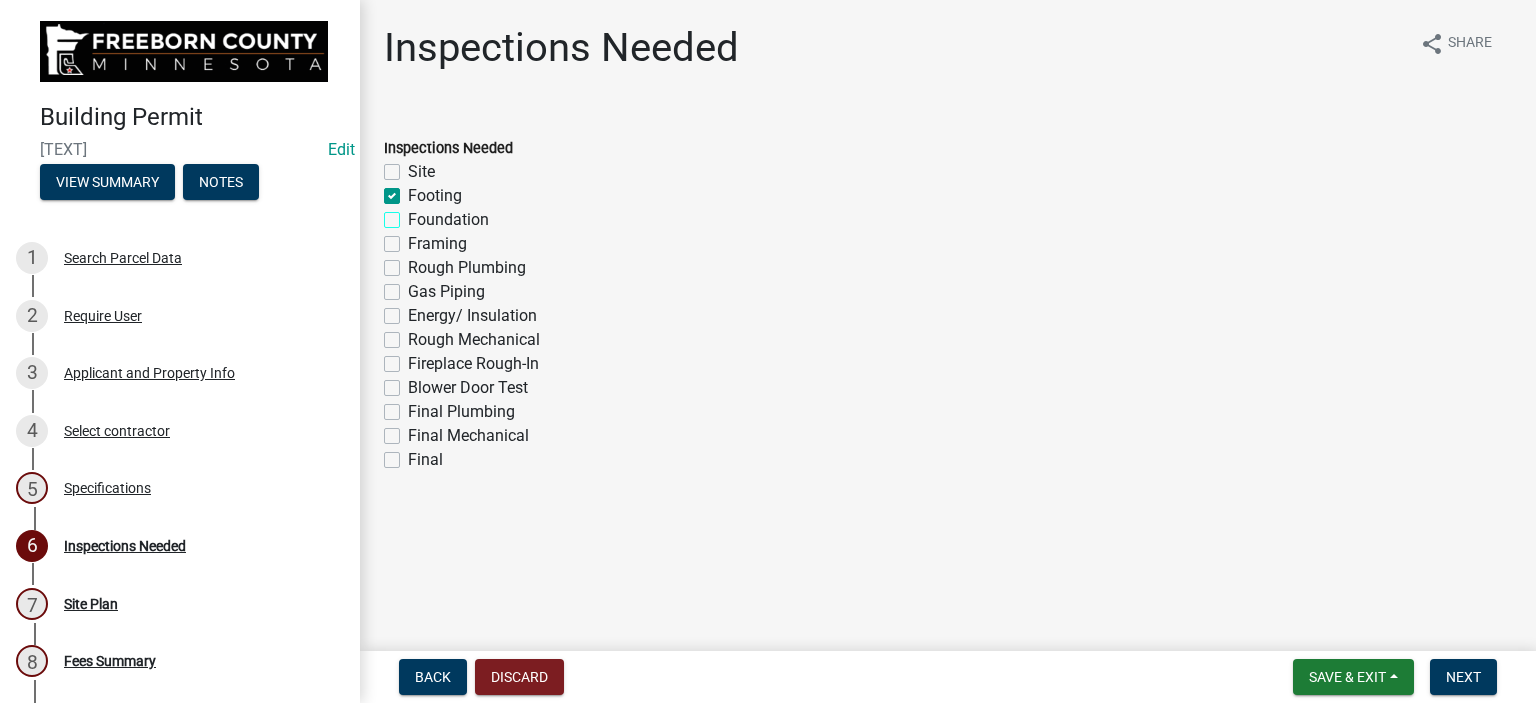 click on "Foundation" at bounding box center [414, 214] 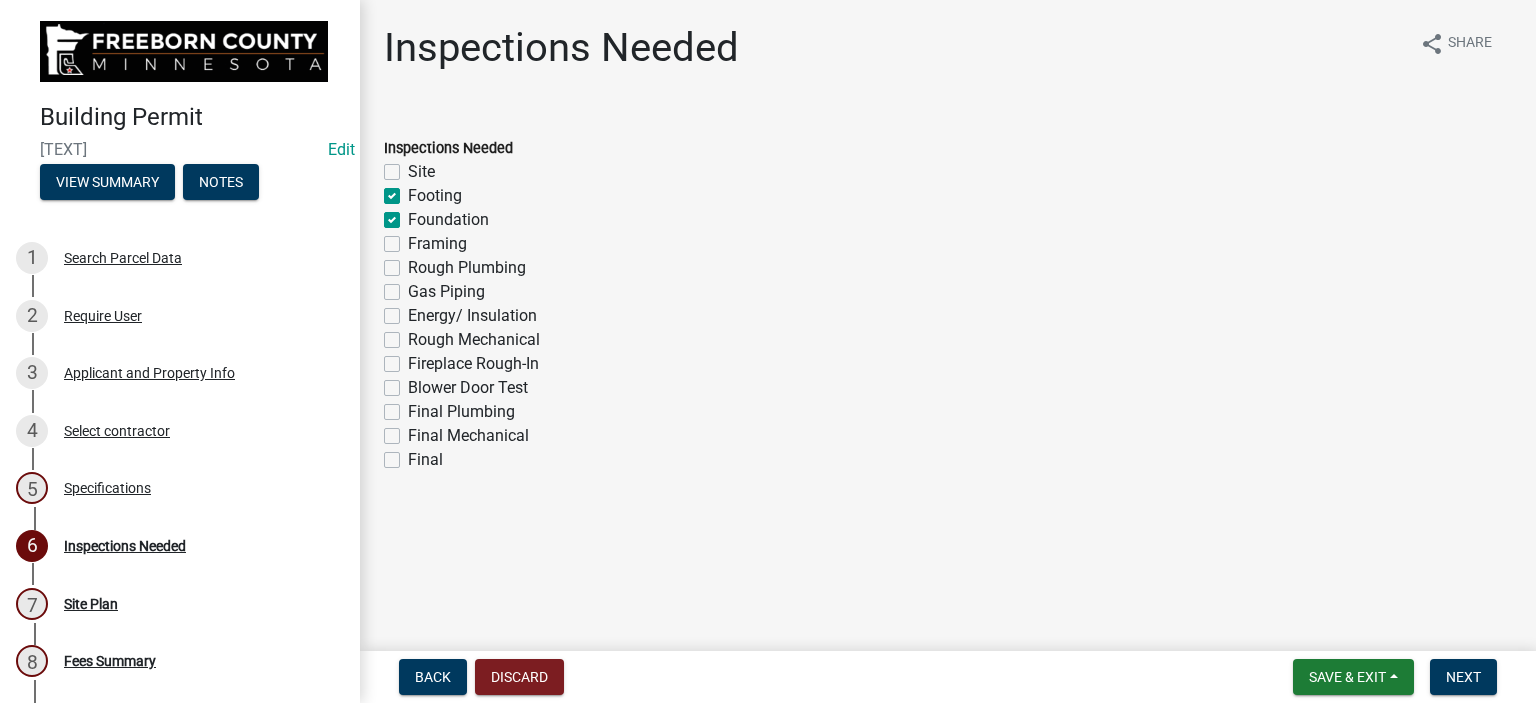 checkbox on "false" 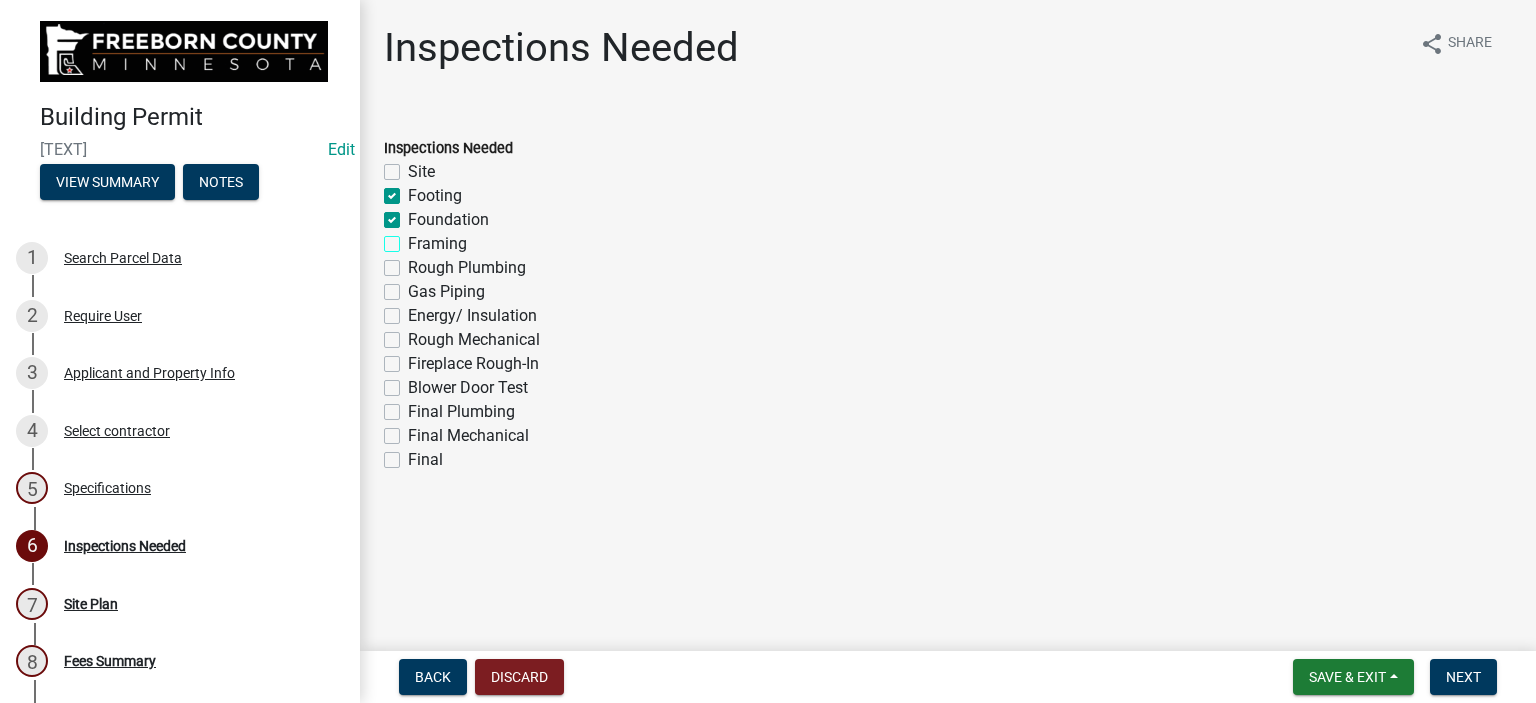 click on "Framing" at bounding box center (414, 238) 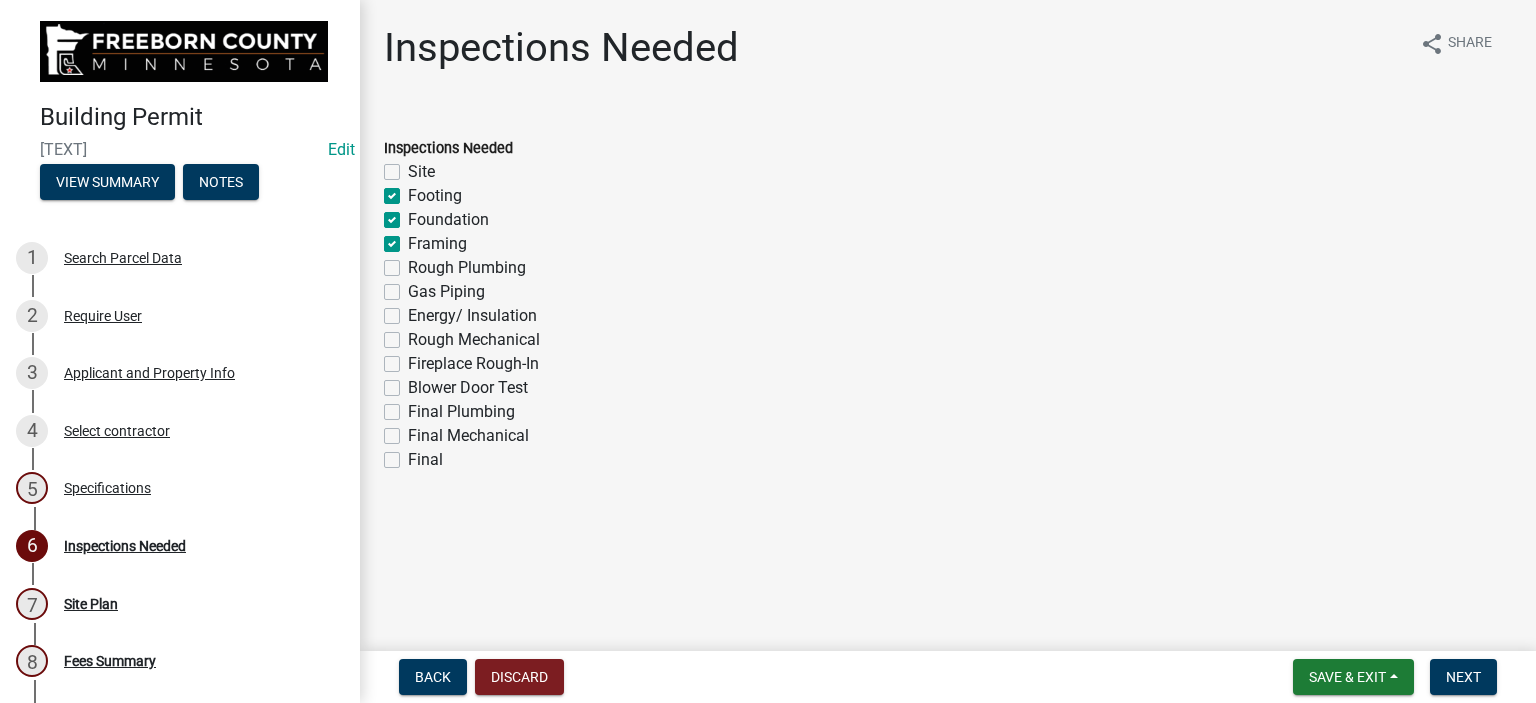 checkbox on "false" 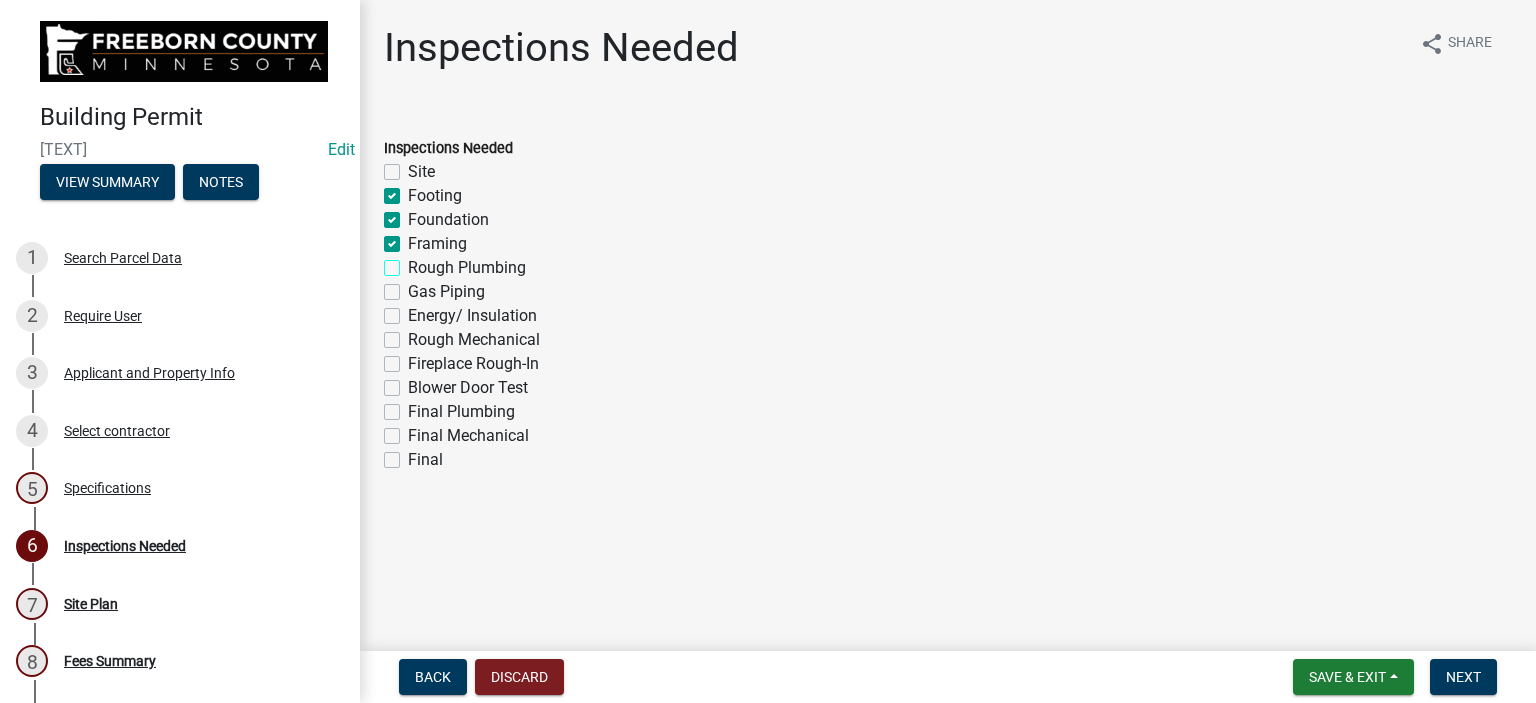 click on "Rough Plumbing" at bounding box center [414, 262] 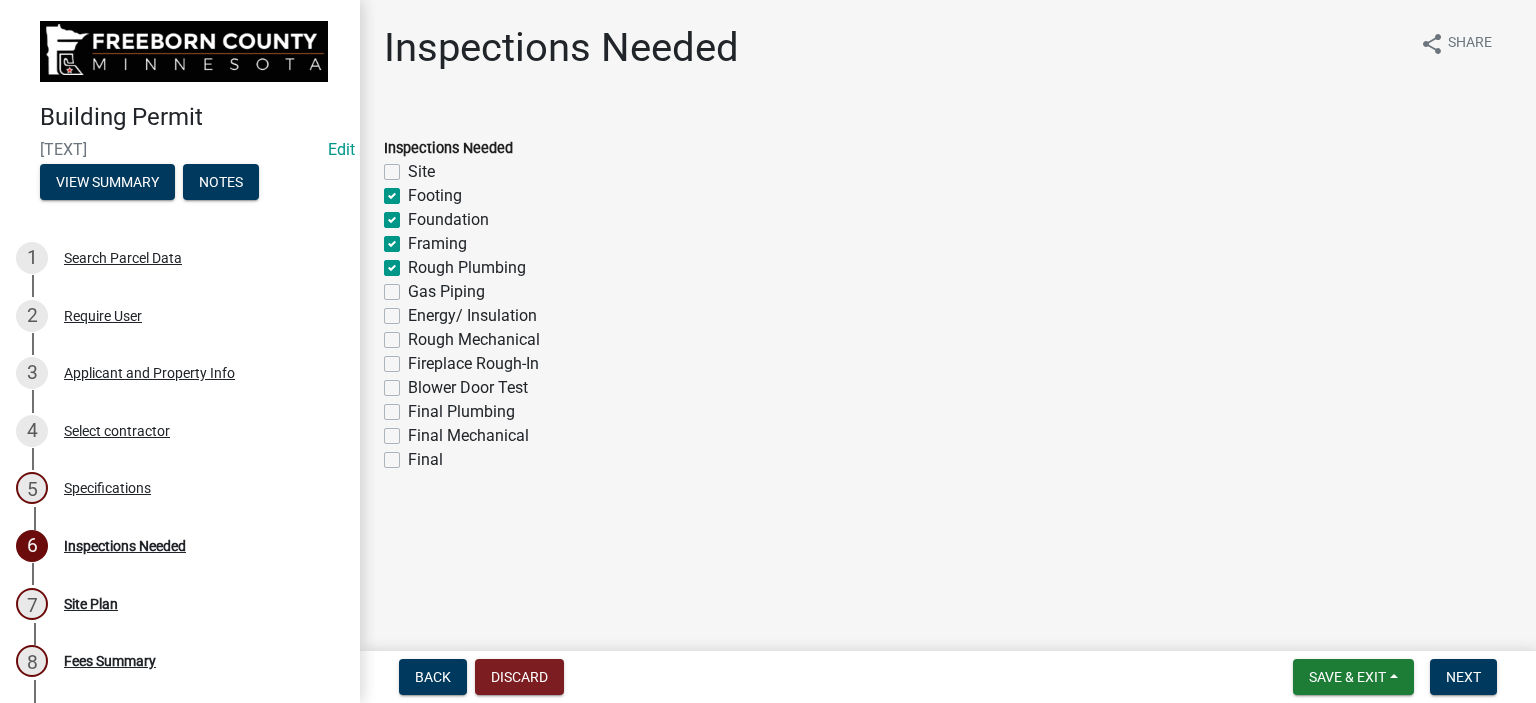 checkbox on "false" 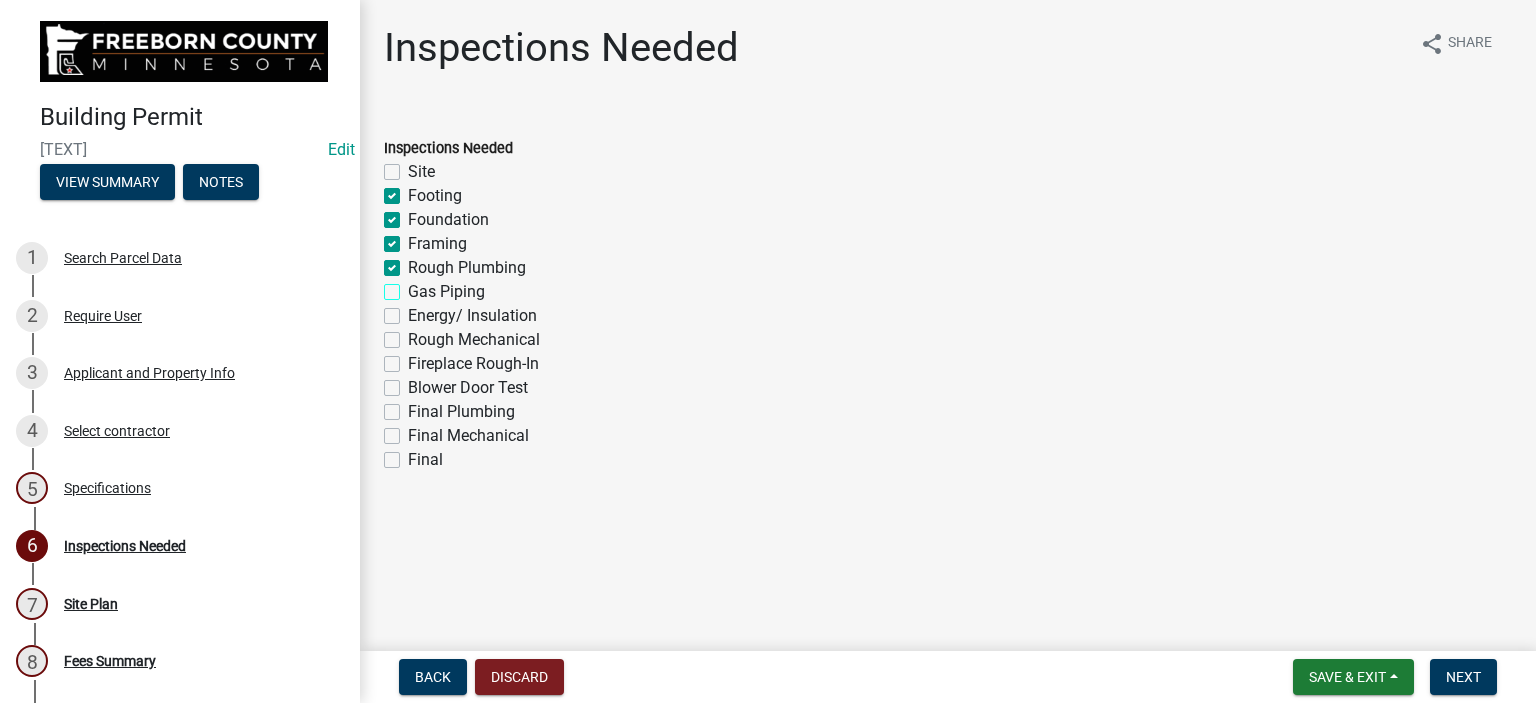 click on "Gas Piping" at bounding box center [414, 286] 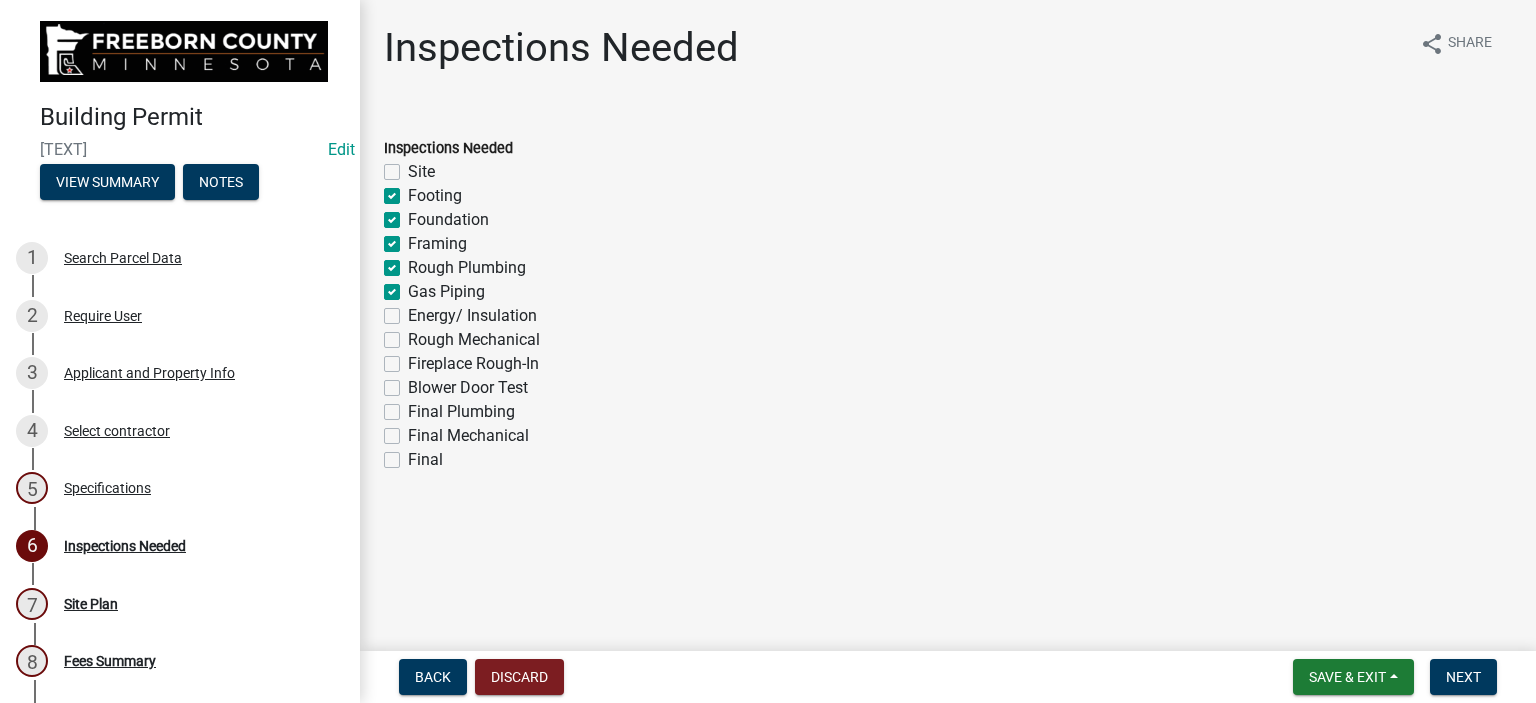 checkbox on "false" 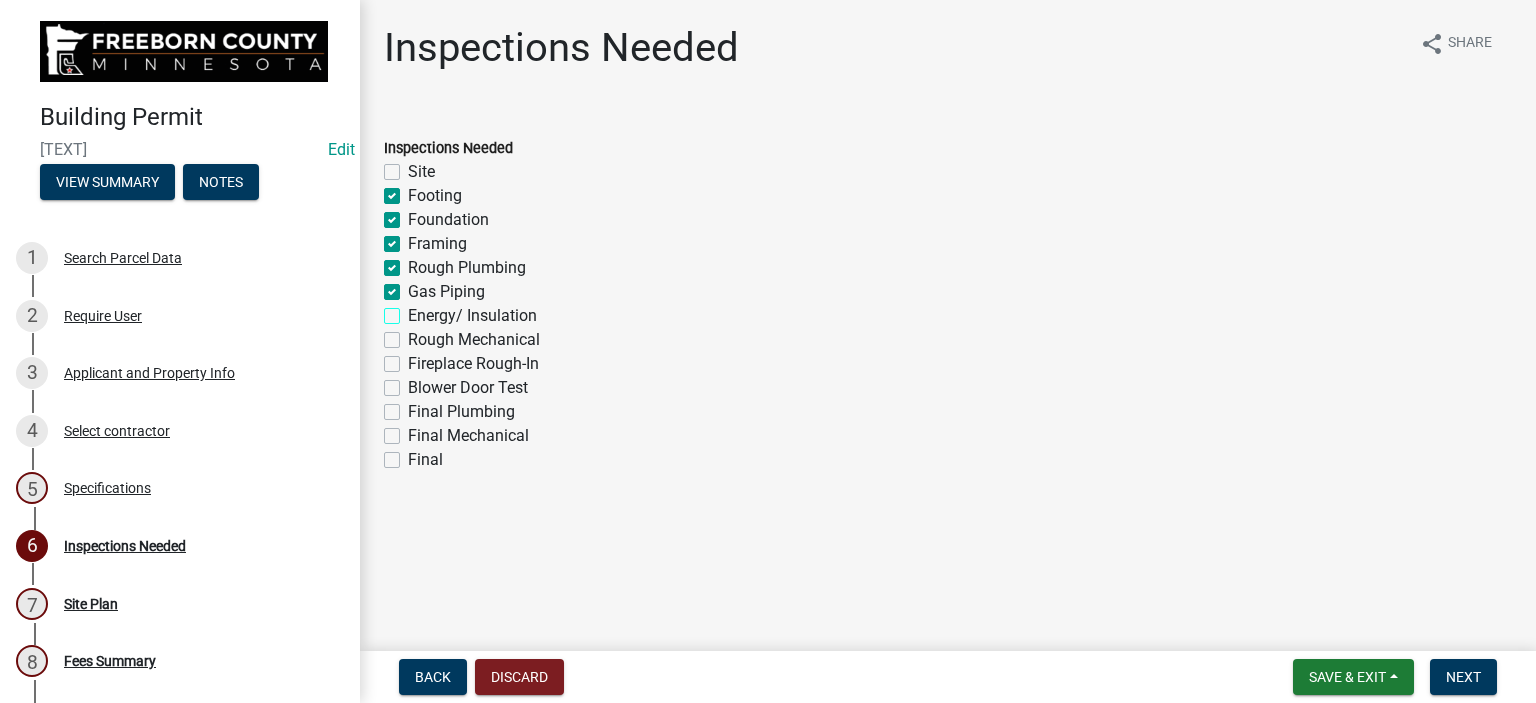 click on "Energy/ Insulation" at bounding box center [414, 310] 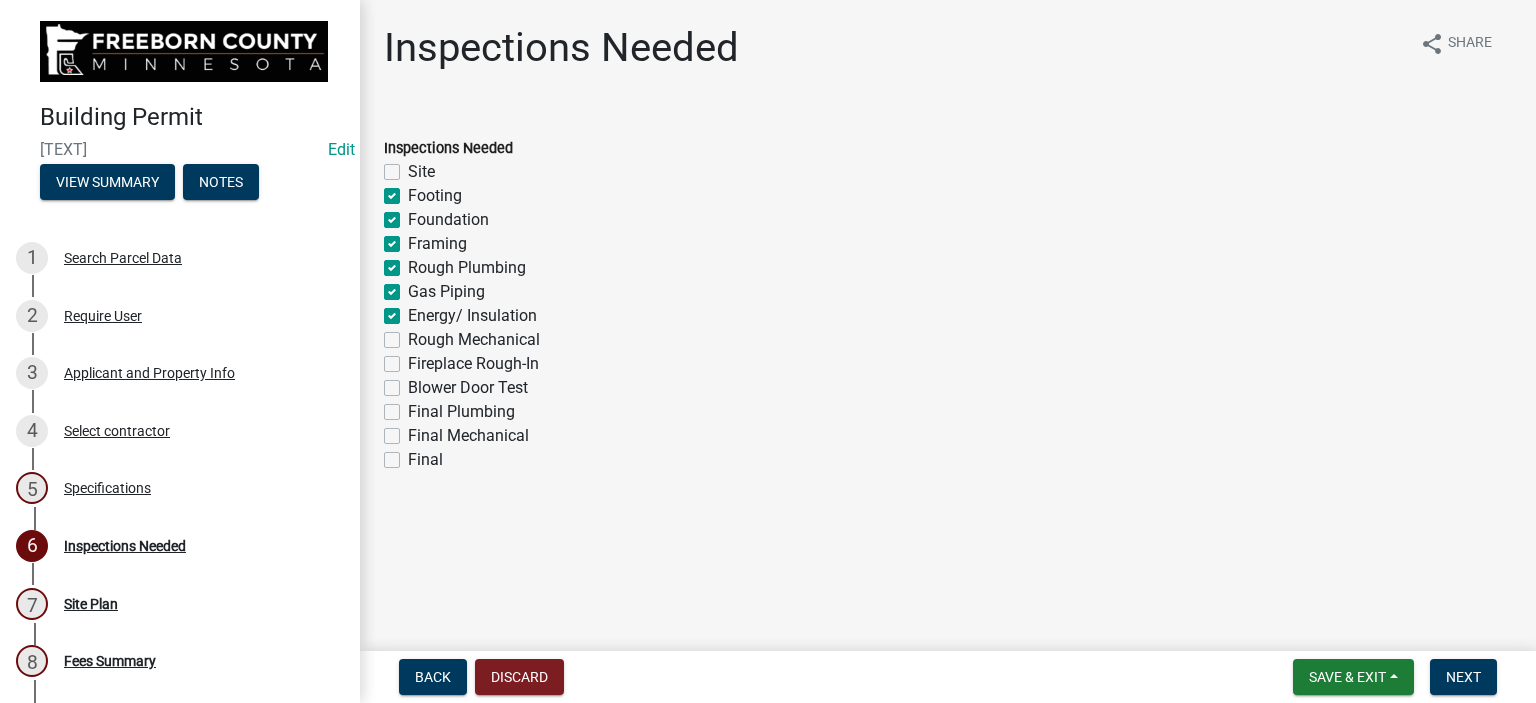 checkbox on "false" 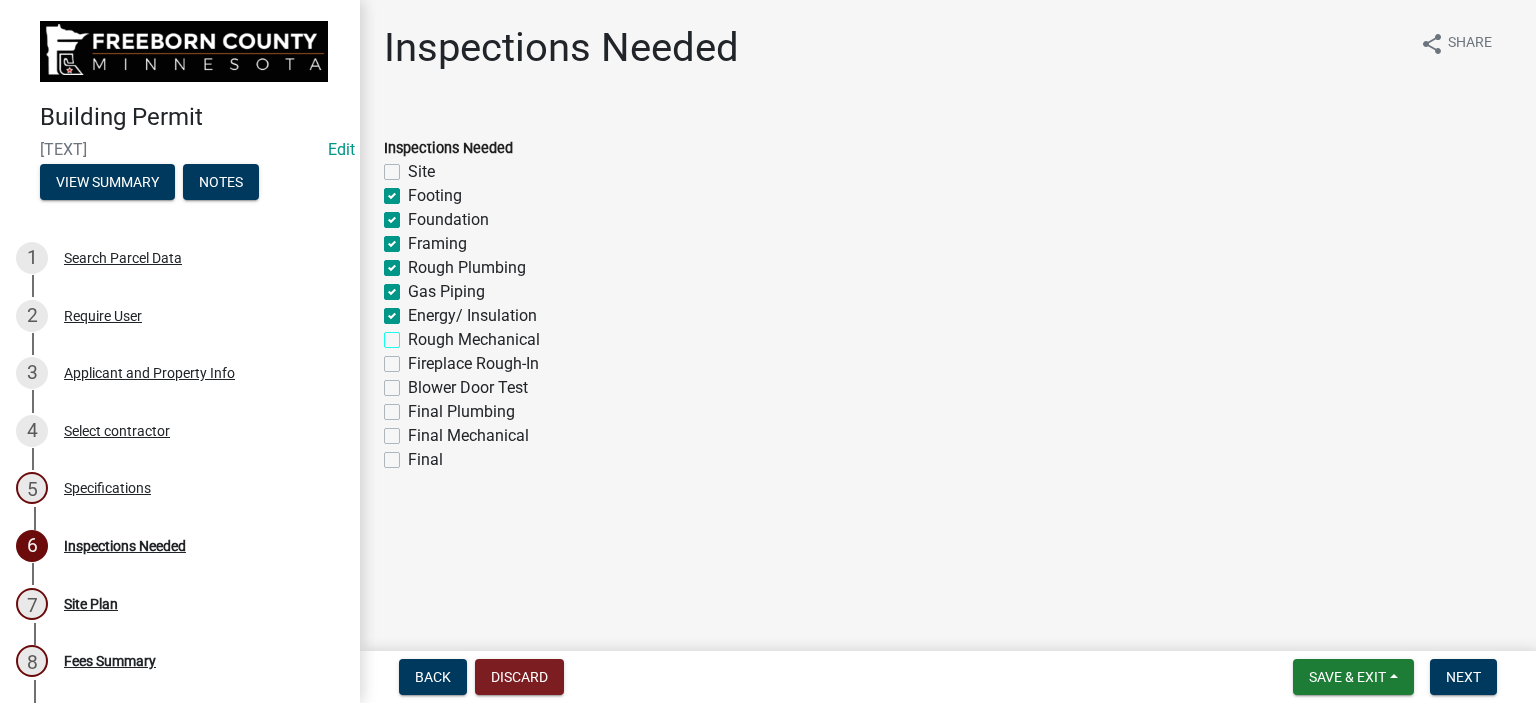 click on "Rough Mechanical" at bounding box center (414, 334) 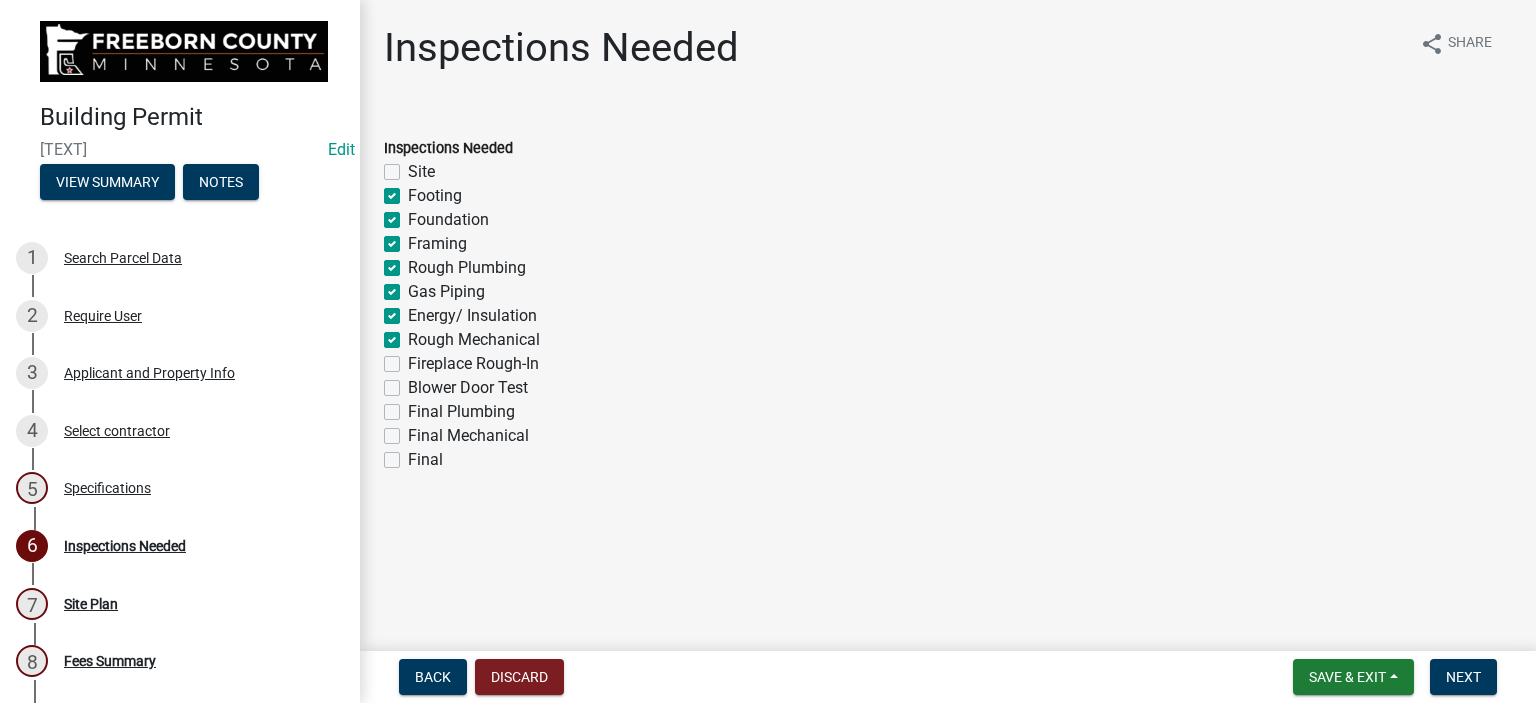 checkbox on "false" 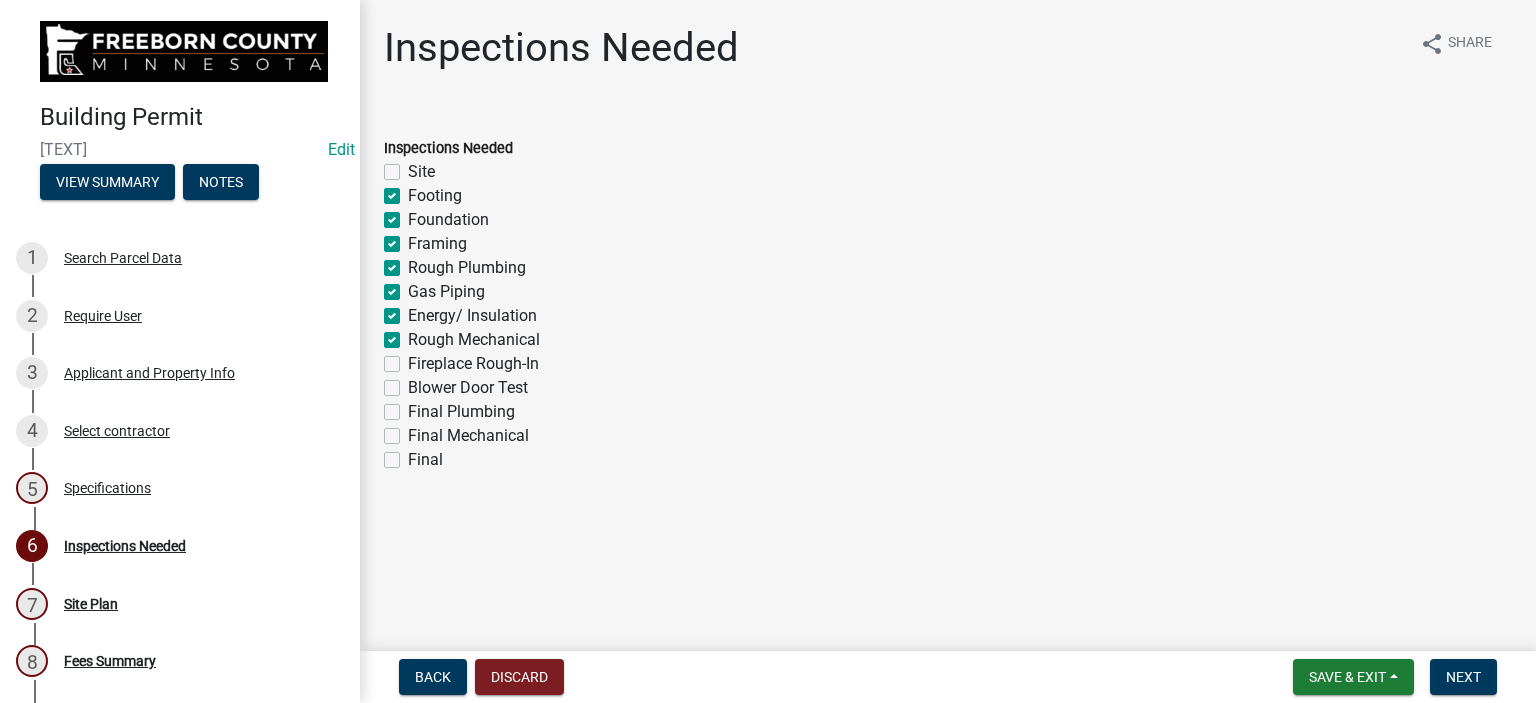 click on "Blower Door Test" 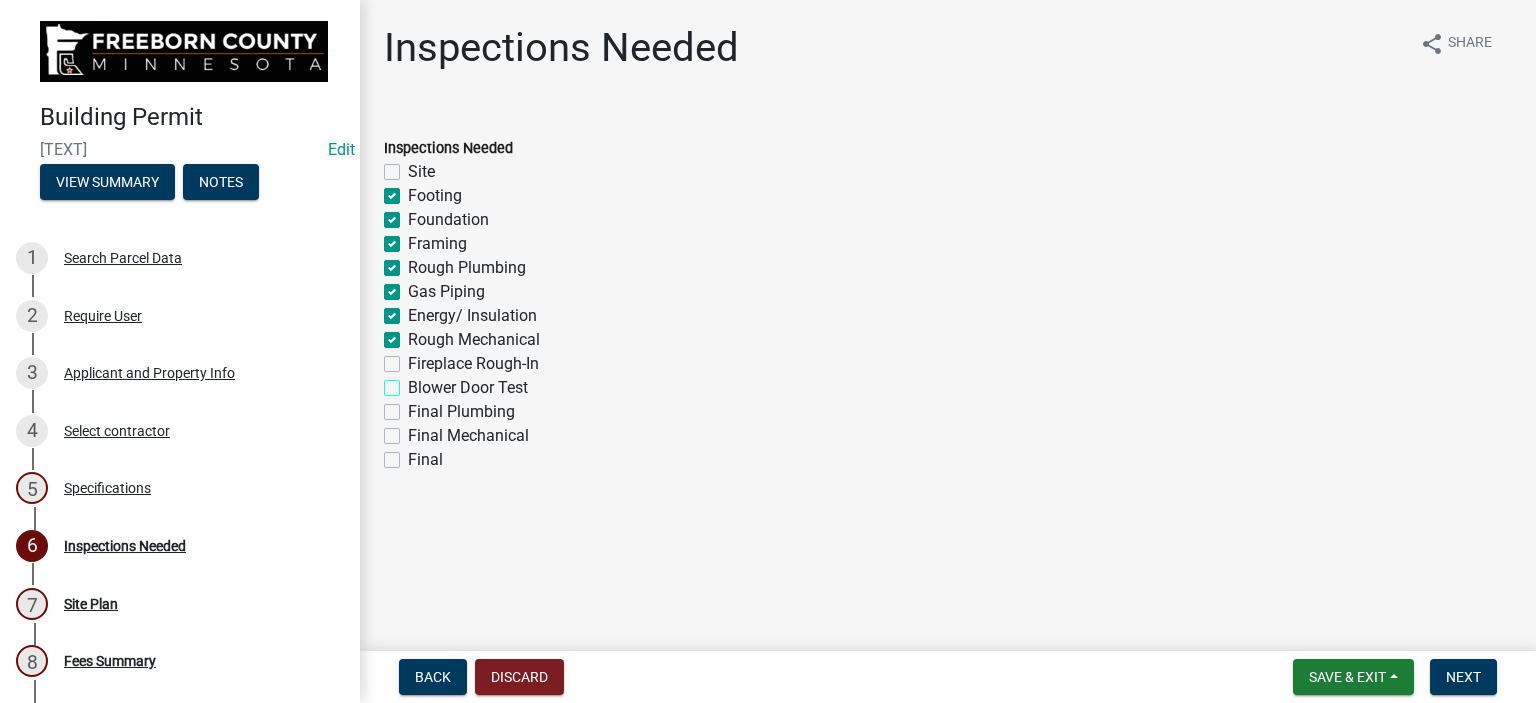 click on "Blower Door Test" at bounding box center (414, 382) 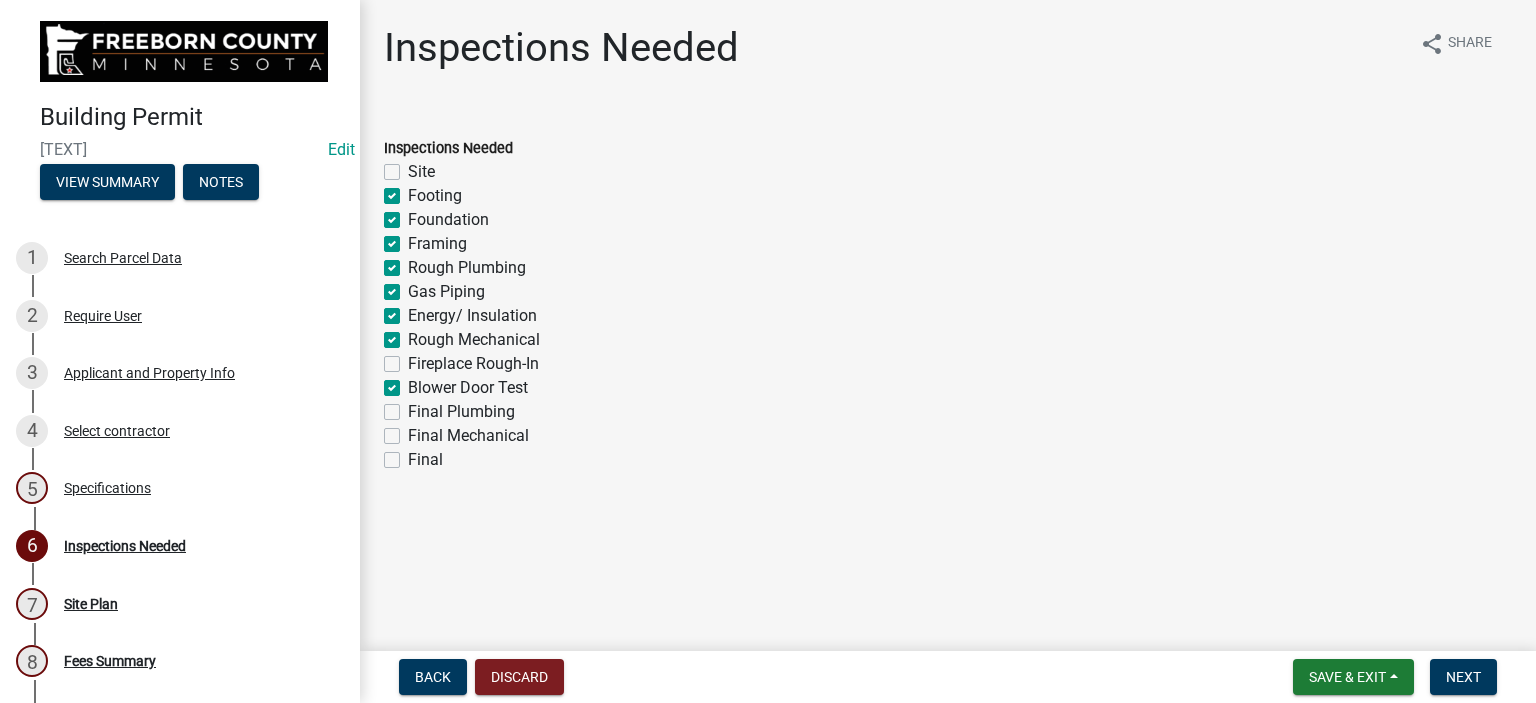 checkbox on "false" 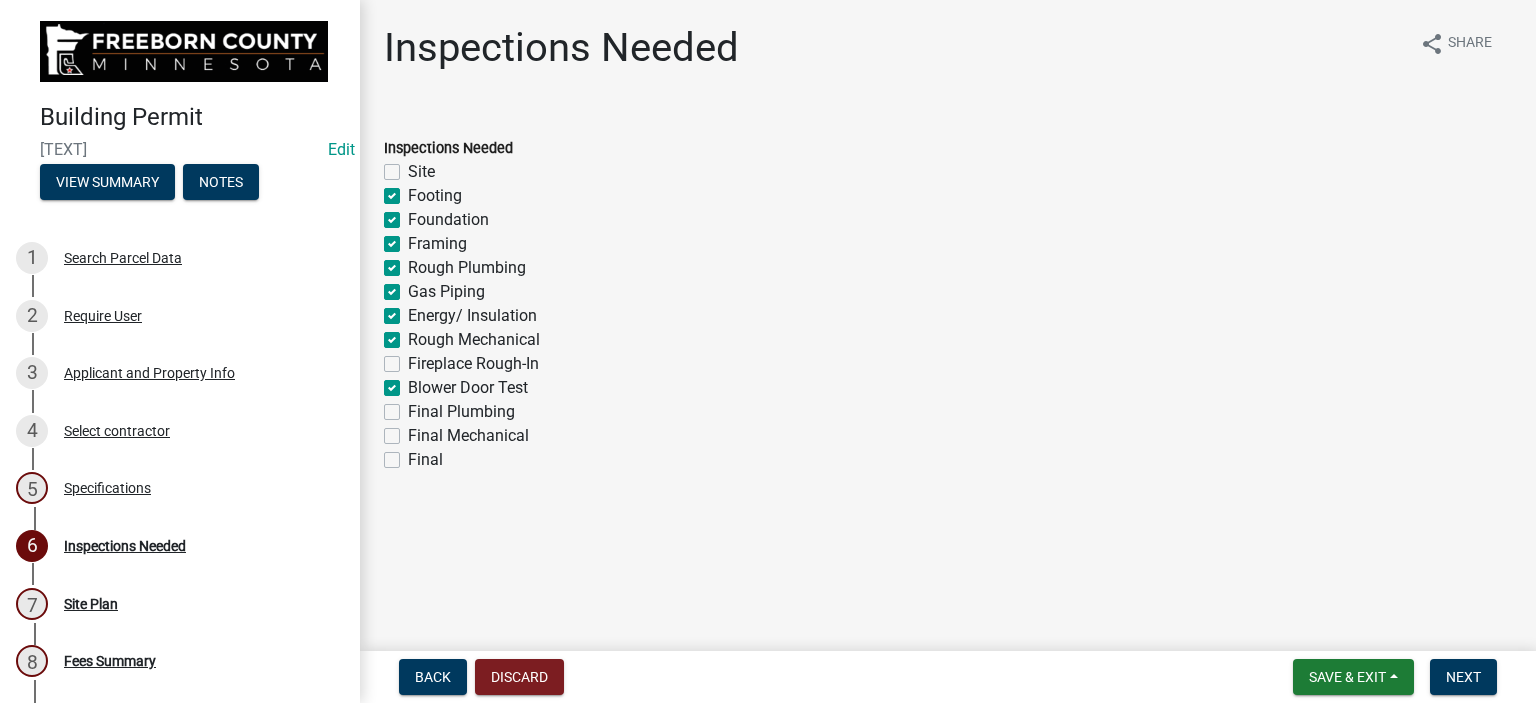 click on "Final" 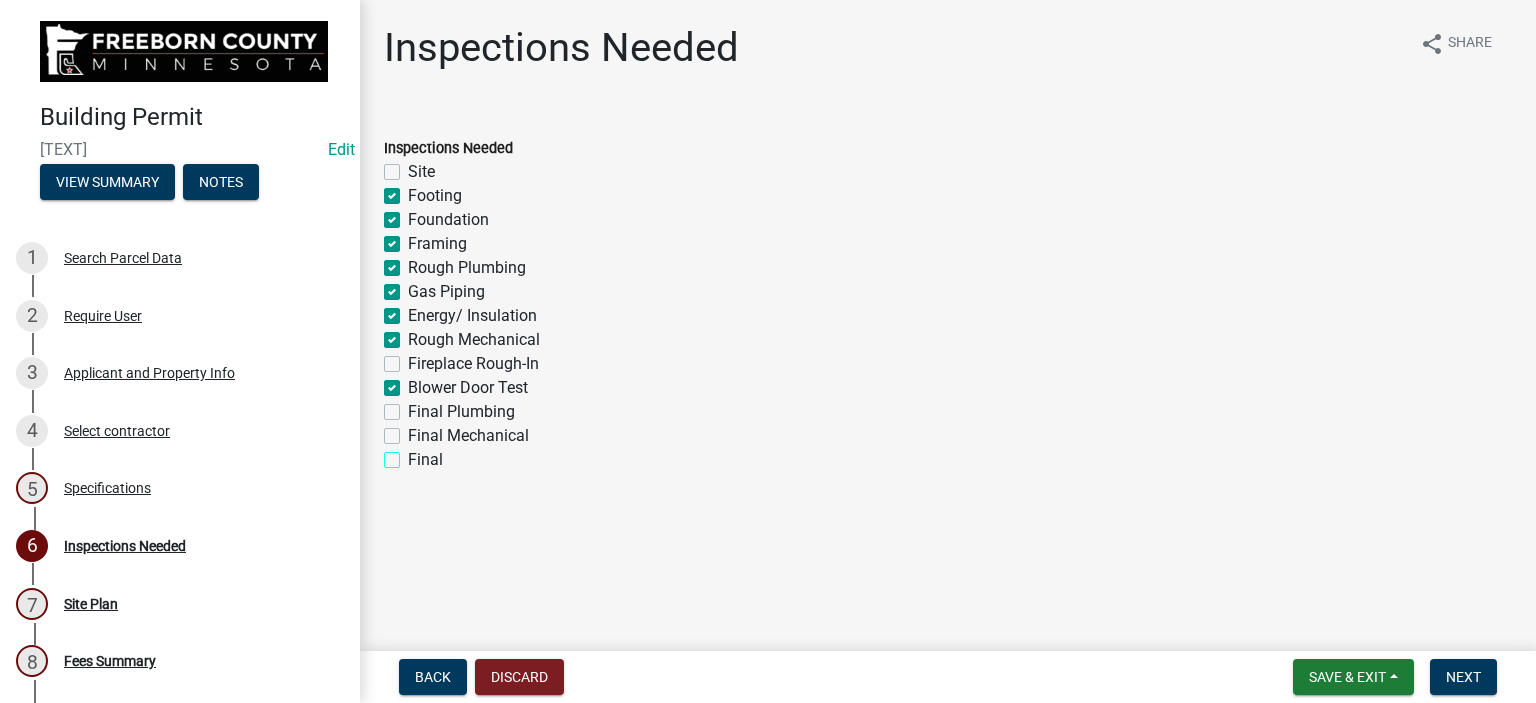 click on "Final" at bounding box center [414, 454] 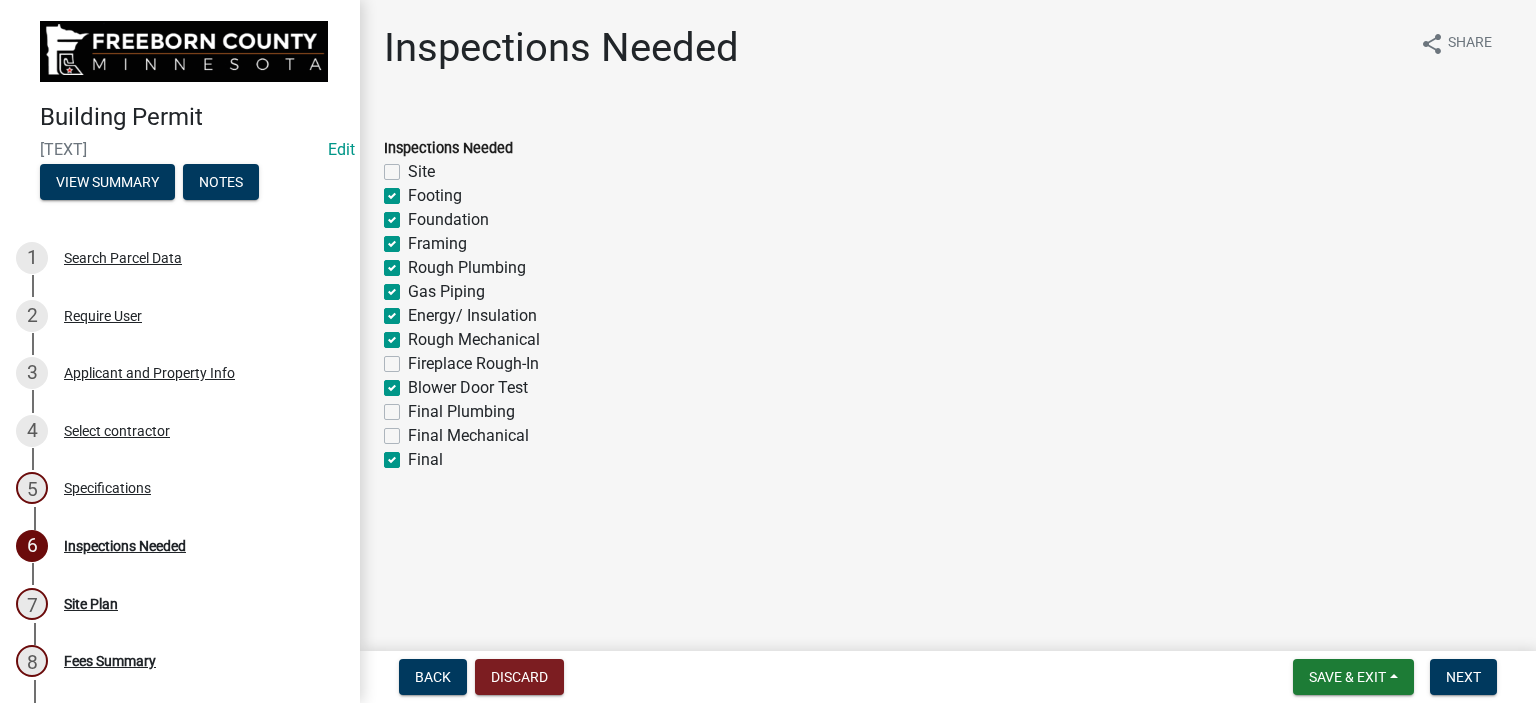 checkbox on "false" 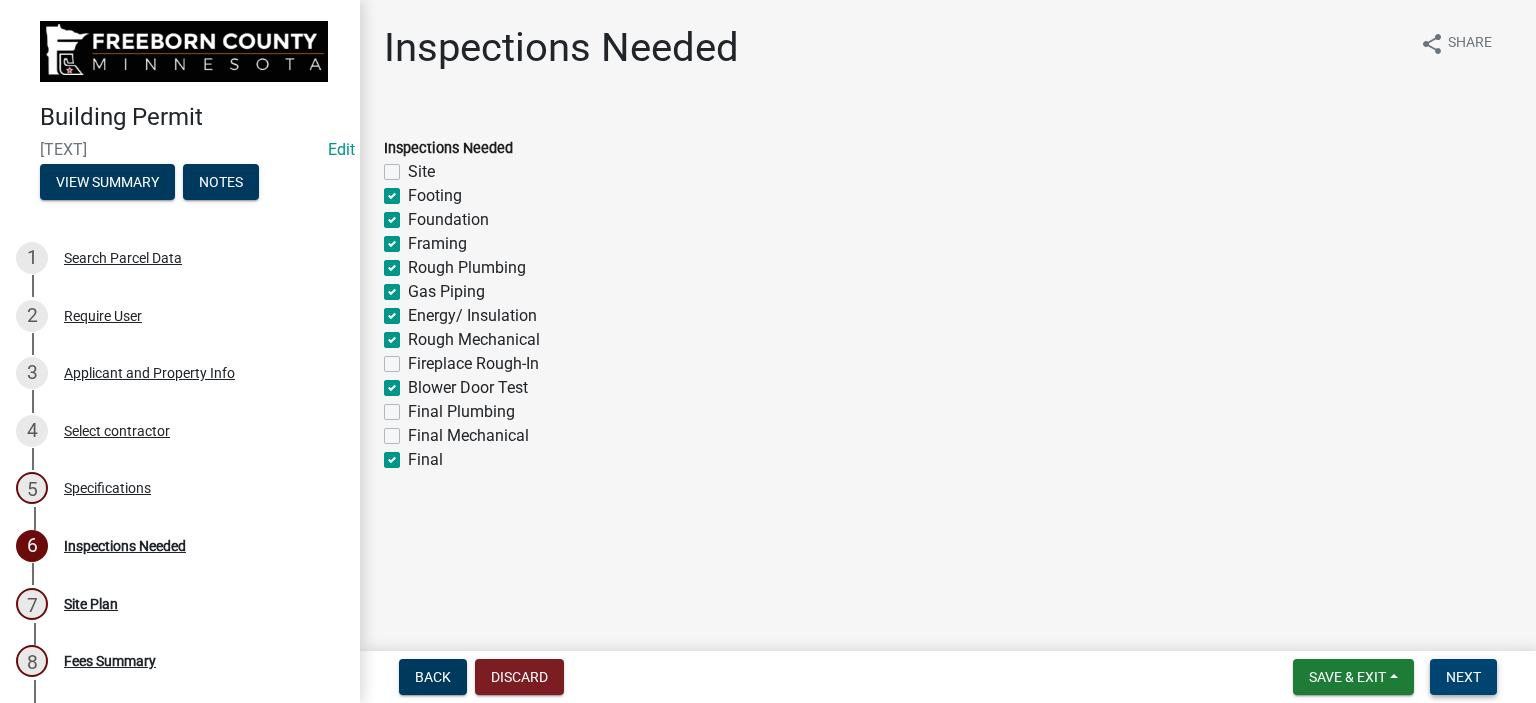 click on "Next" at bounding box center (1463, 677) 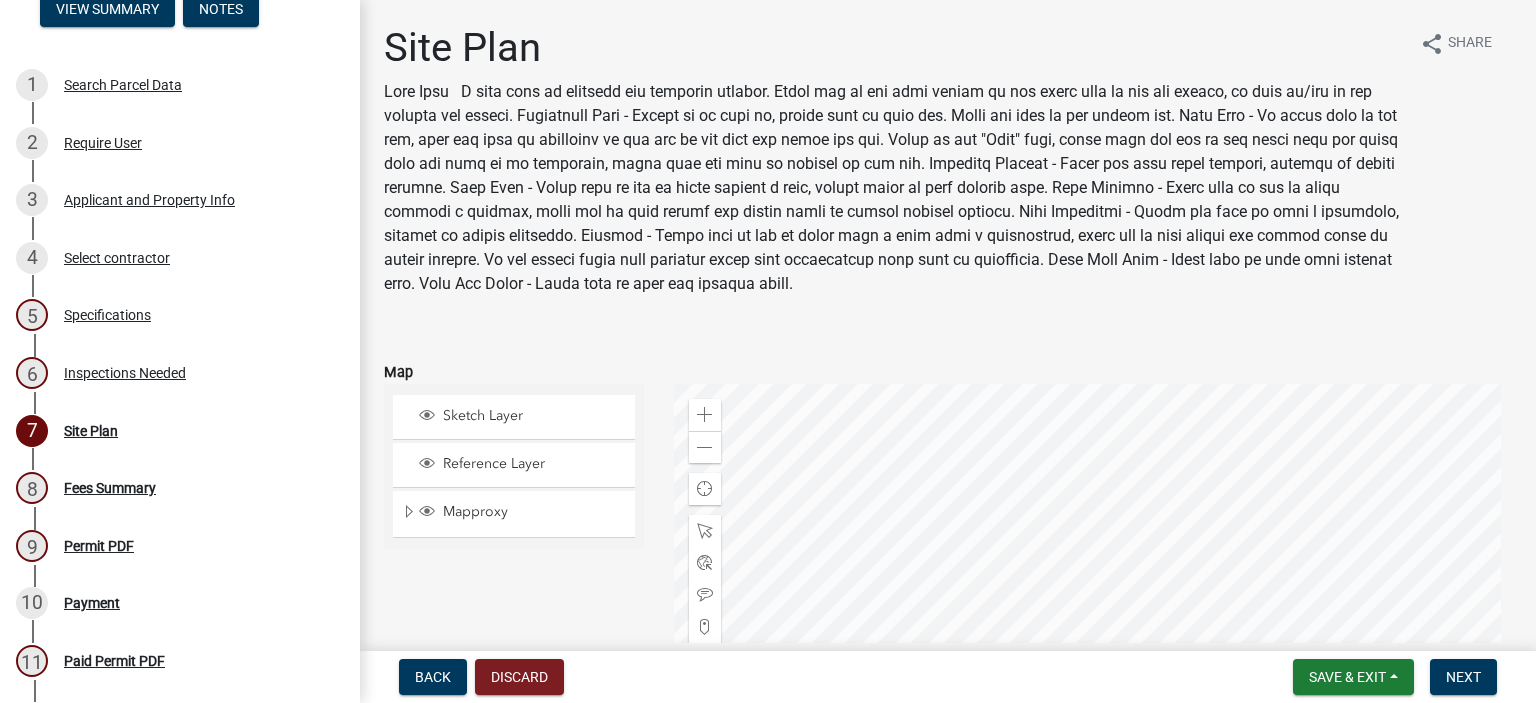 scroll, scrollTop: 400, scrollLeft: 0, axis: vertical 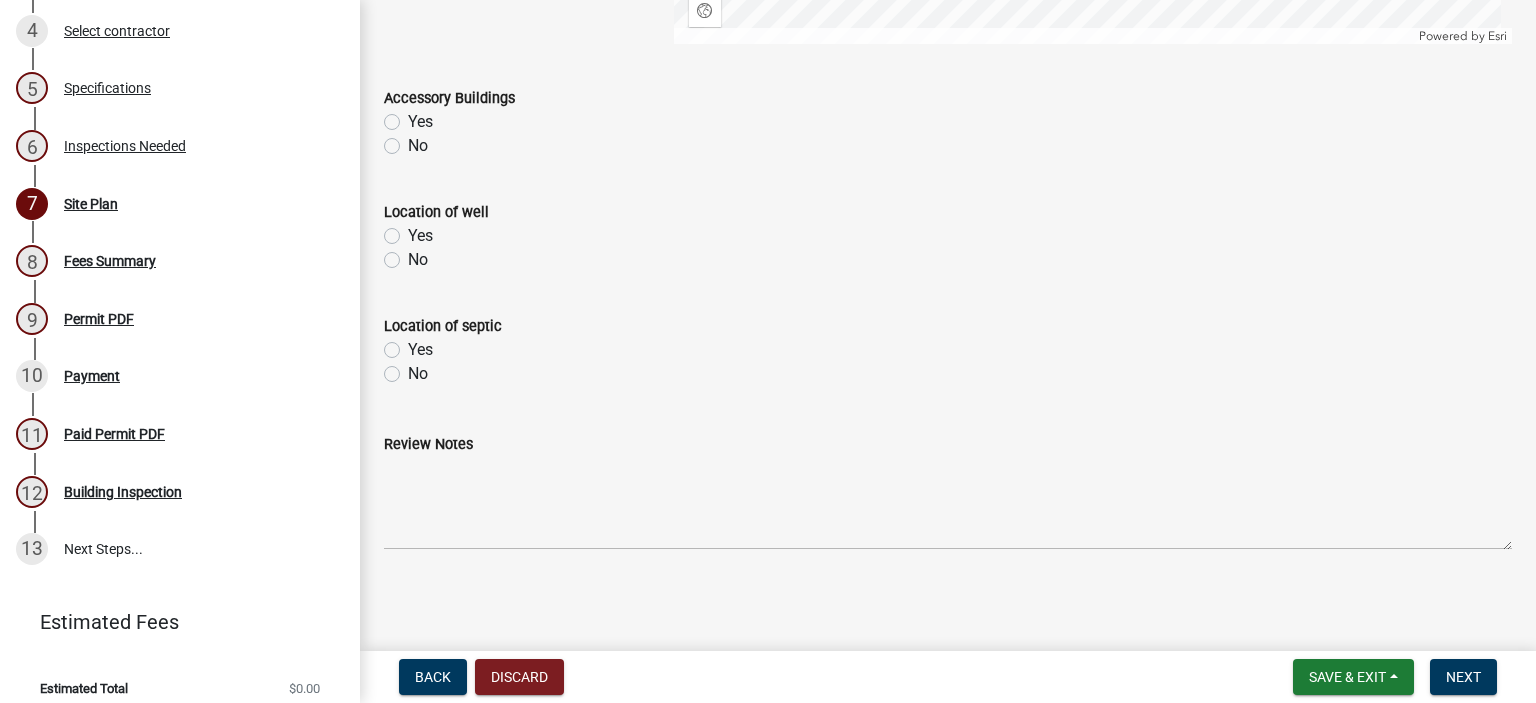 click on "Yes" 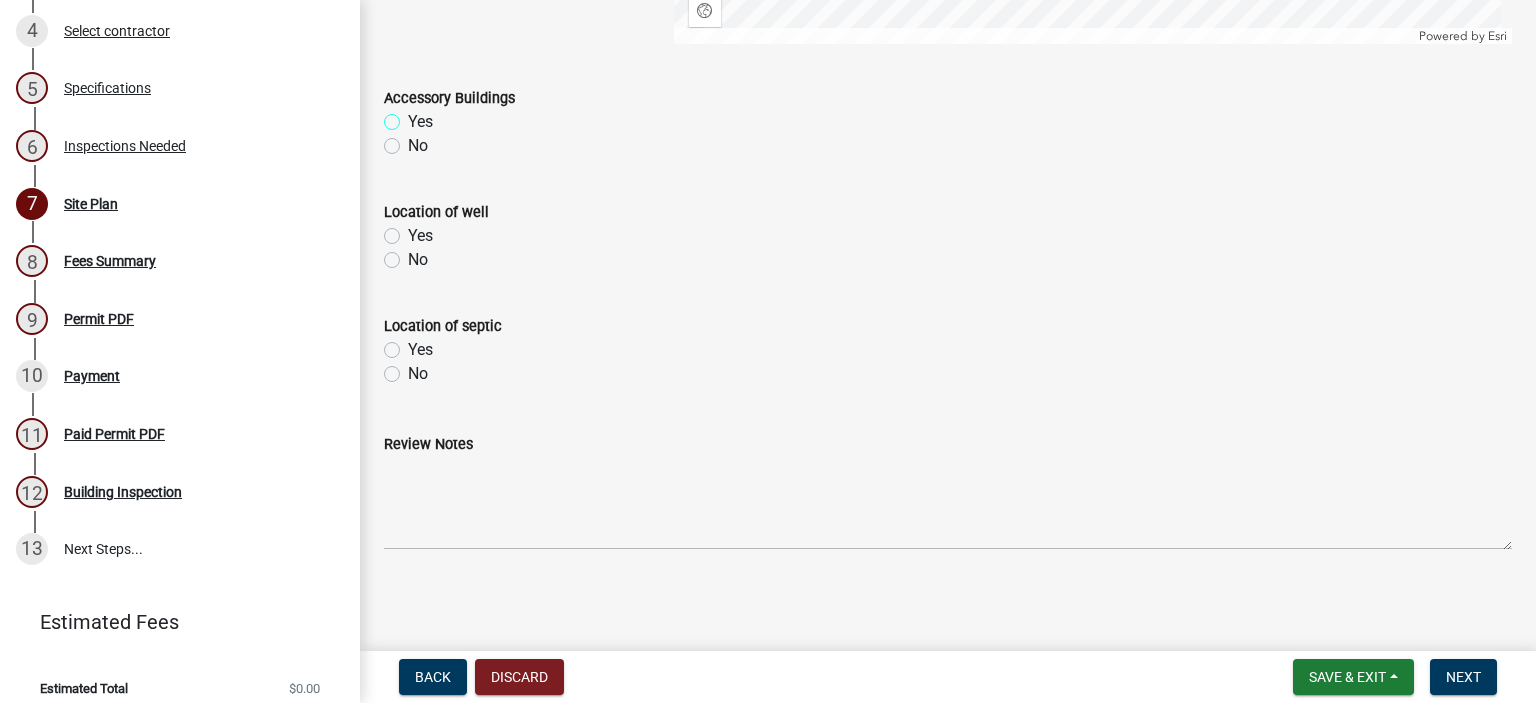 click on "Yes" at bounding box center (414, 116) 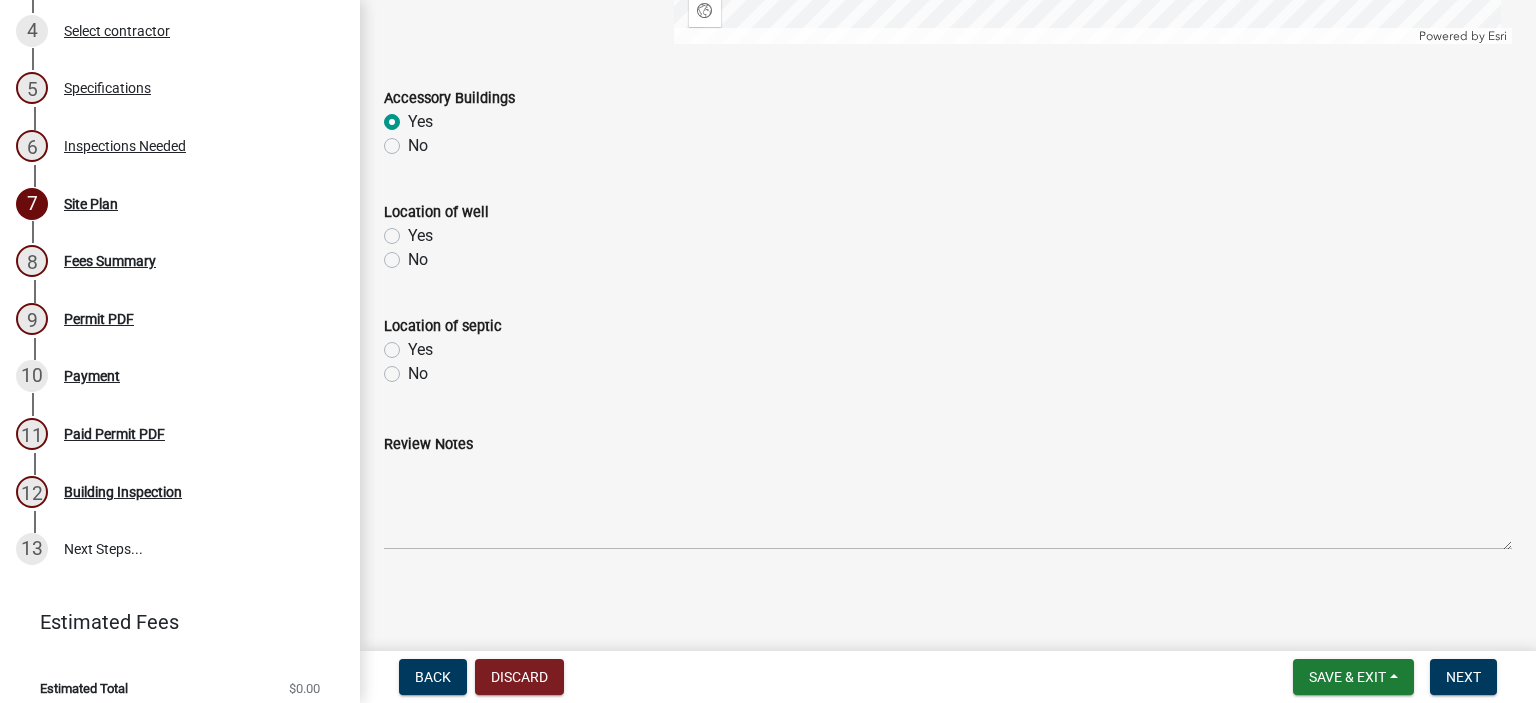 radio on "true" 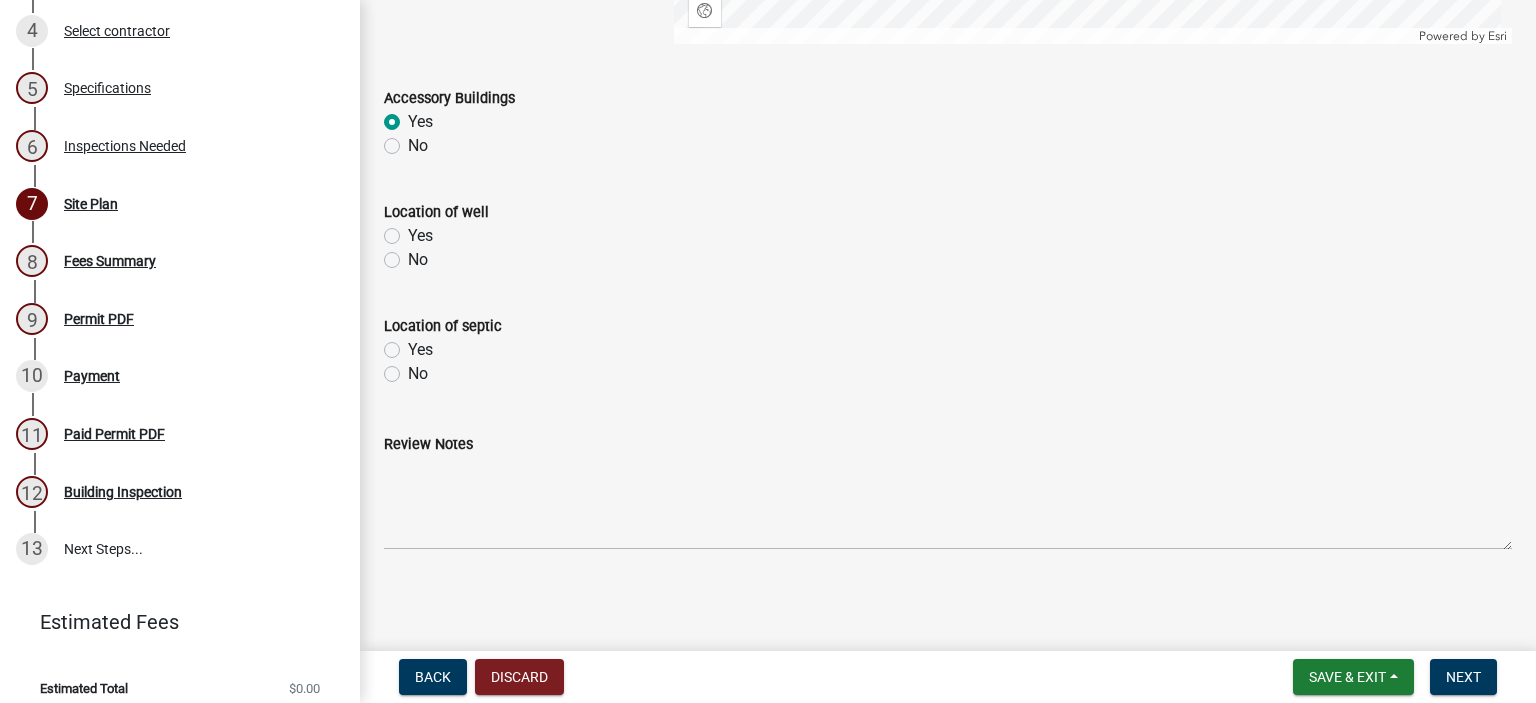 click on "Yes" 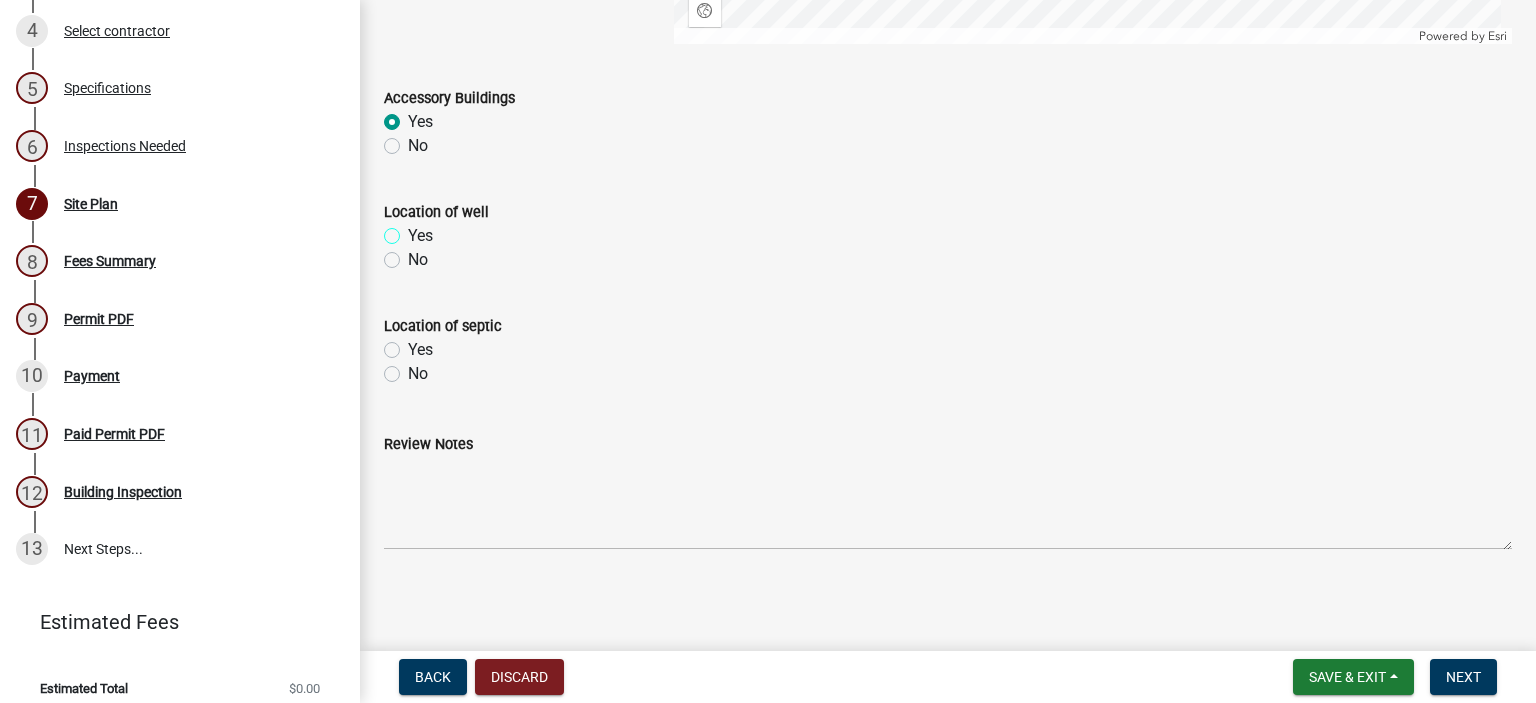 click on "Yes" at bounding box center [414, 230] 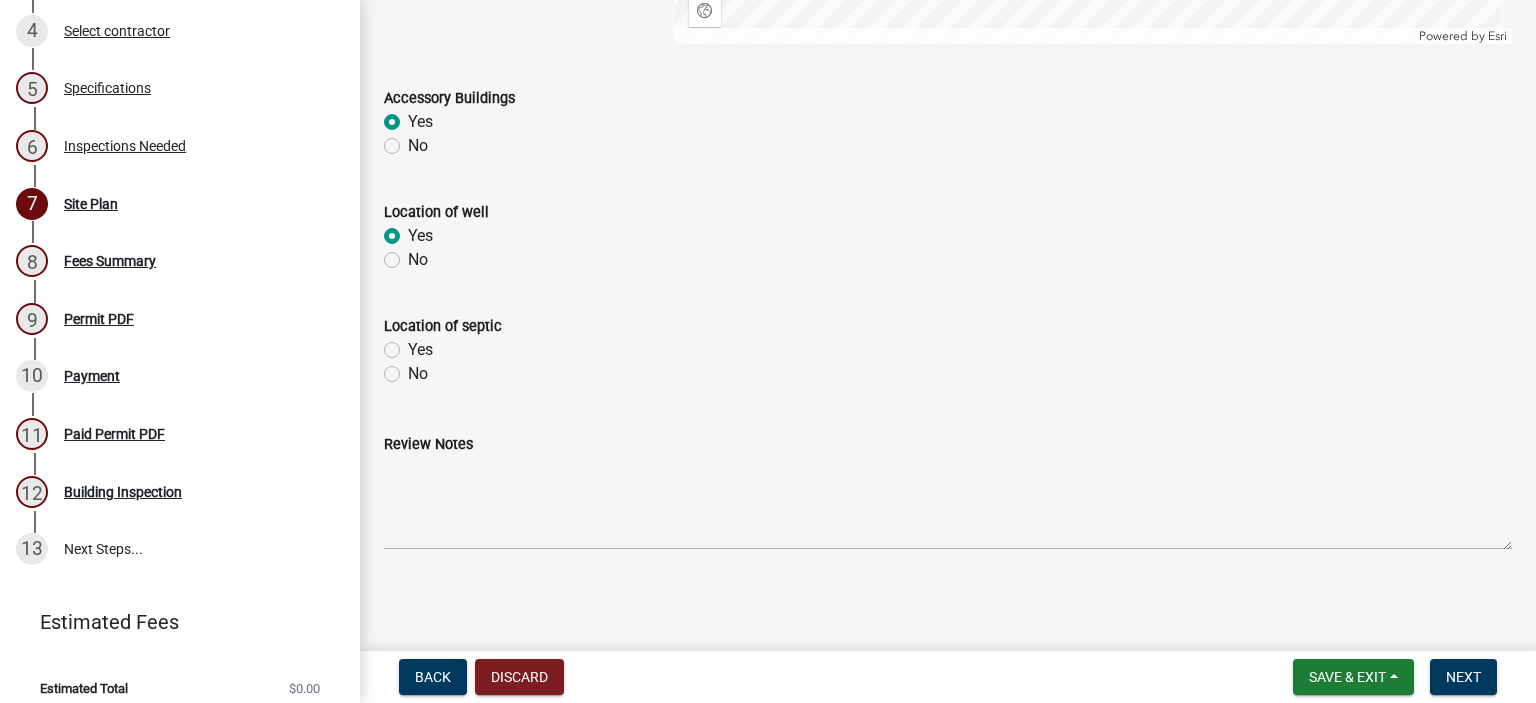 radio on "true" 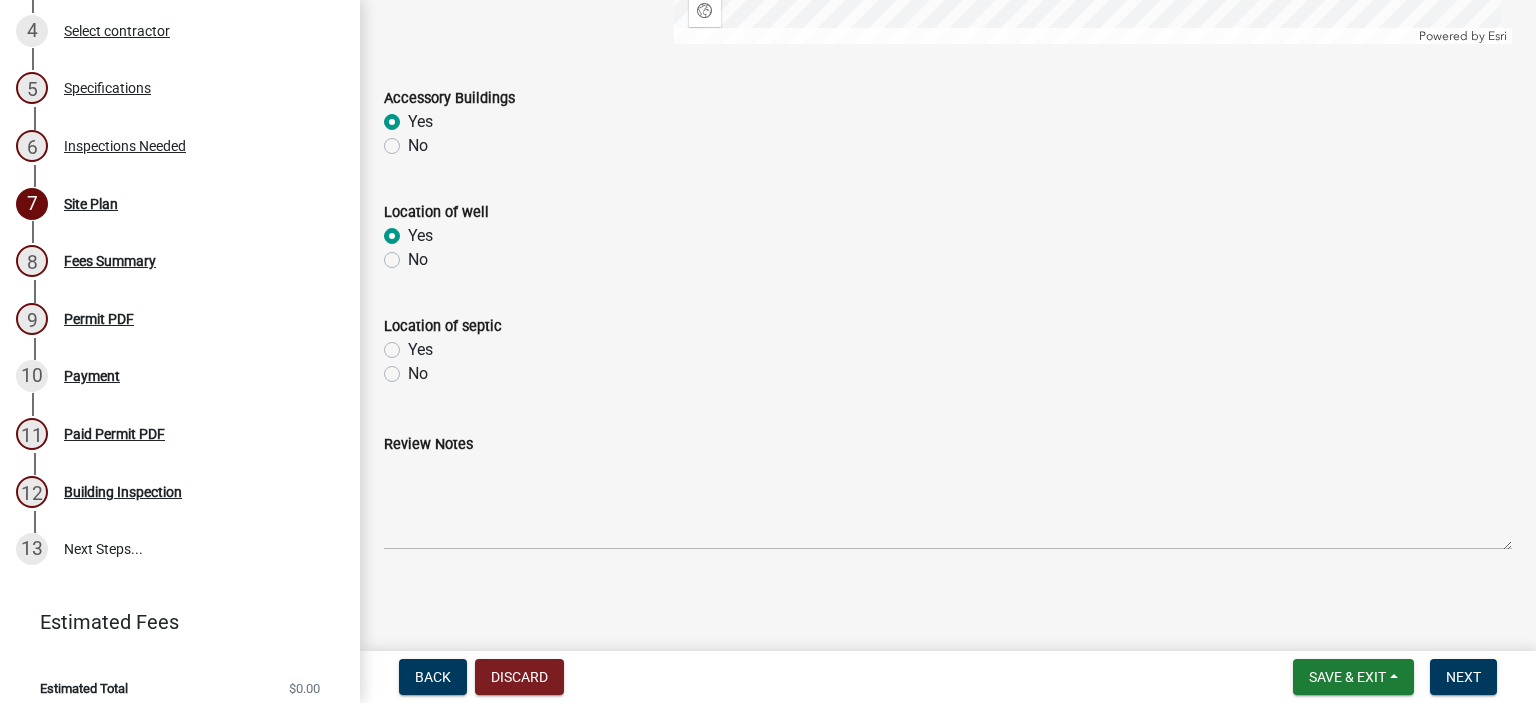 click on "Yes" 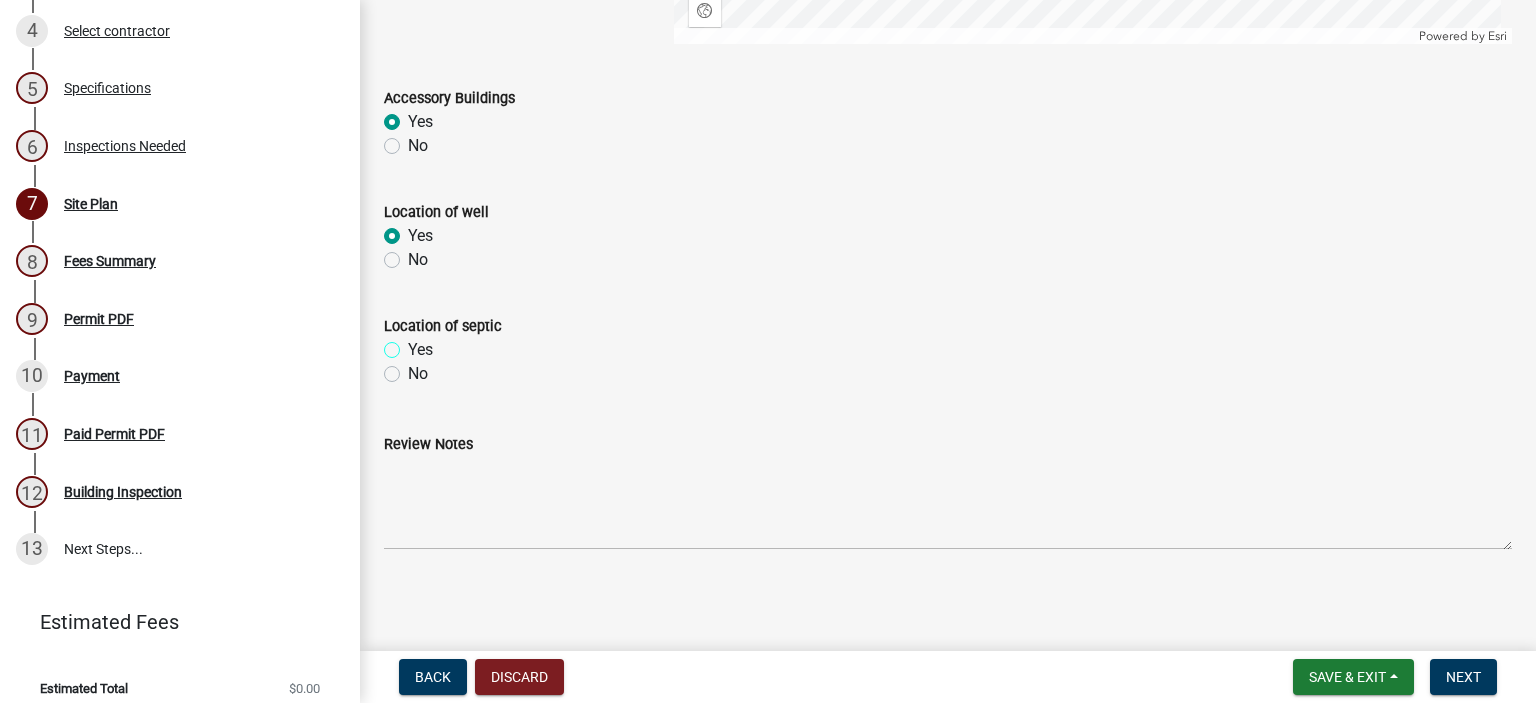 click on "Yes" at bounding box center (414, 344) 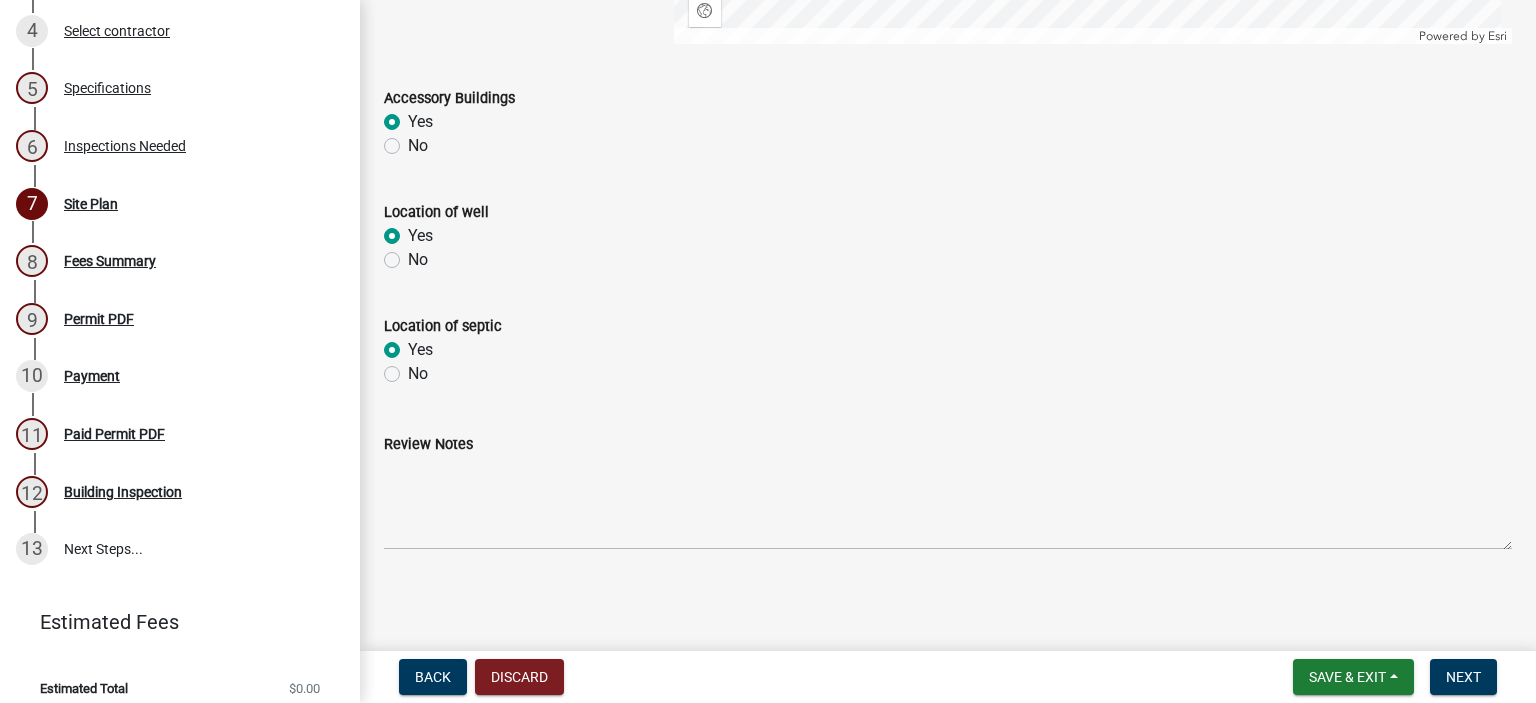 radio on "true" 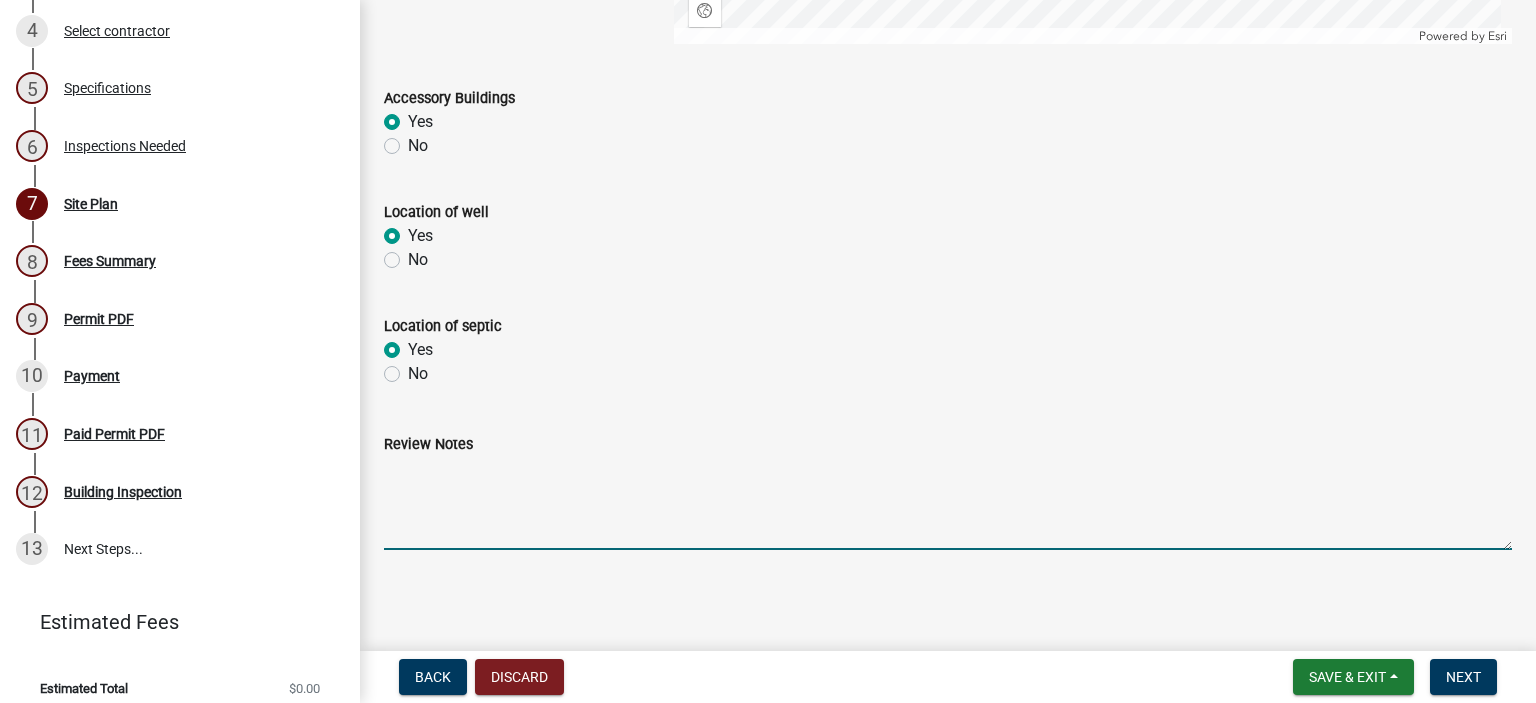 click on "Review Notes" at bounding box center [948, 503] 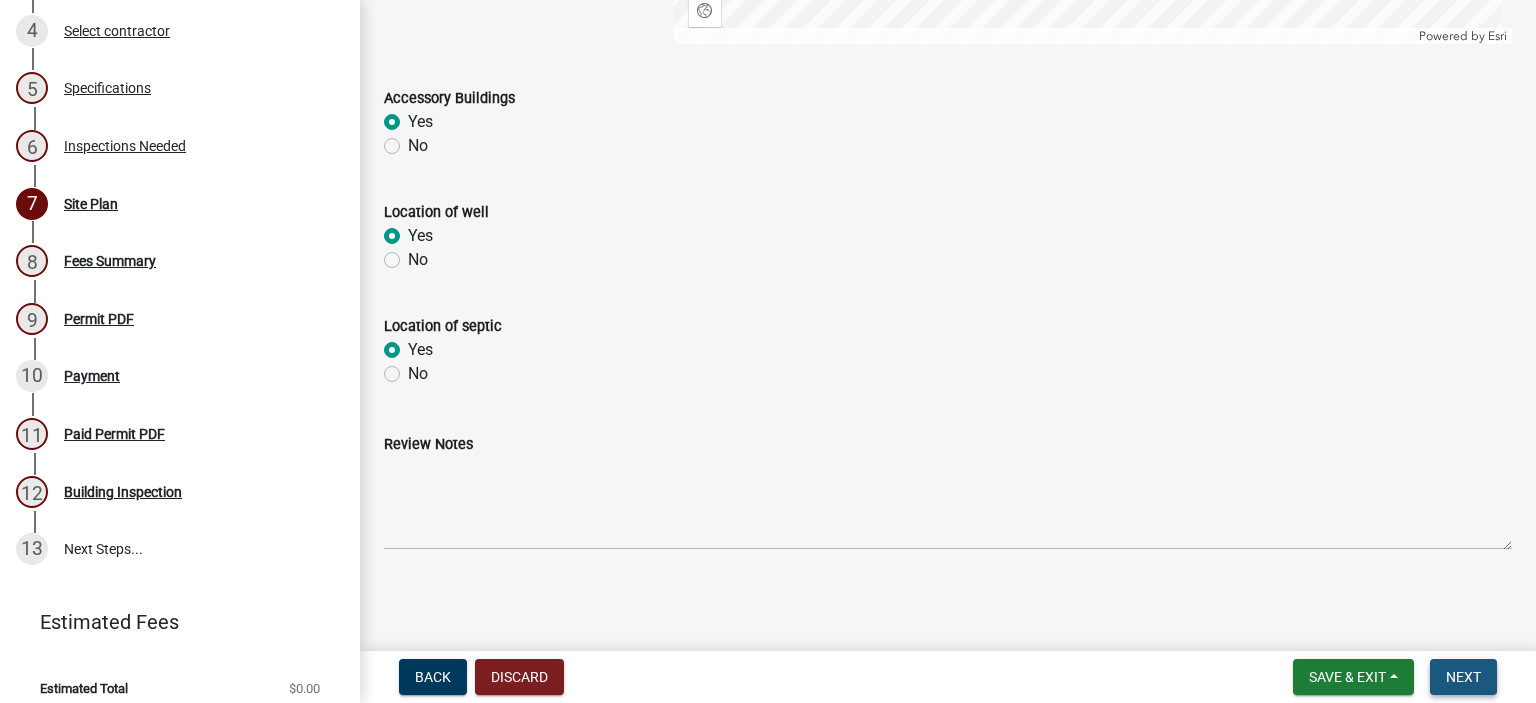 click on "Next" at bounding box center [1463, 677] 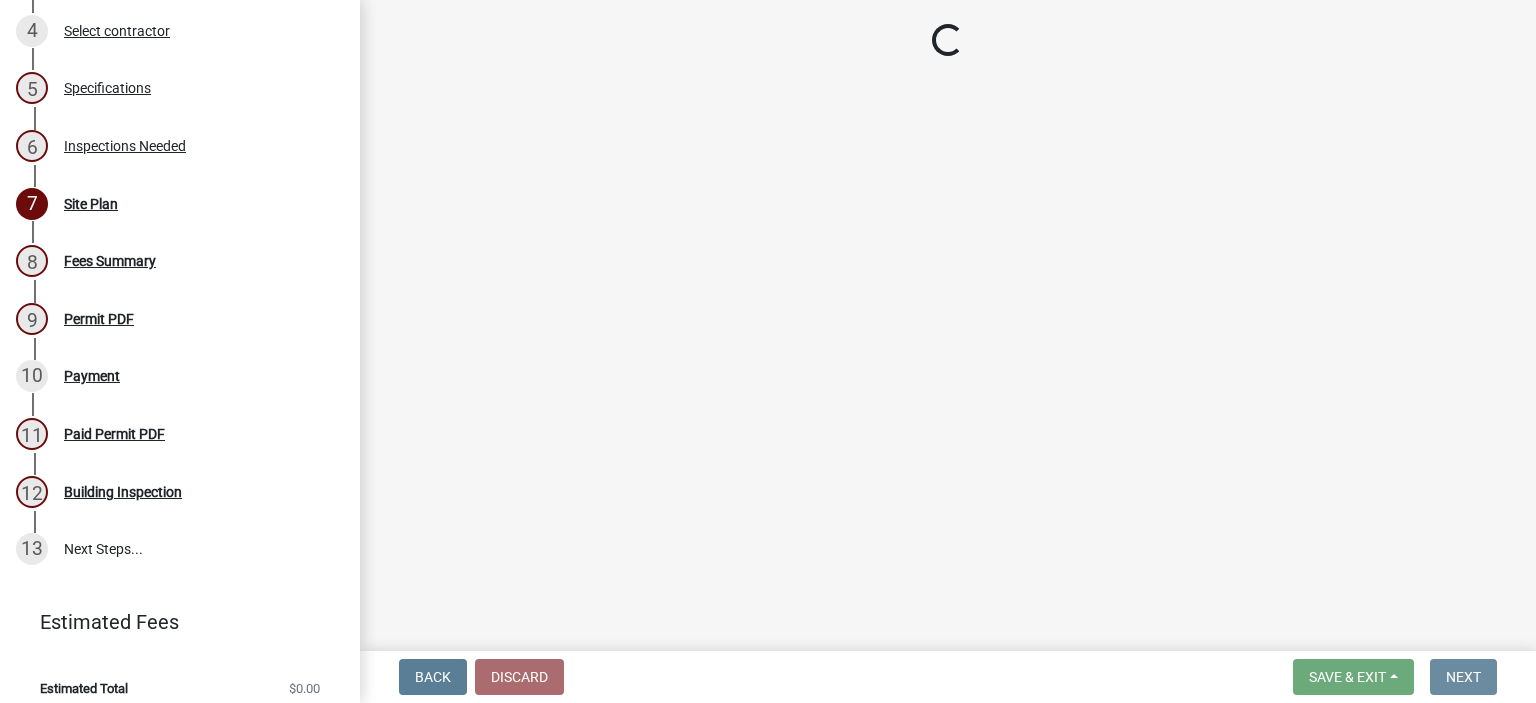 scroll, scrollTop: 0, scrollLeft: 0, axis: both 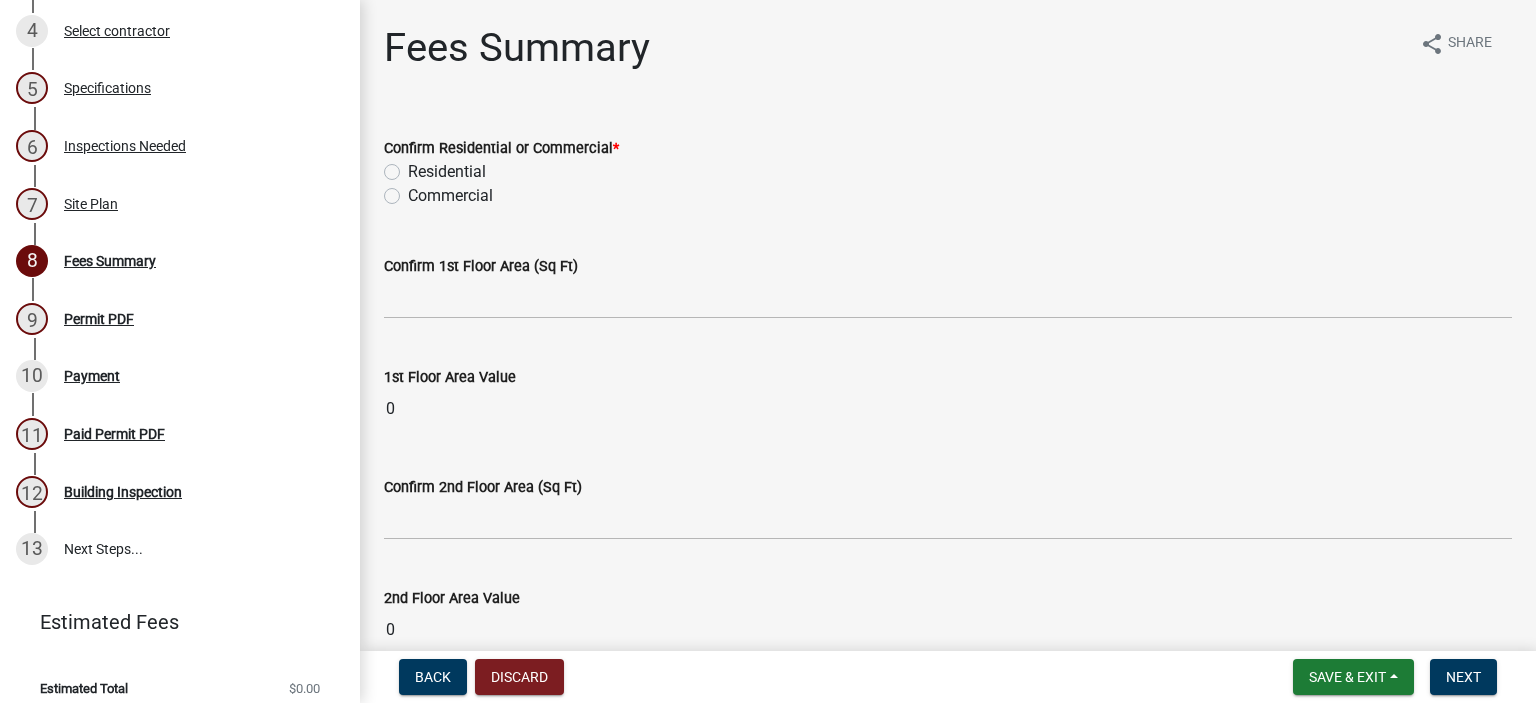click on "Residential" 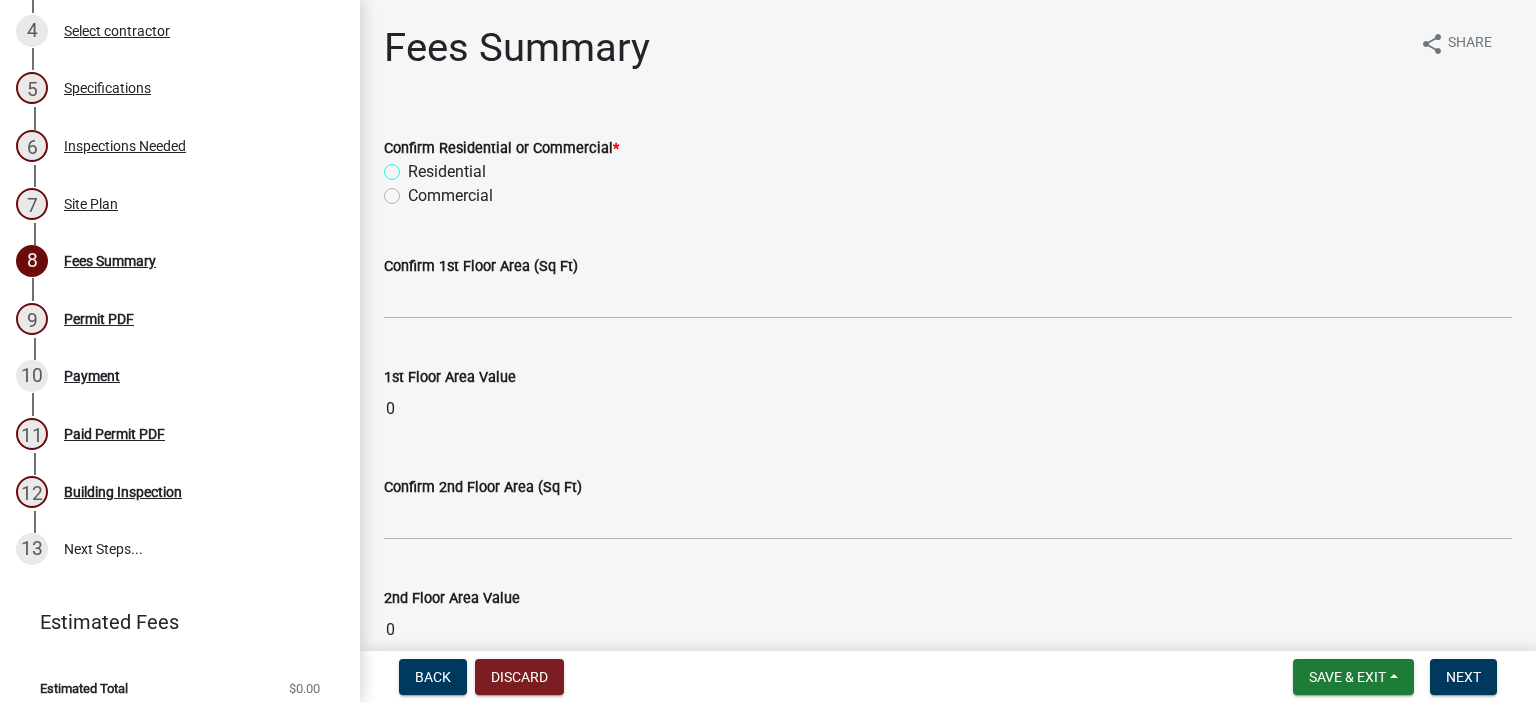 click on "Residential" at bounding box center (414, 166) 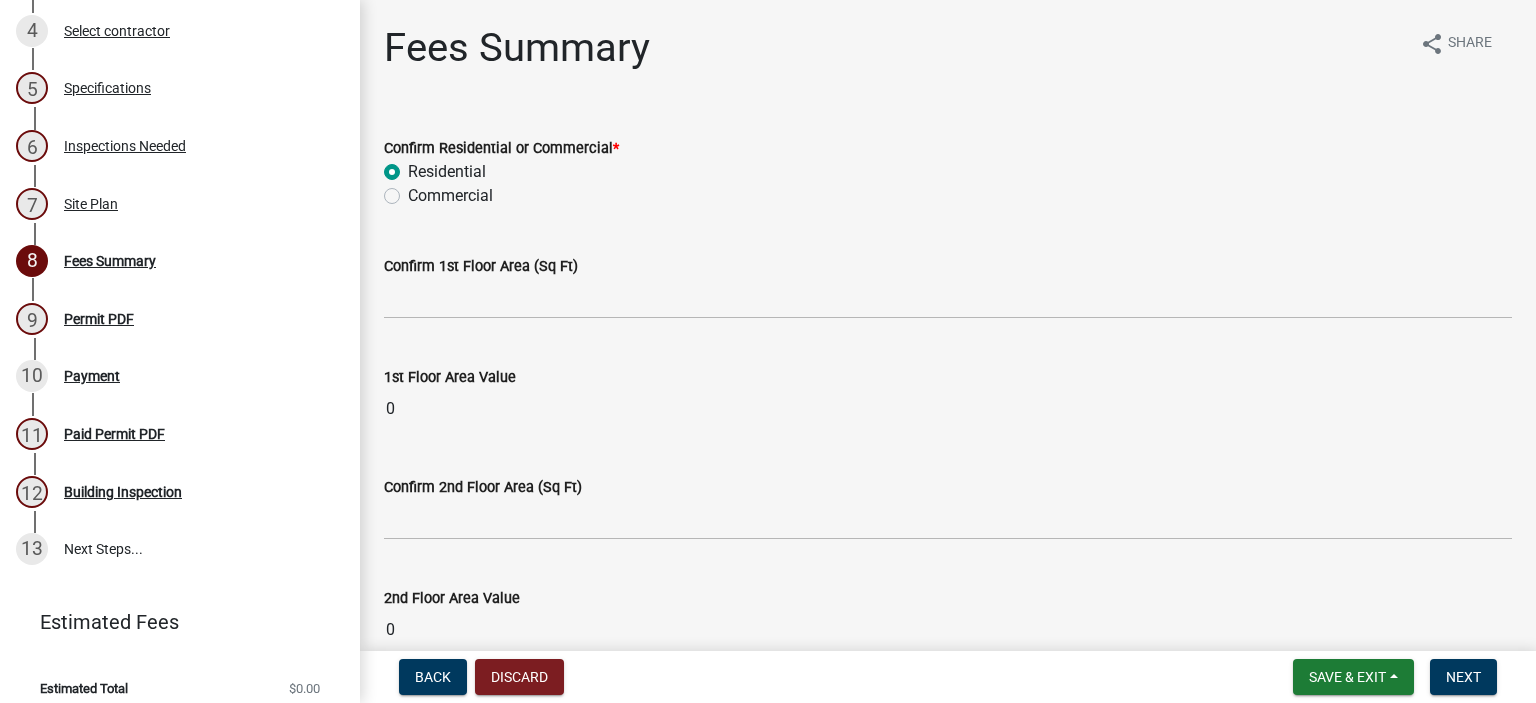 radio on "true" 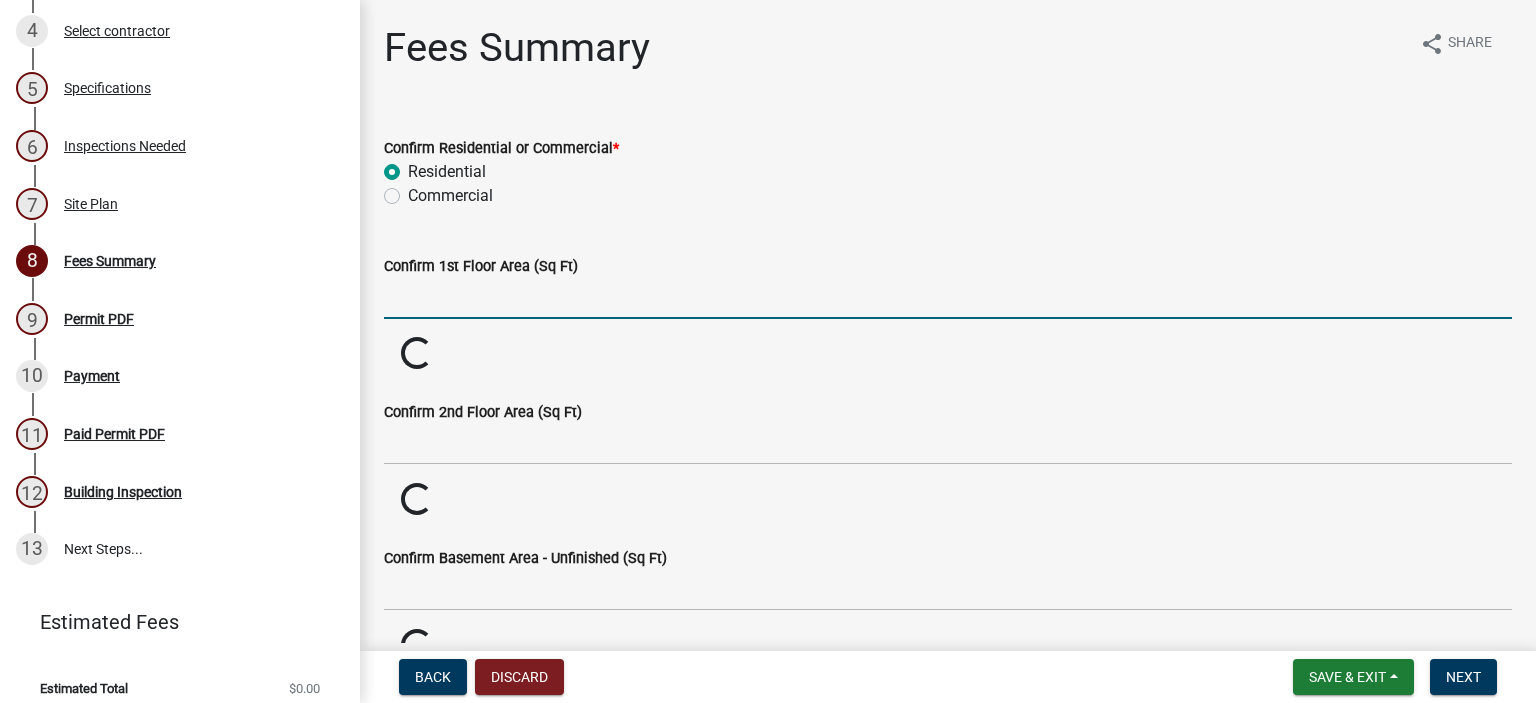click 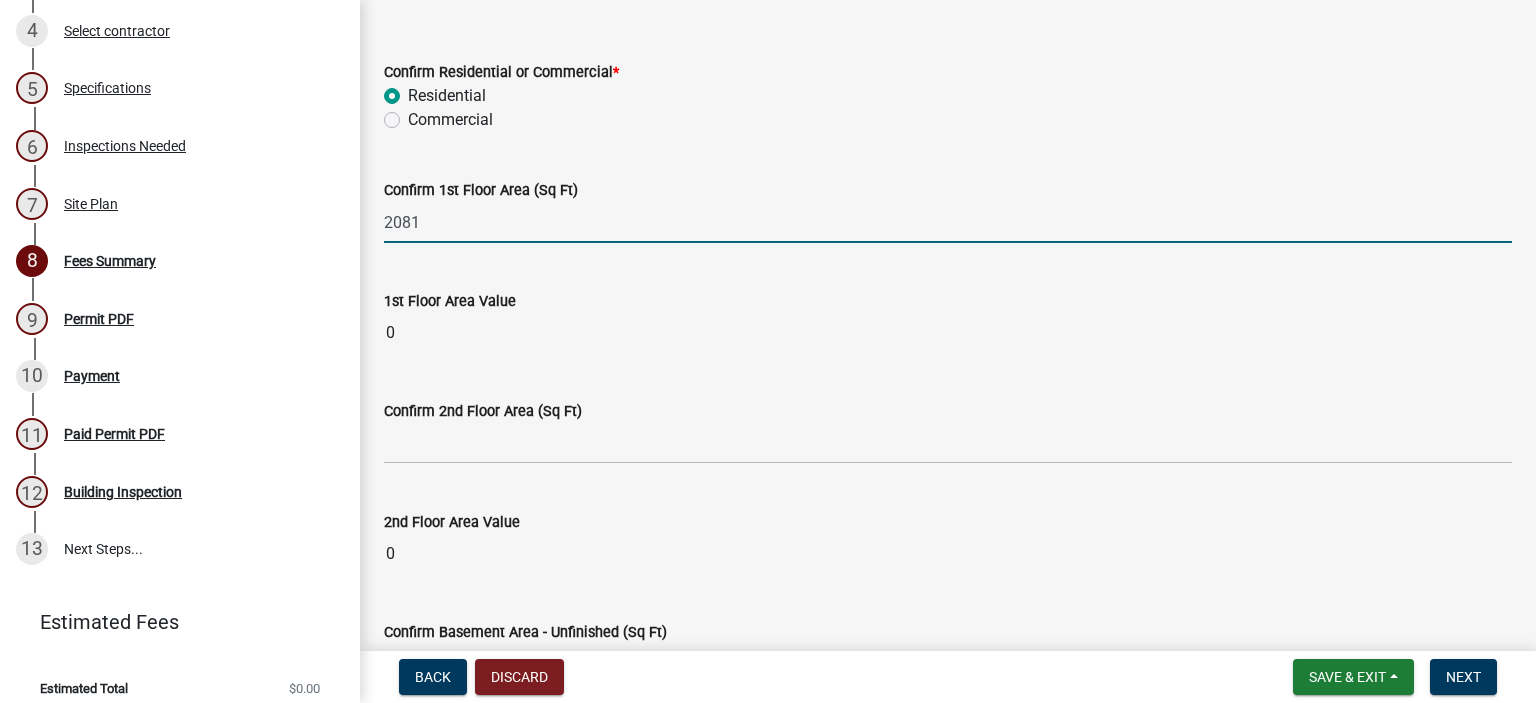 scroll, scrollTop: 200, scrollLeft: 0, axis: vertical 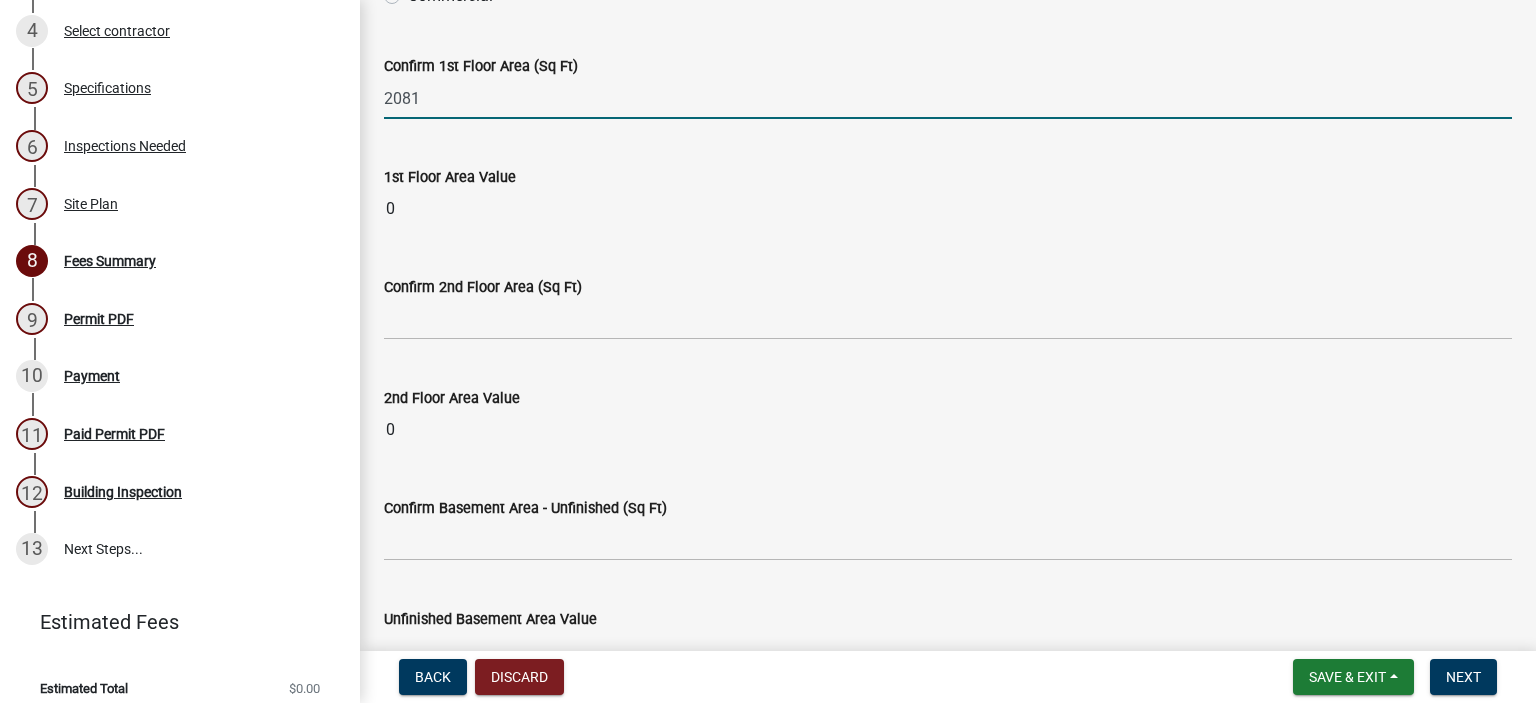 type on "2081" 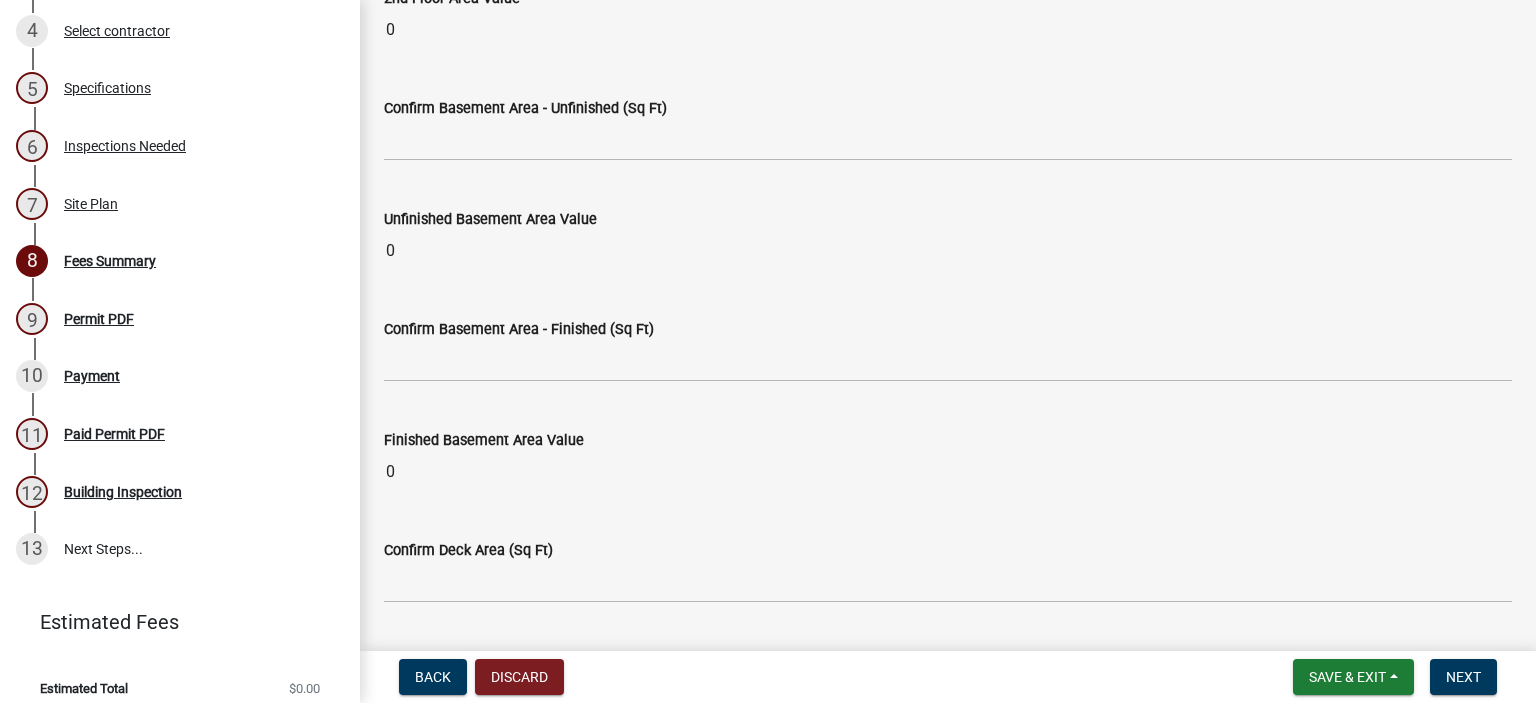 scroll, scrollTop: 700, scrollLeft: 0, axis: vertical 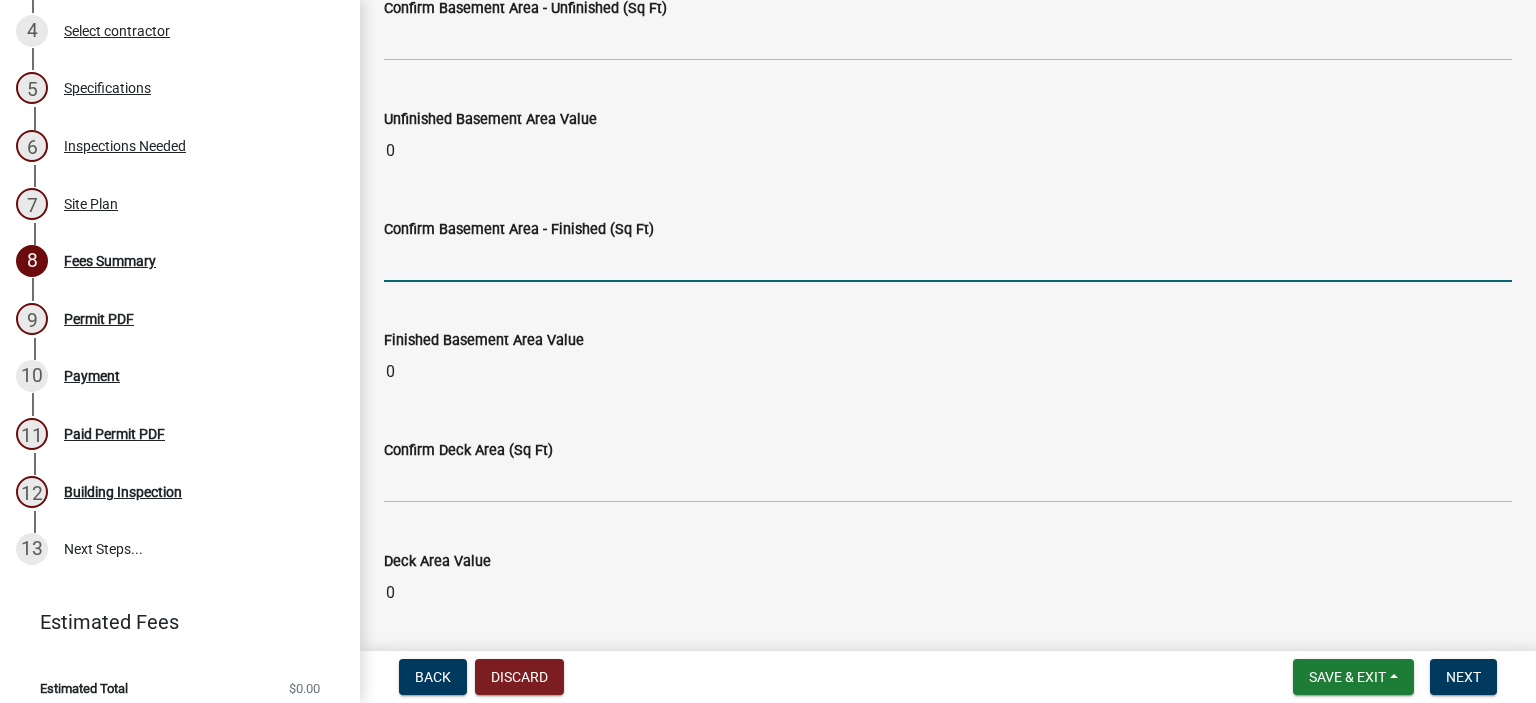 click 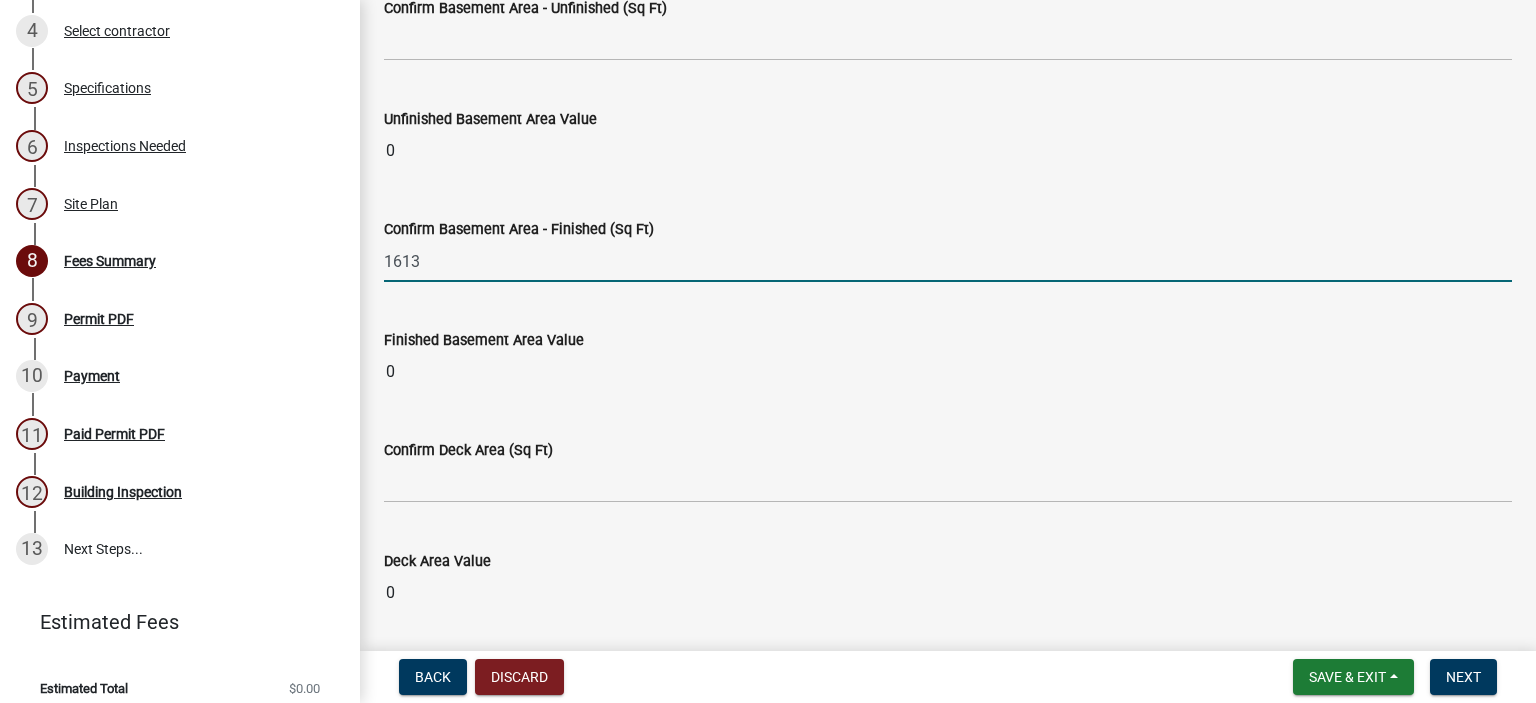 type on "1613" 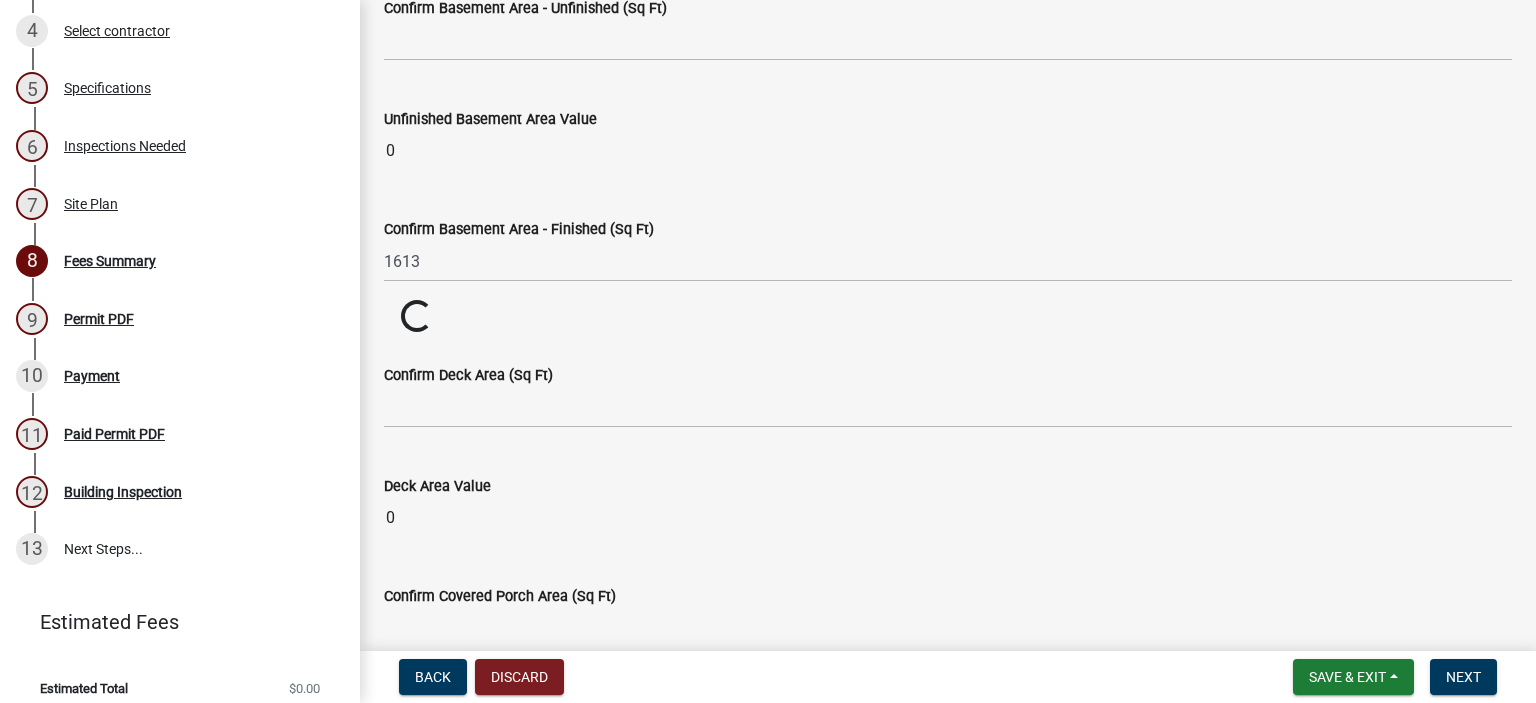 click on "Finished Basement Area Value  Loading... Loading..." 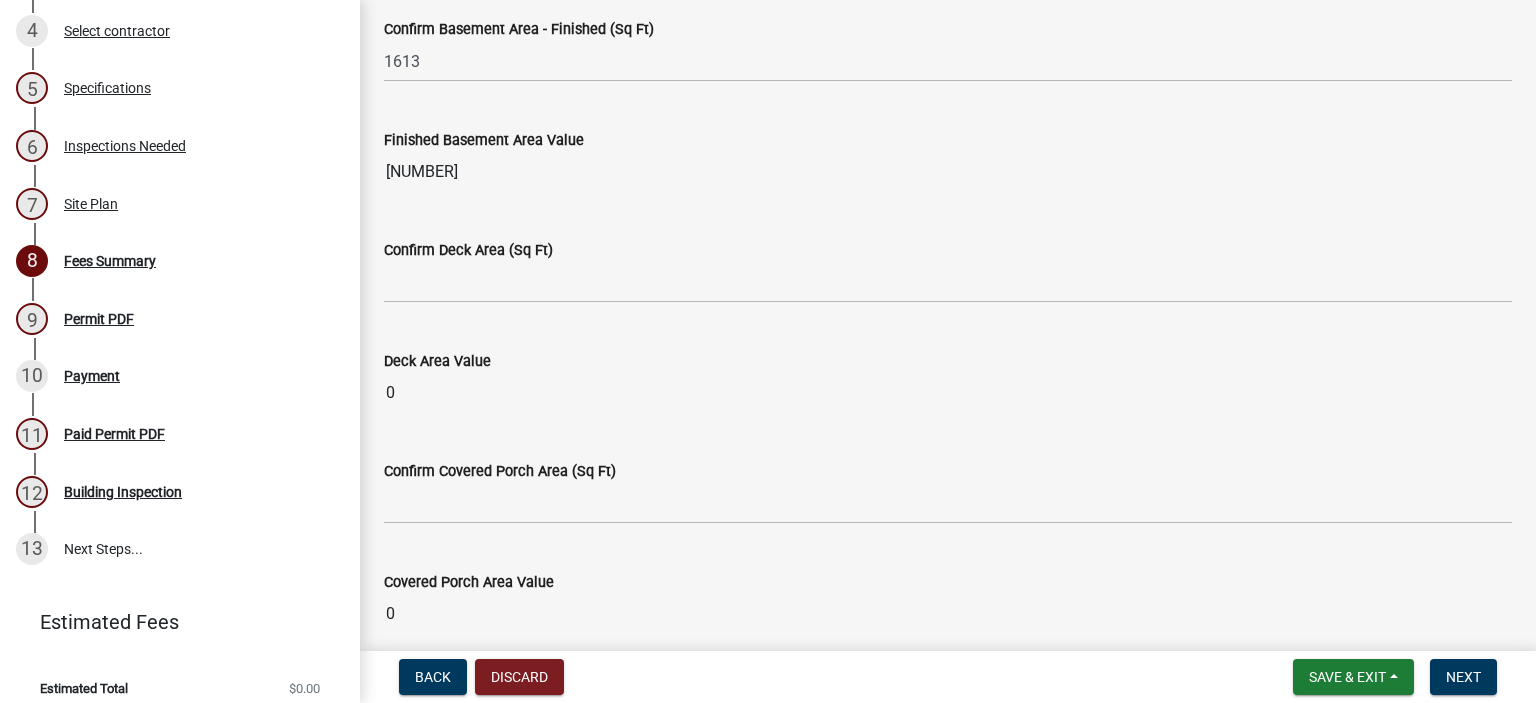 scroll, scrollTop: 1000, scrollLeft: 0, axis: vertical 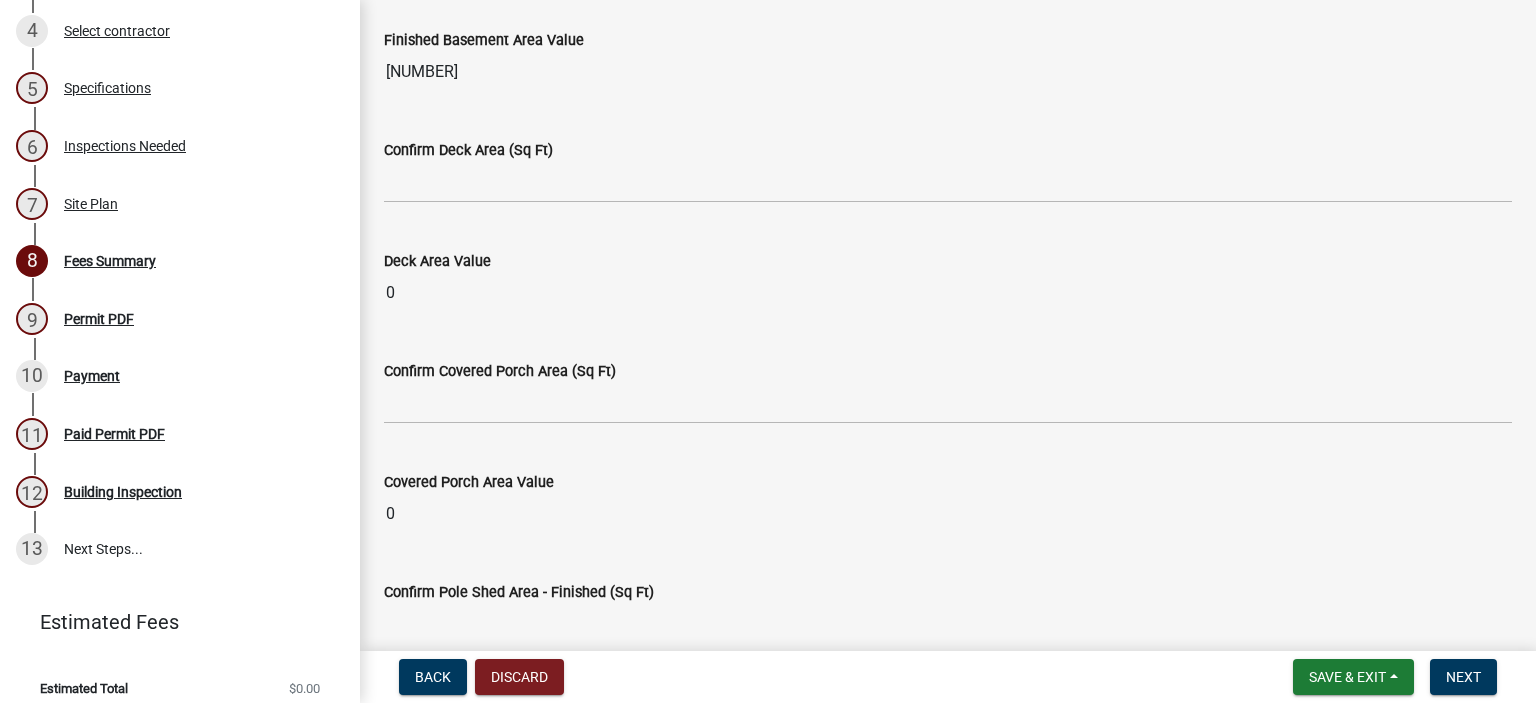 click on "0" at bounding box center (948, 293) 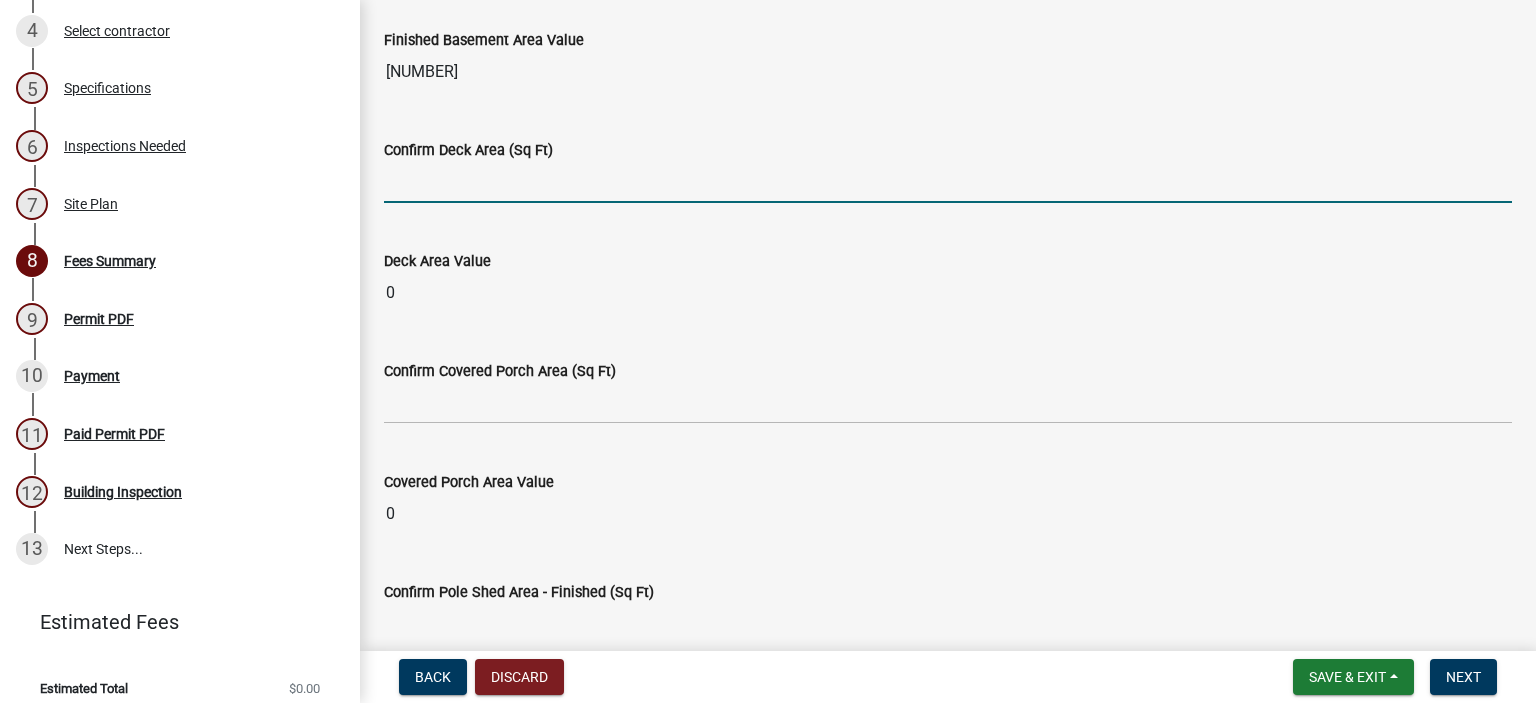 click 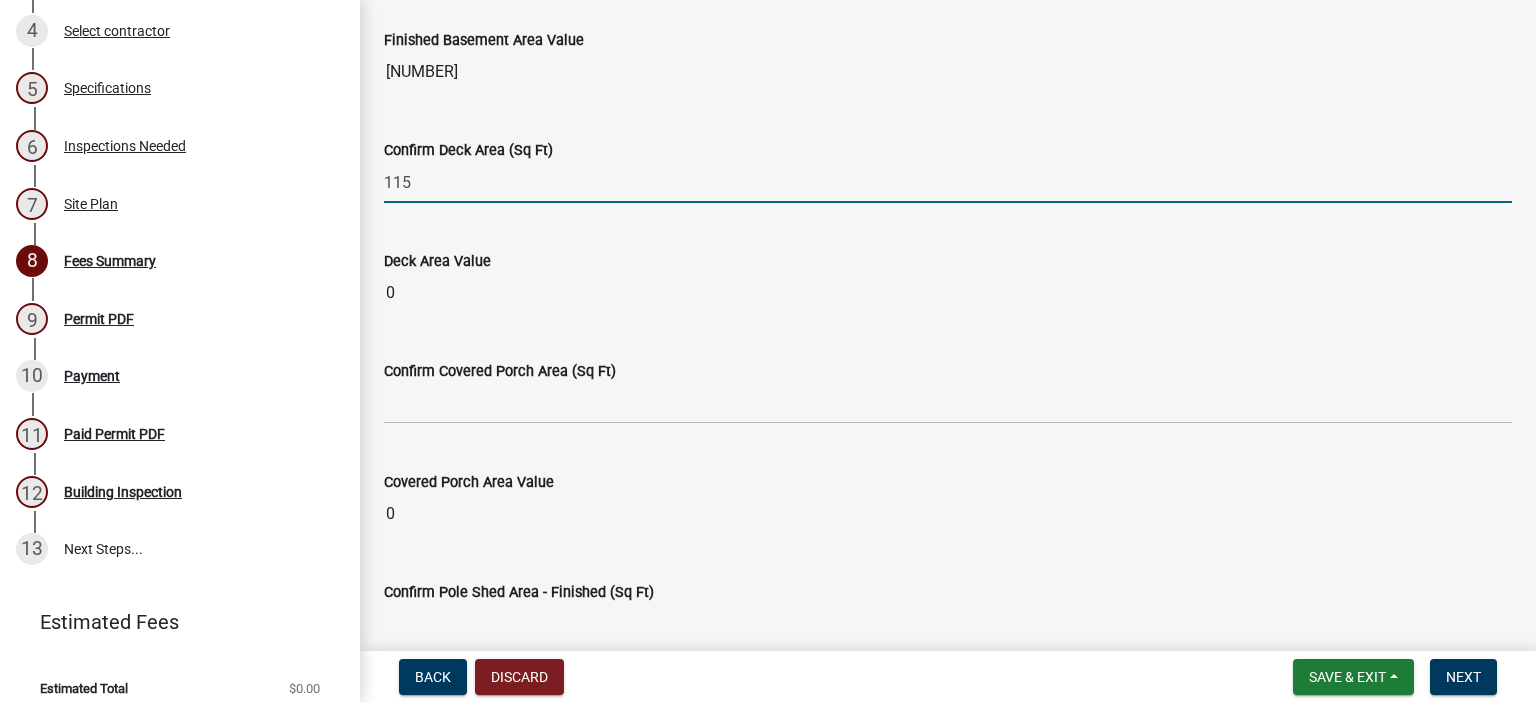 type on "115" 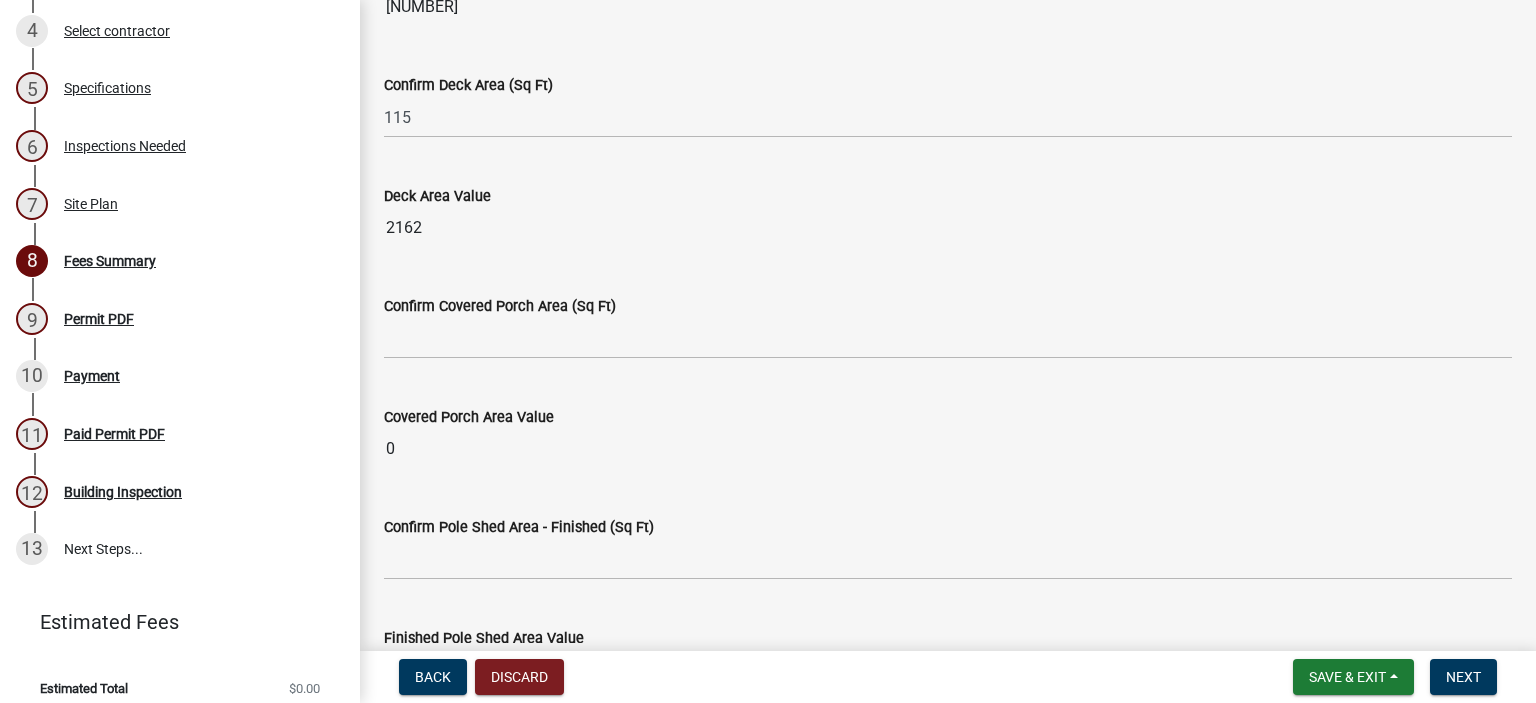 scroll, scrollTop: 1100, scrollLeft: 0, axis: vertical 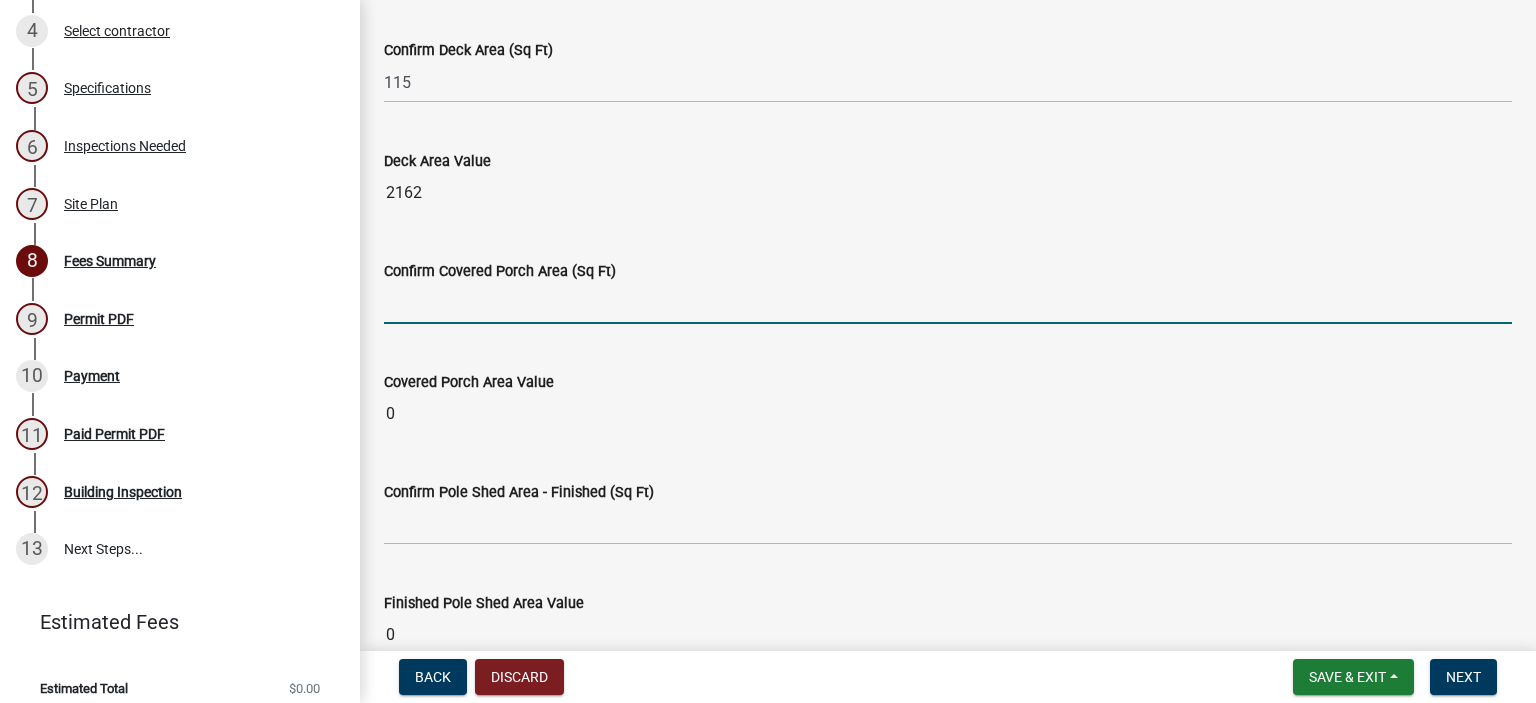 click 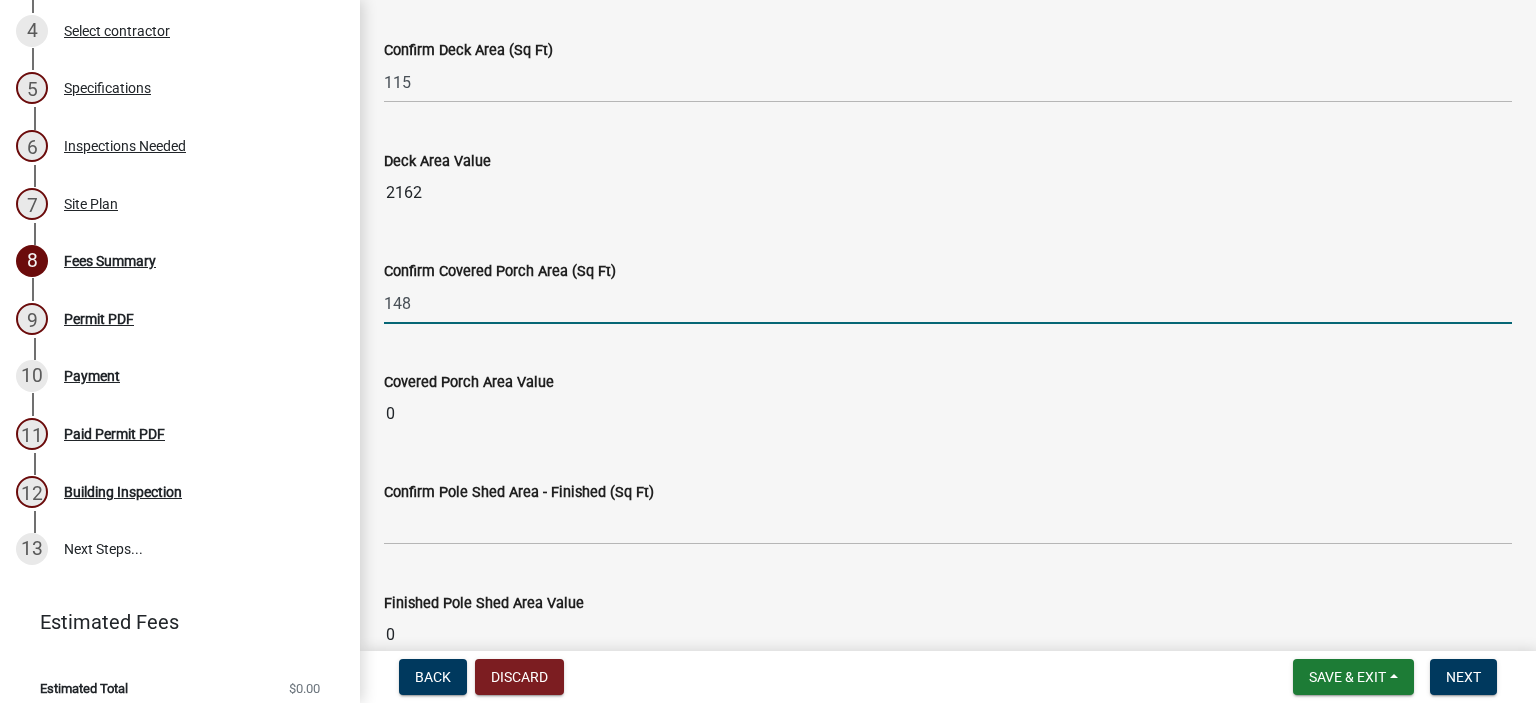 type on "148" 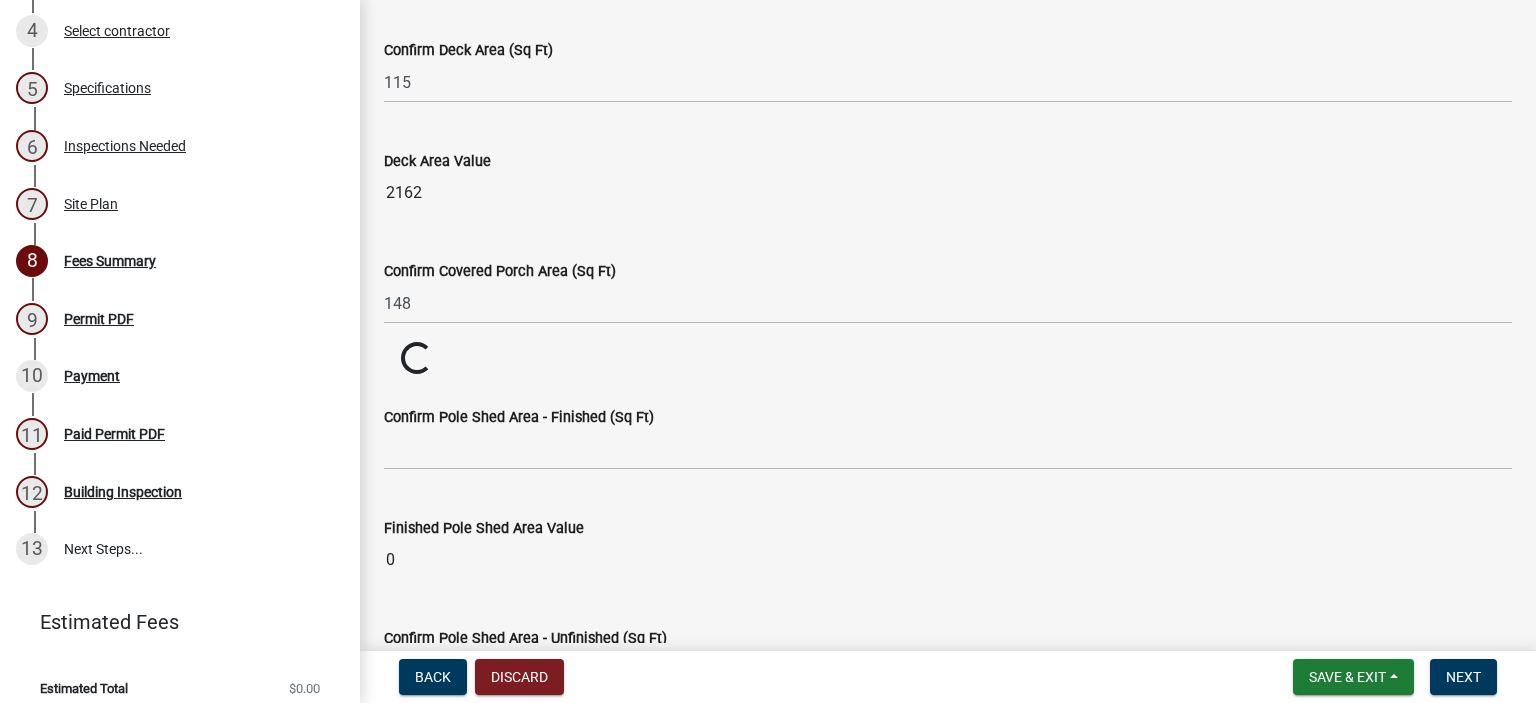 click on "Confirm Covered Porch Area (Sq Ft)  [NUMBER]" 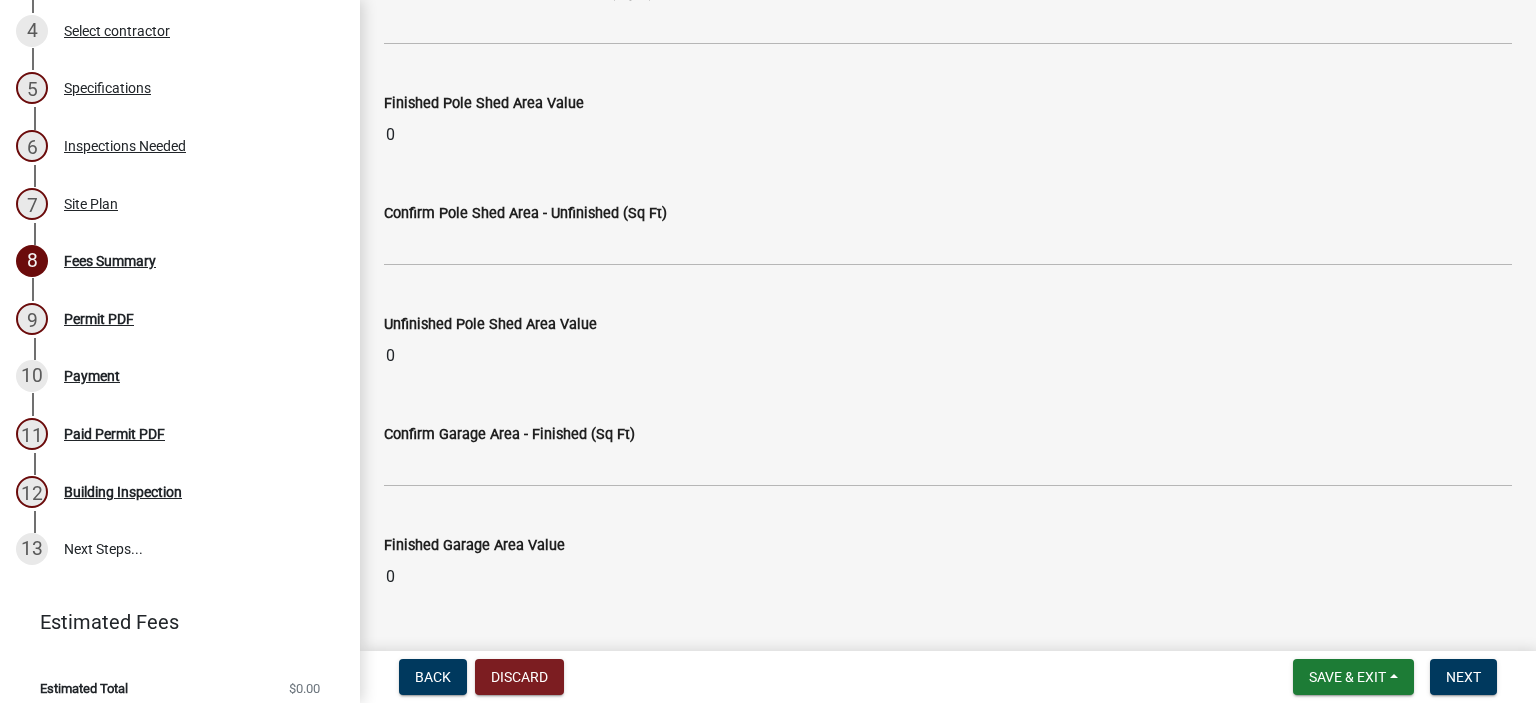 scroll, scrollTop: 1800, scrollLeft: 0, axis: vertical 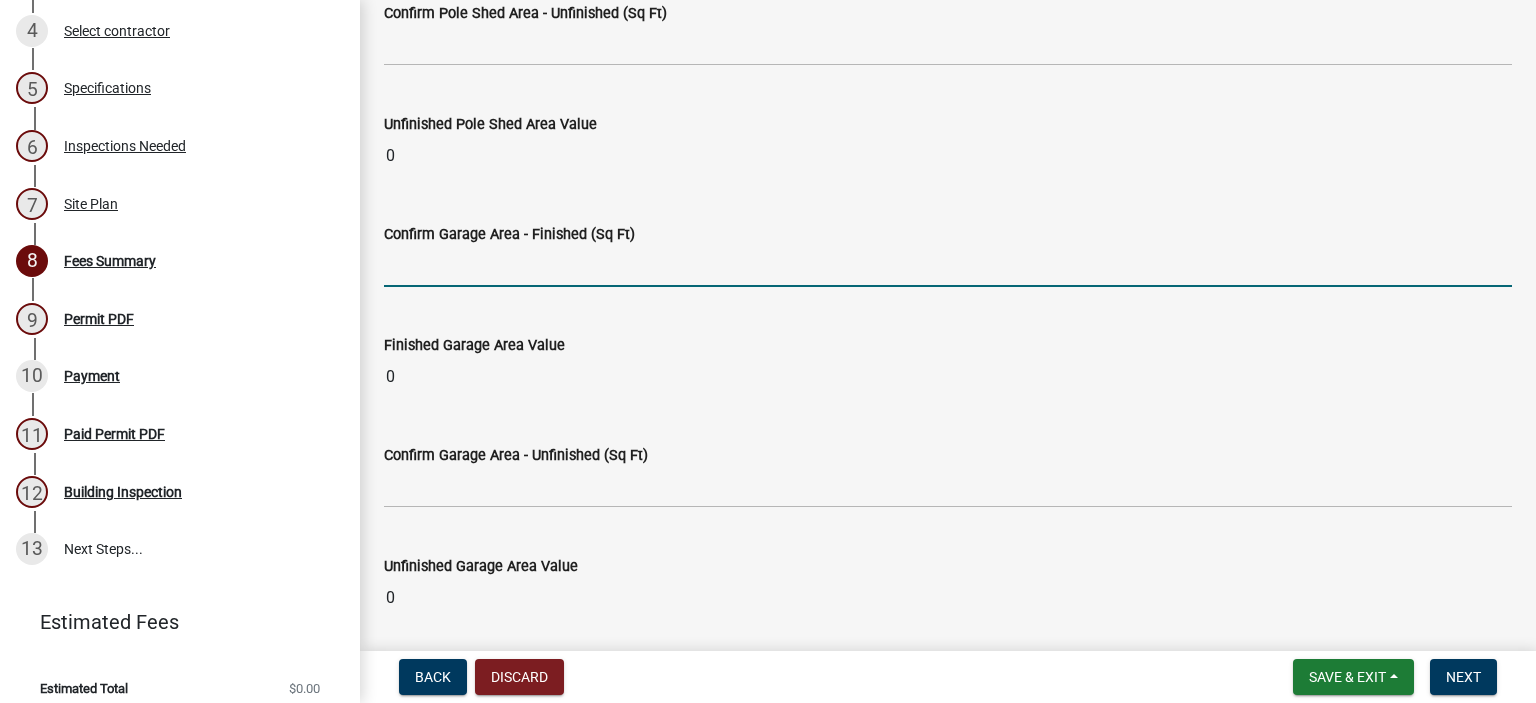 click 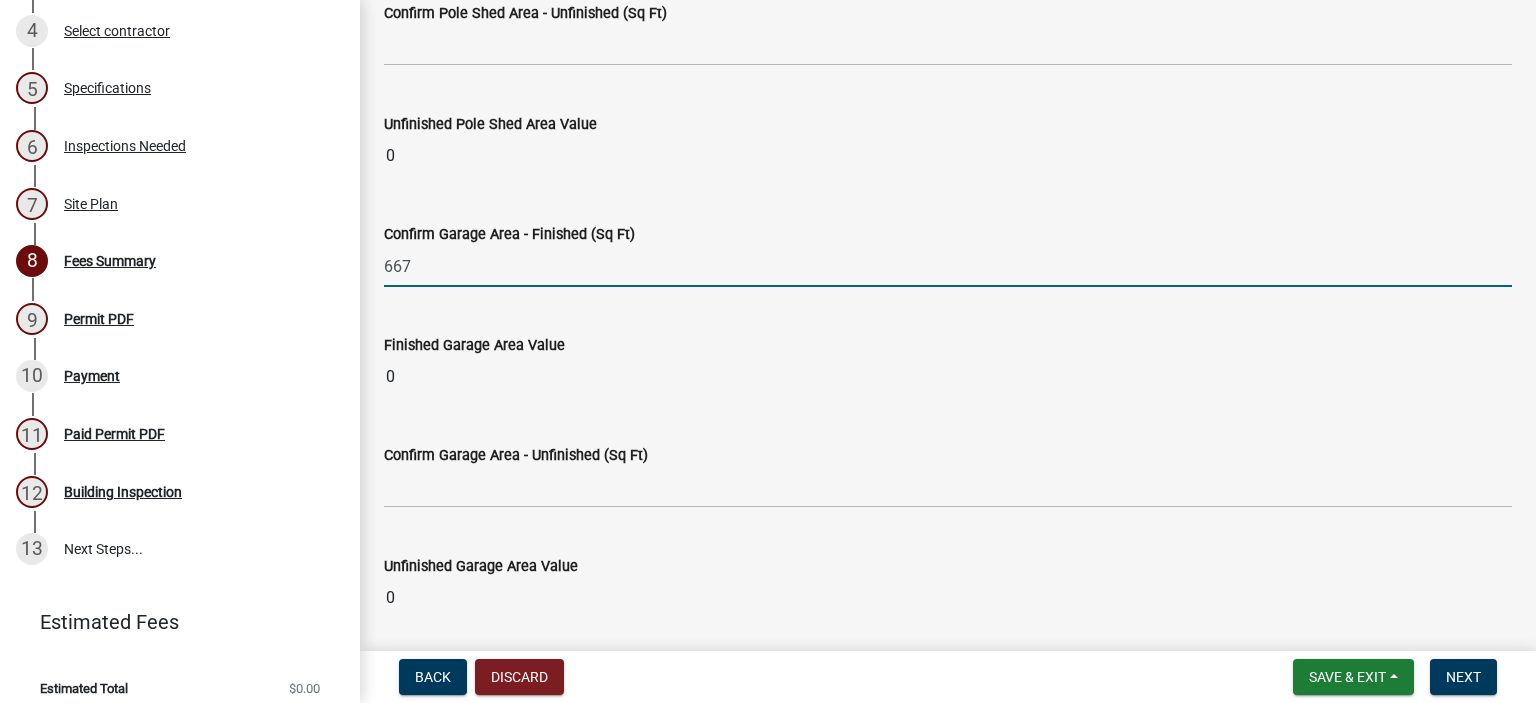type on "667" 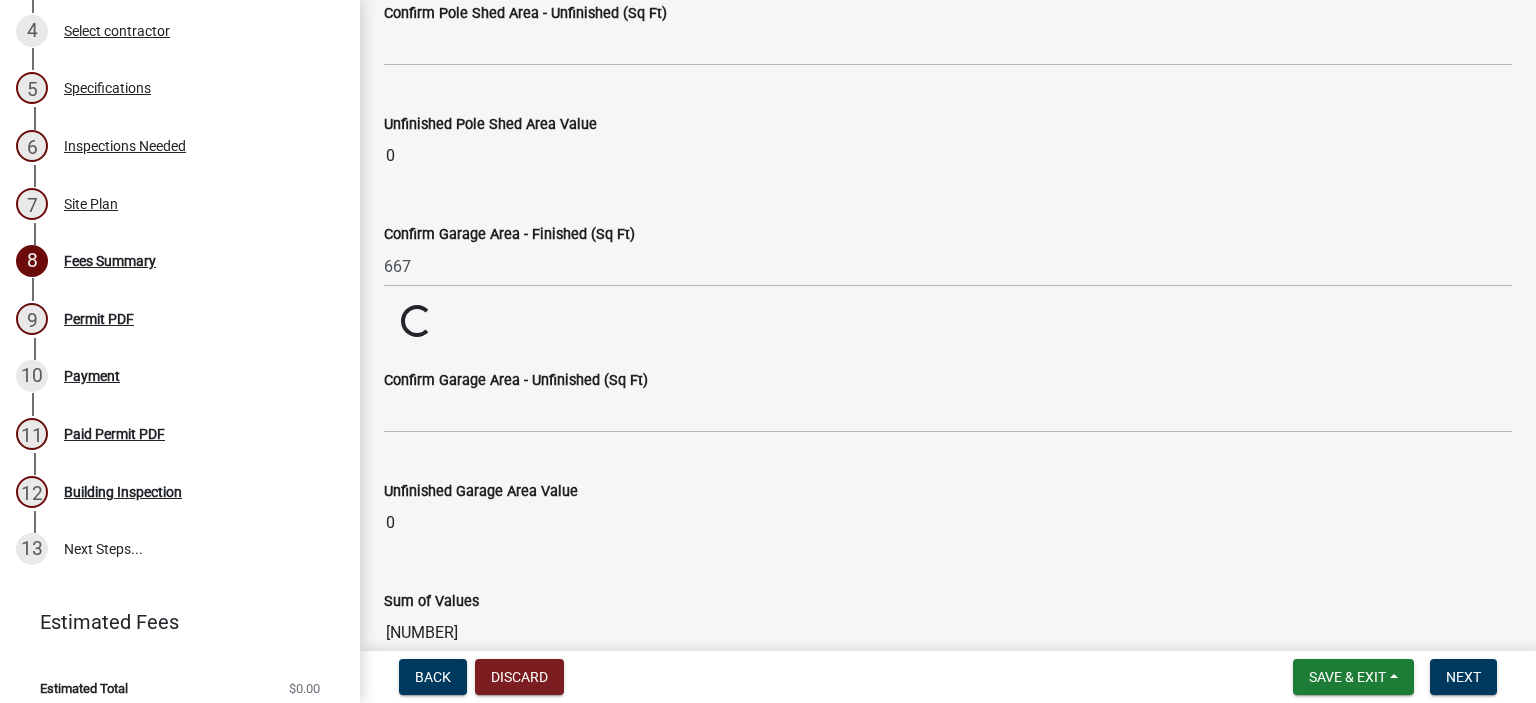 click on "Finished Garage Area Value  Loading... Loading..." 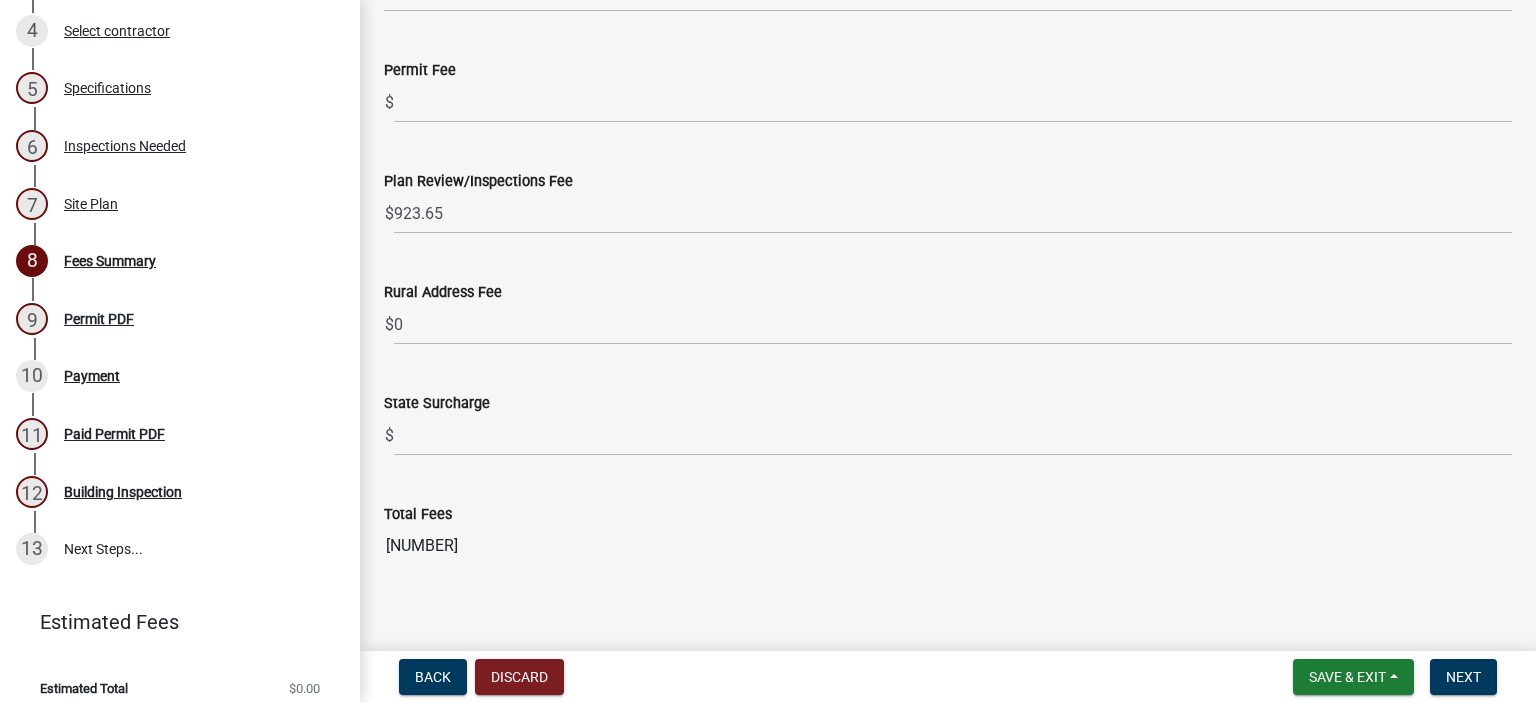 scroll, scrollTop: 2640, scrollLeft: 0, axis: vertical 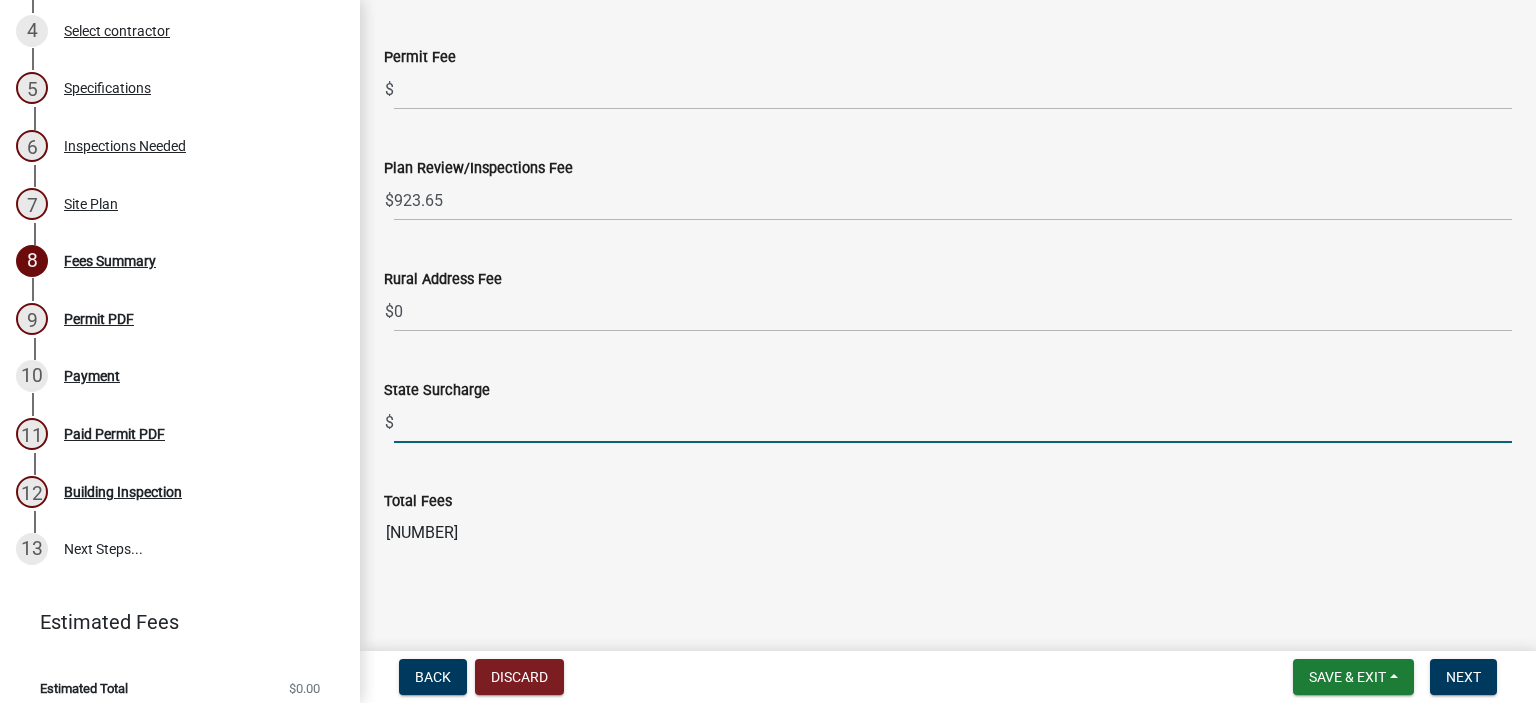 click on "[NUMBER]" at bounding box center (953, 422) 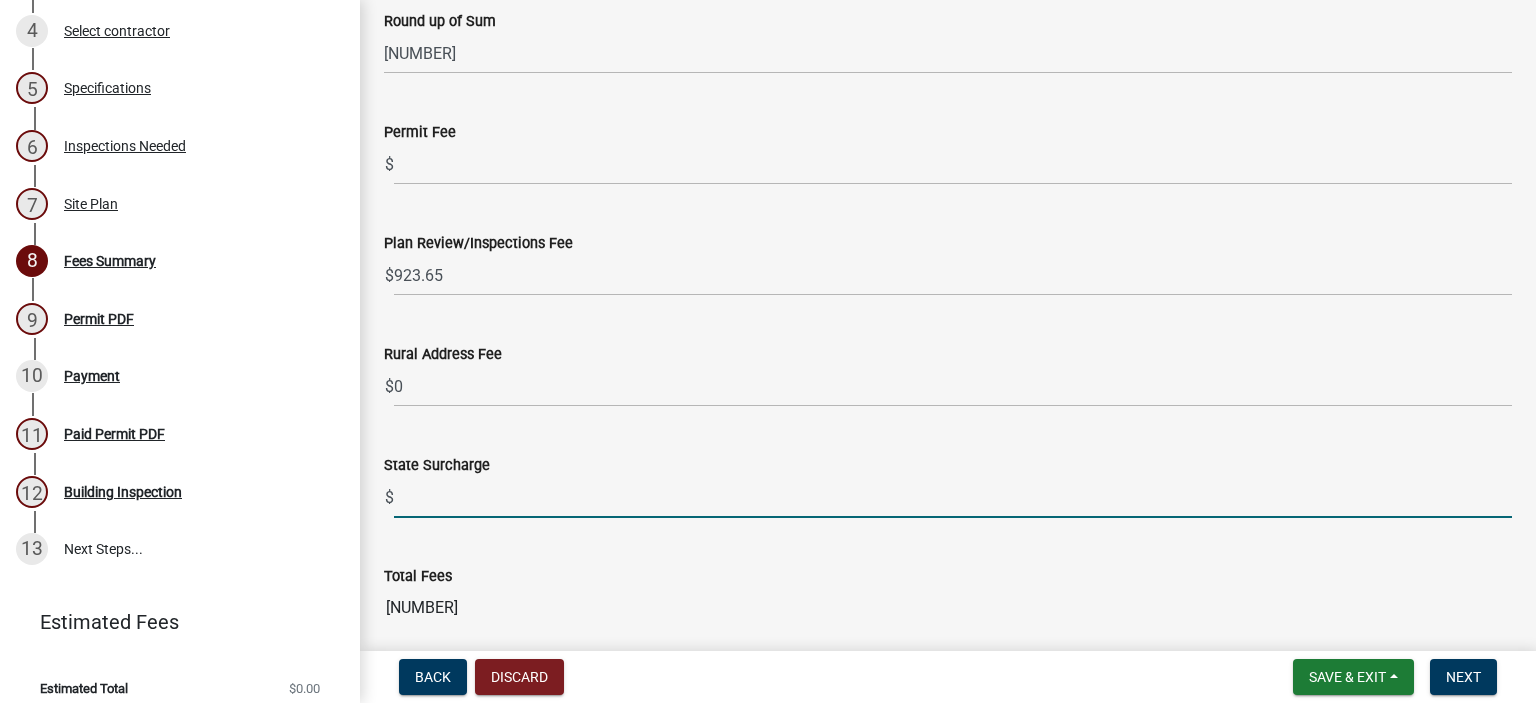 click on "Confirm Residential or Commercial  *  Residential   Commercial   Confirm 1st Floor Area (Sq Ft)  [NUMBER]  1st Floor Area Value  [NUMBER]  Confirm 2nd Floor Area (Sq Ft)   2nd Floor Area Value  0  Confirm Basement Area - Unfinished (Sq Ft)   Unfinished Basement Area Value  0  Confirm Basement Area - Finished (Sq Ft)  [NUMBER]  Finished Basement Area Value  [NUMBER]  Confirm Deck Area (Sq Ft)  [NUMBER]  Deck Area Value  [NUMBER]  Confirm Covered Porch Area (Sq Ft)  [NUMBER]  Covered Porch Area Value  [NUMBER]  Confirm Pole Shed Area - Finished (Sq Ft)   Finished Pole Shed Area Value  0  Confirm Pole Shed Area - Unfinished (Sq Ft)   Unfinished Pole Shed Area Value  0  Confirm Garage Area - Finished (Sq Ft)  [NUMBER]  Finished Garage Area Value  [NUMBER]  Confirm Garage Area - Unfinished (Sq Ft)   Unfinished Garage Area Value  0  Sum of Values  [NUMBER]  Round up of Sum  [NUMBER]  Permit Fee  $ [NUMBER]  Plan Review/Inspections Fee  $ [NUMBER]  Rural Address Fee  $ 0  State Surcharge  $ [NUMBER]  Total Fees  [NUMBER]" 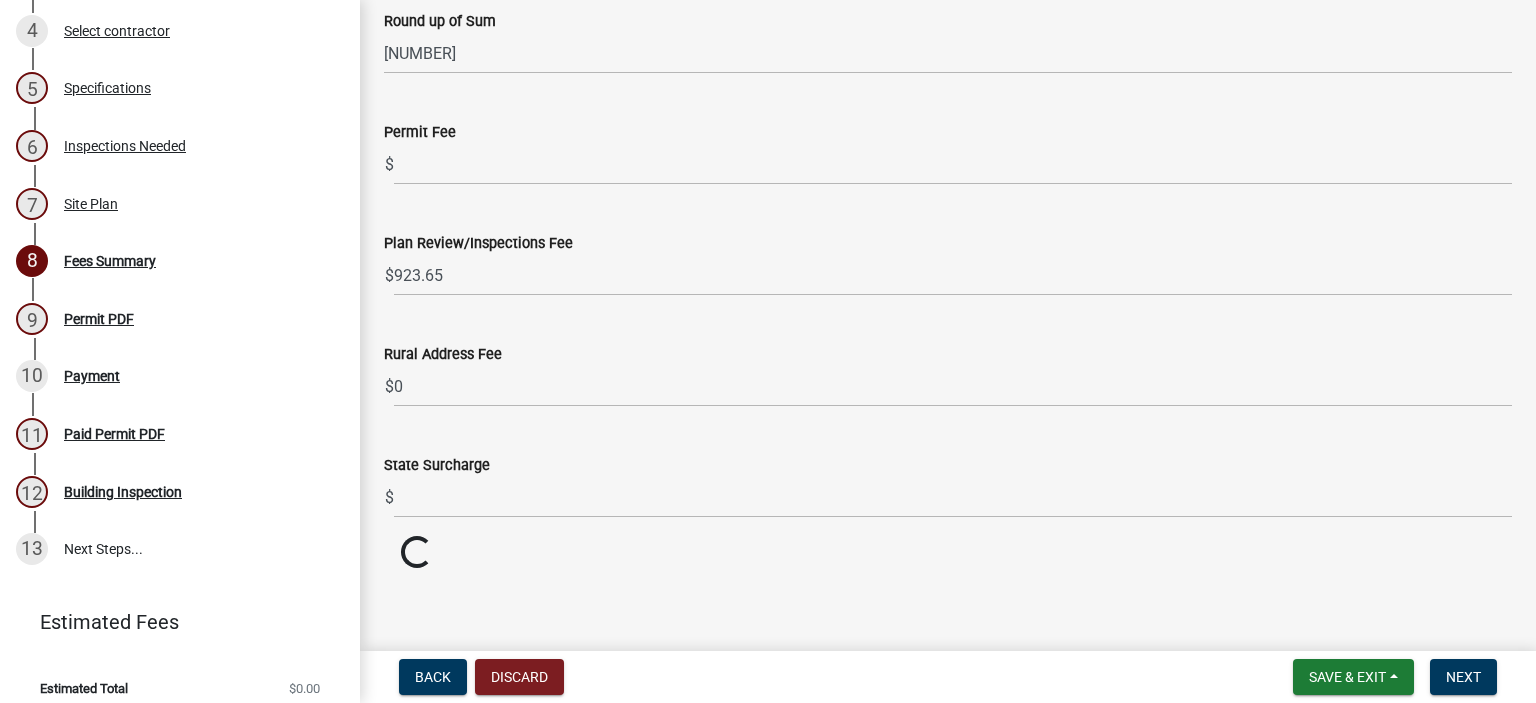 scroll, scrollTop: 2640, scrollLeft: 0, axis: vertical 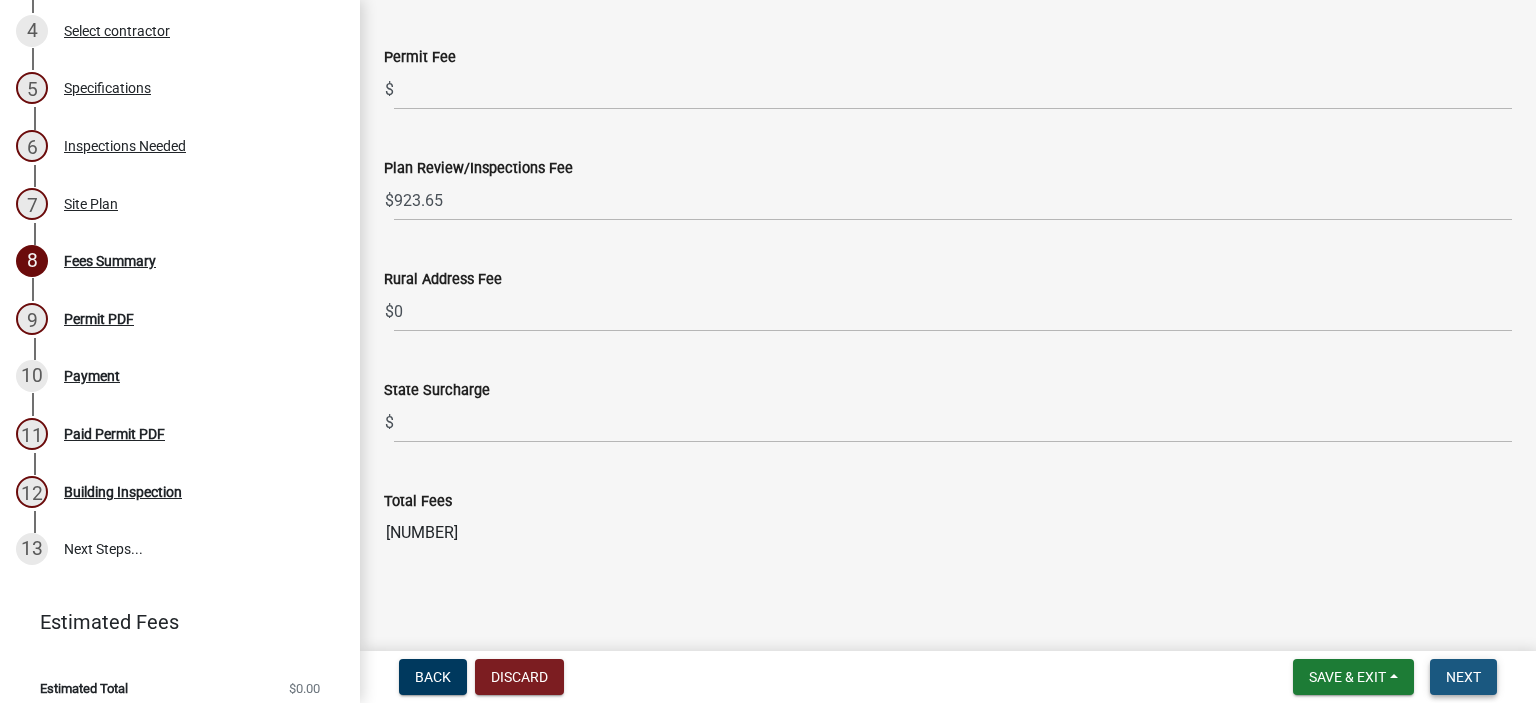 click on "Next" at bounding box center (1463, 677) 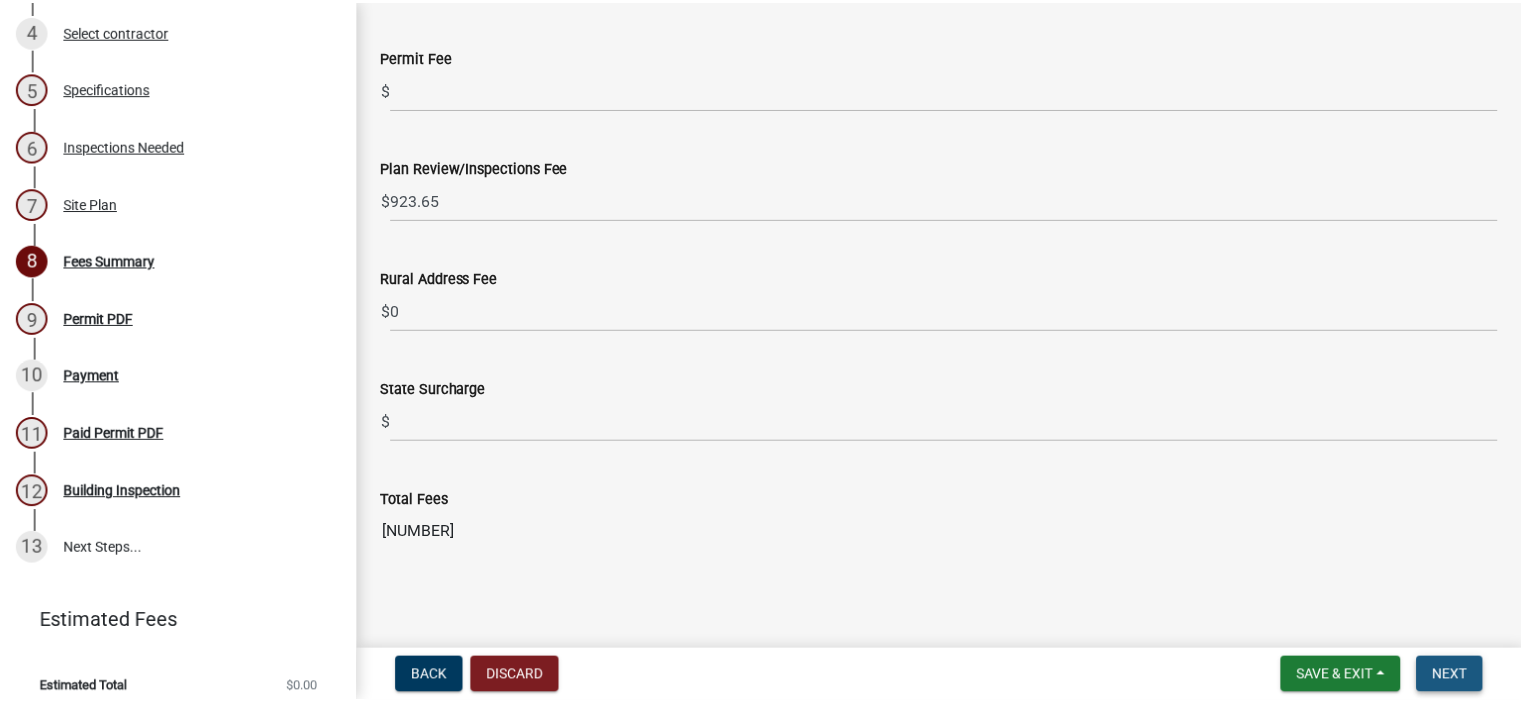 scroll, scrollTop: 0, scrollLeft: 0, axis: both 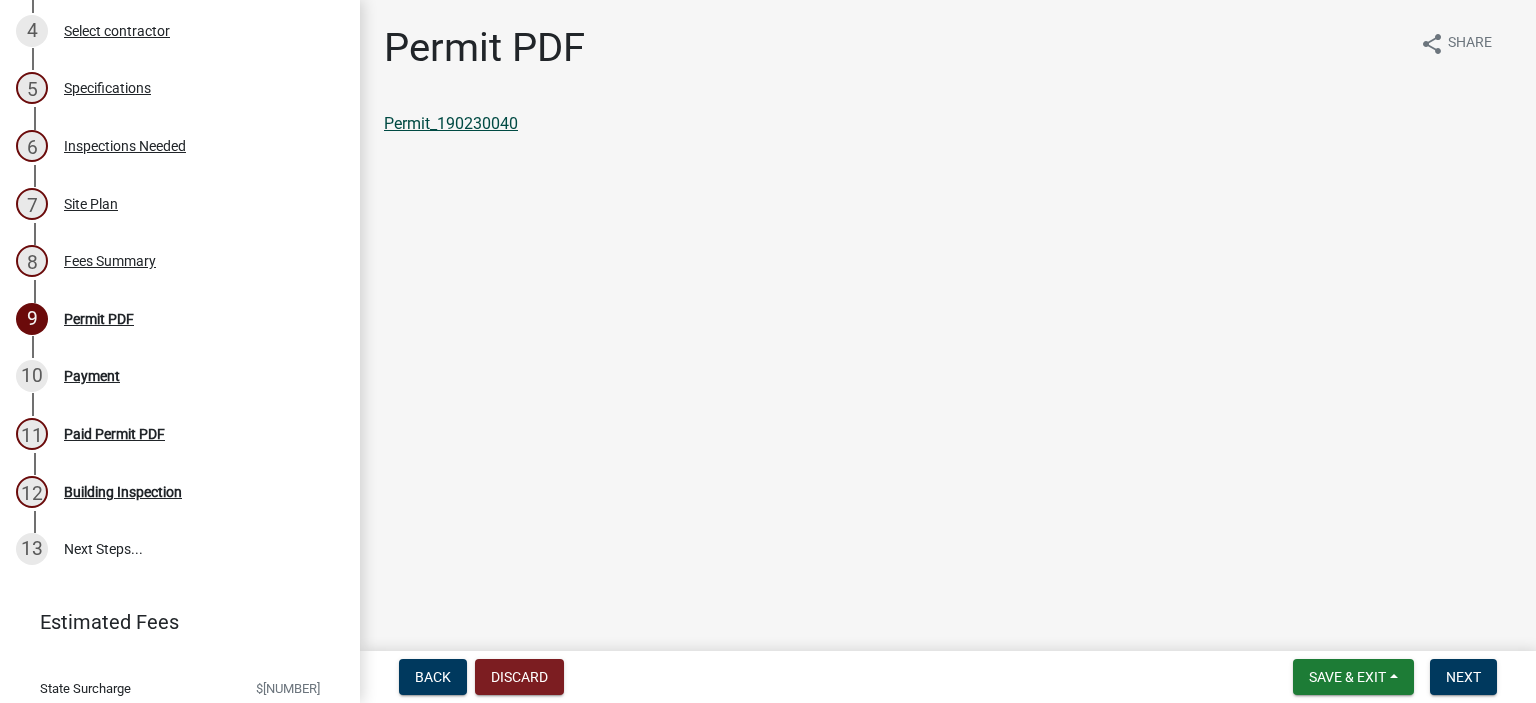 click on "Permit_190230040" 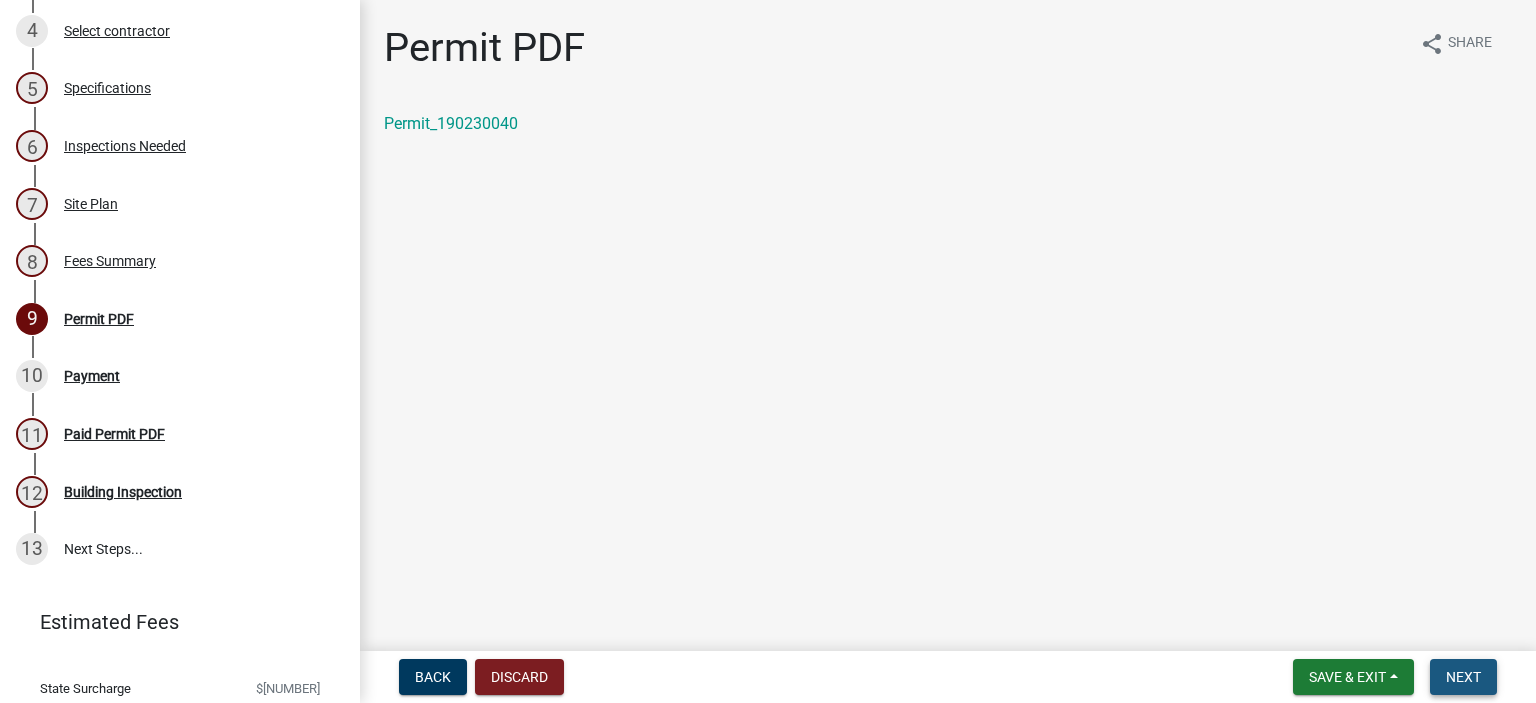 click on "Next" at bounding box center (1463, 677) 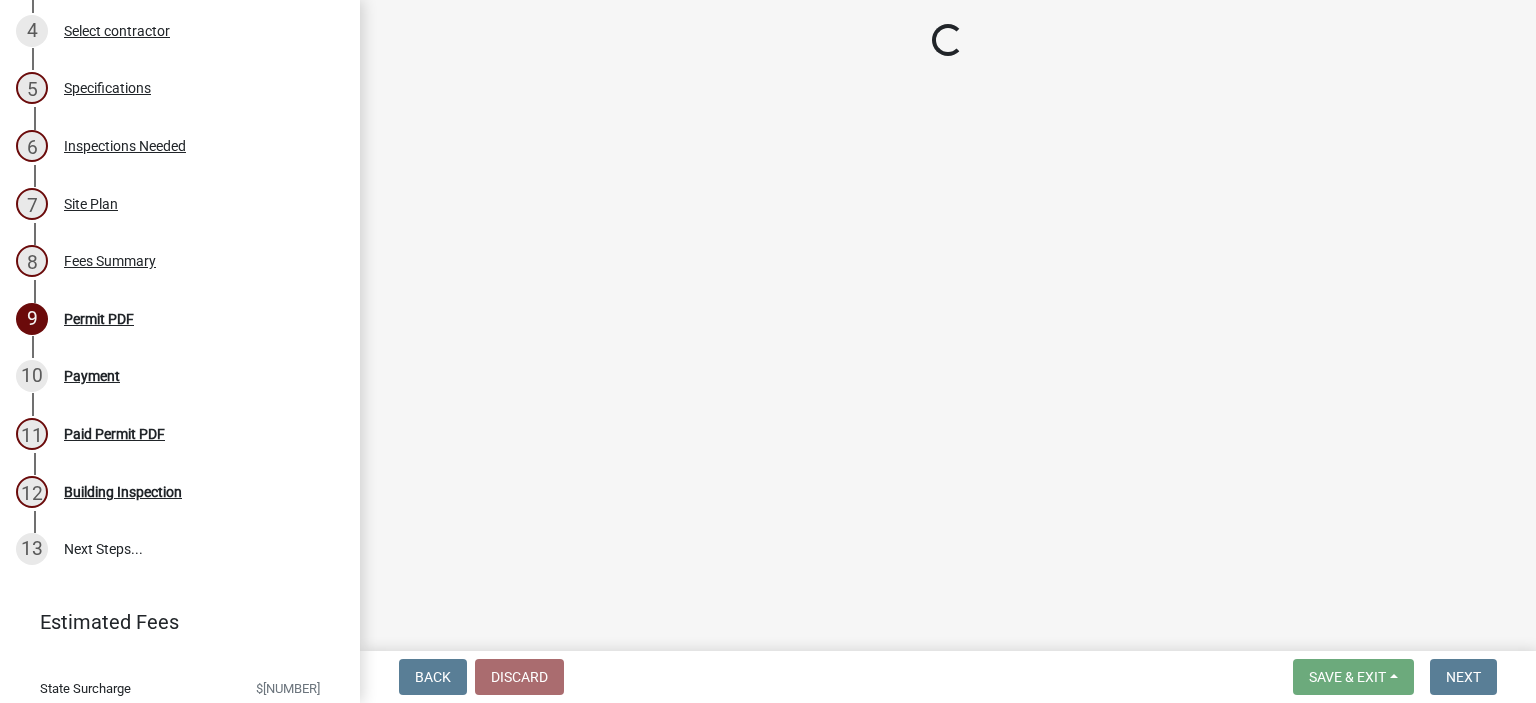 select on "3: 3" 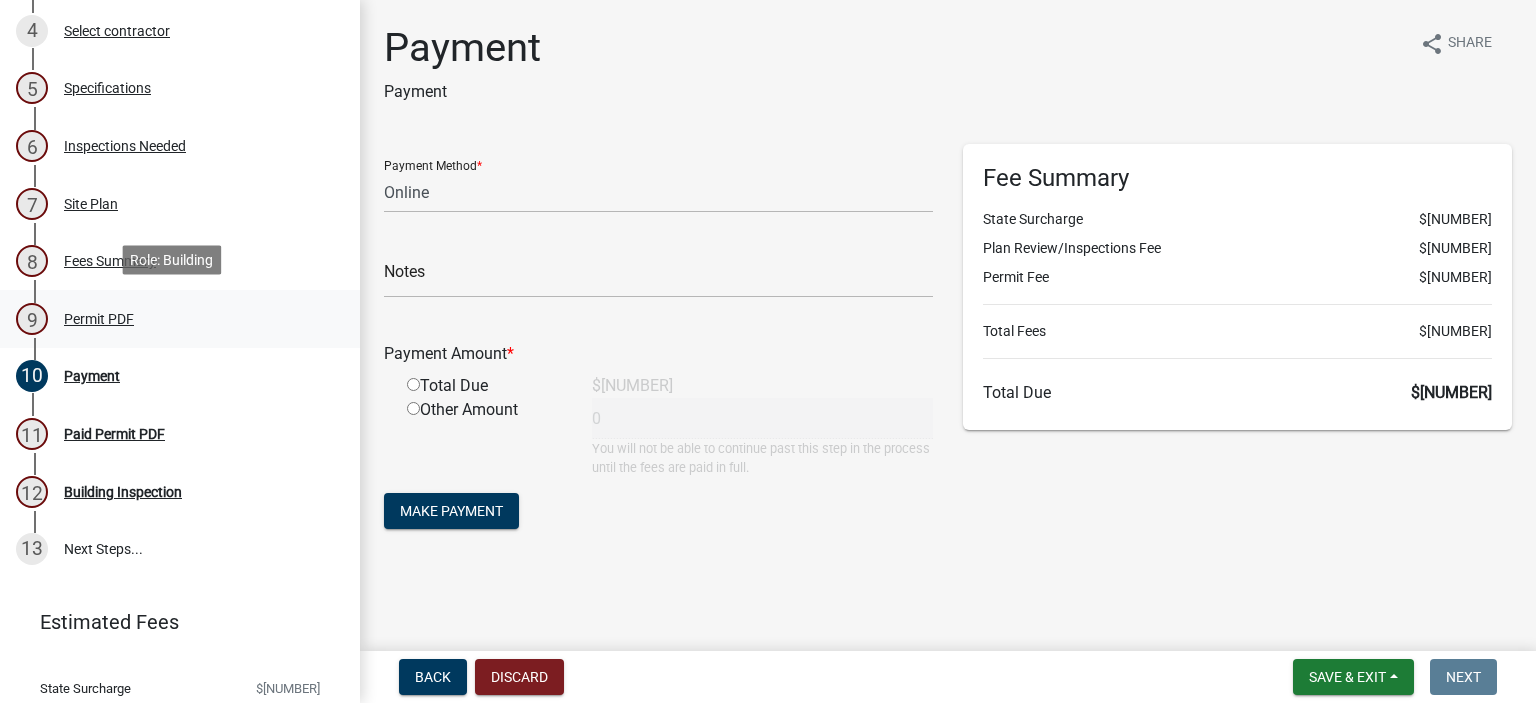 click on "Permit PDF" at bounding box center (99, 319) 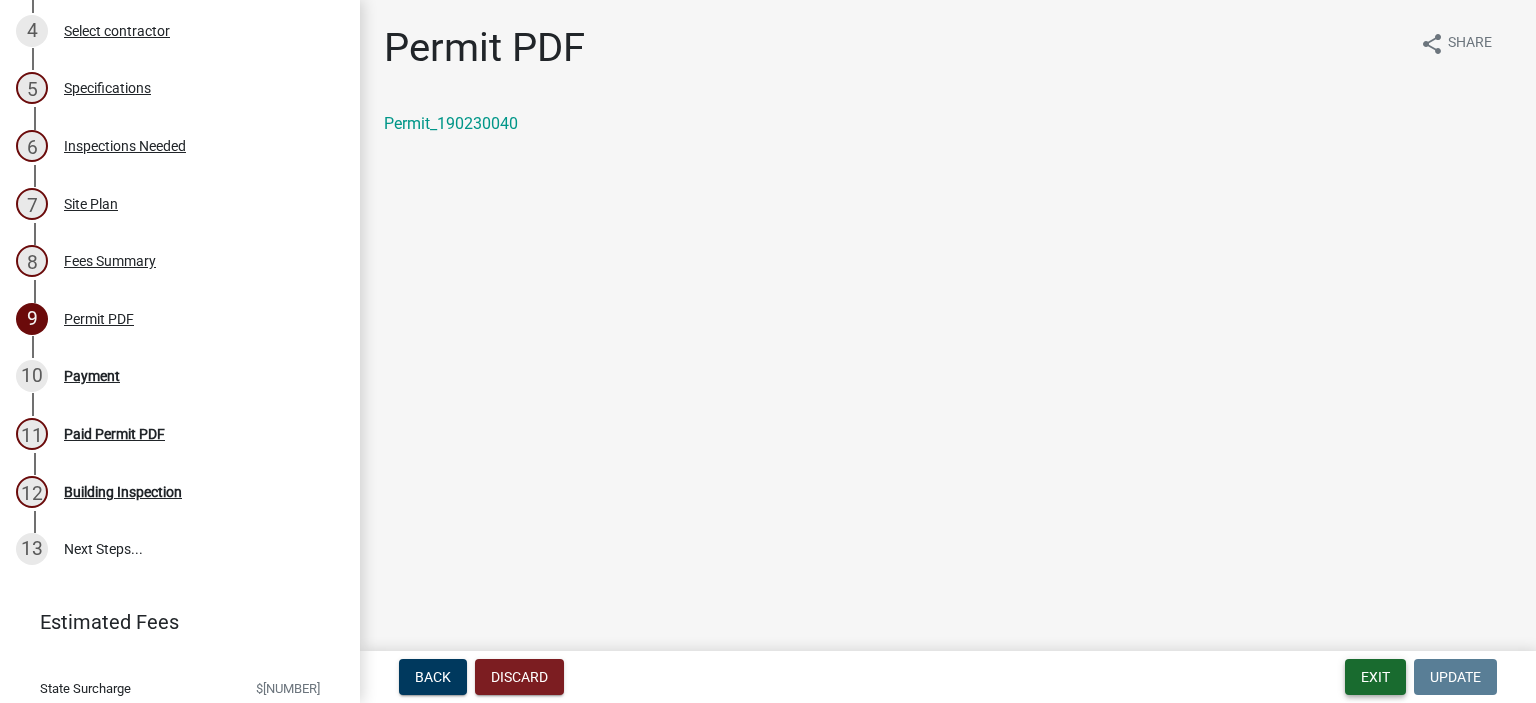 click on "Exit" at bounding box center (1375, 677) 